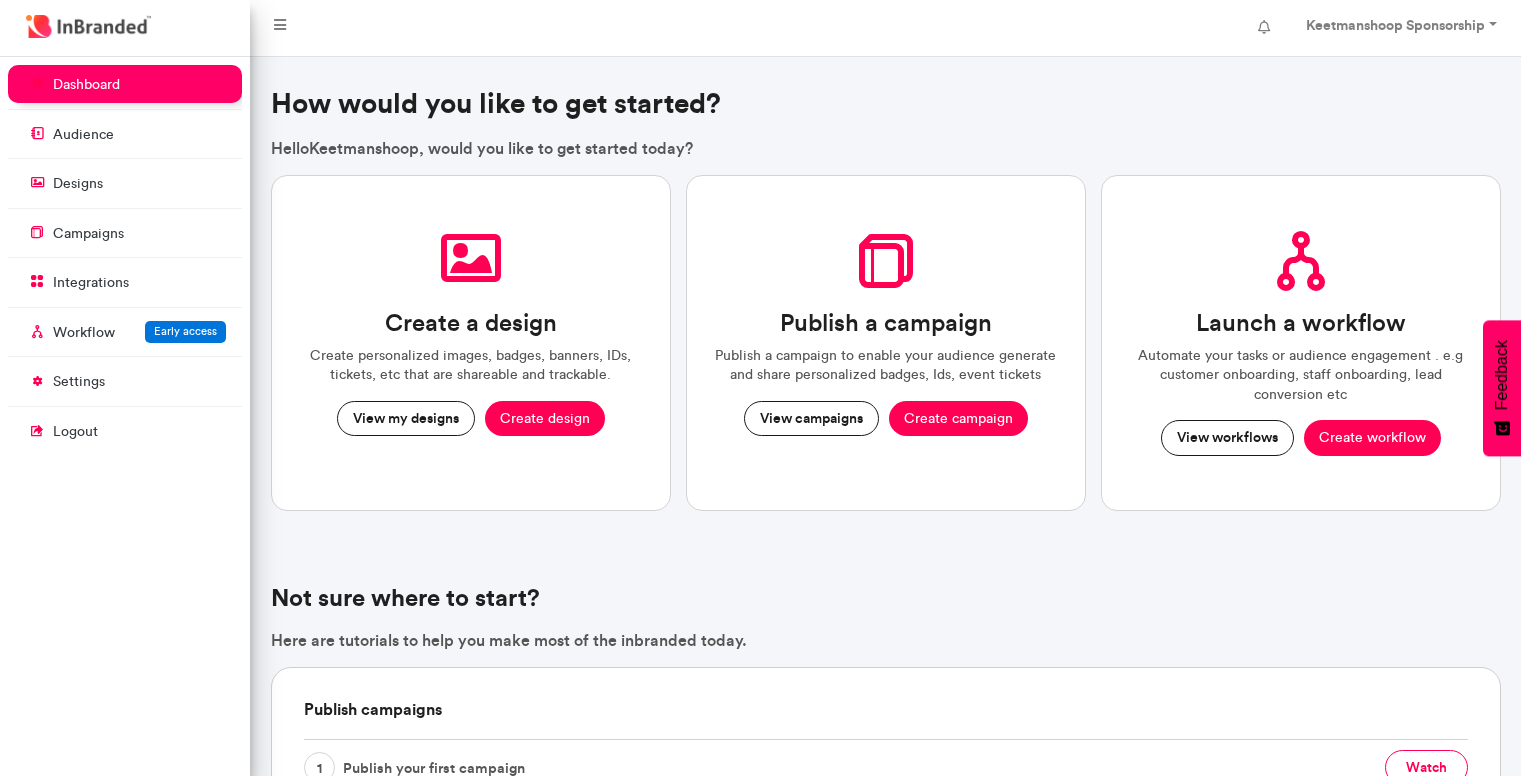 scroll, scrollTop: 0, scrollLeft: 0, axis: both 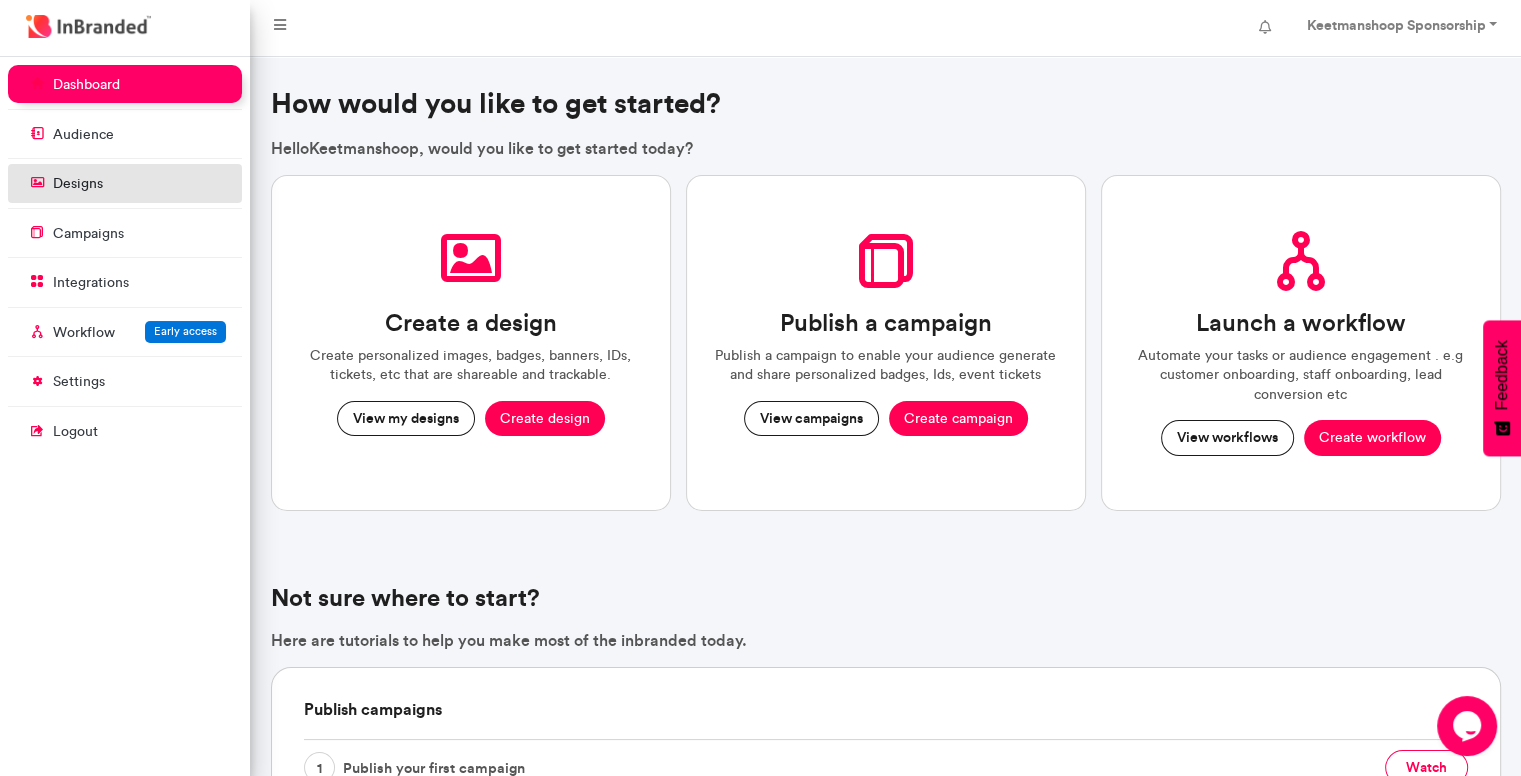 click on "designs" at bounding box center (78, 184) 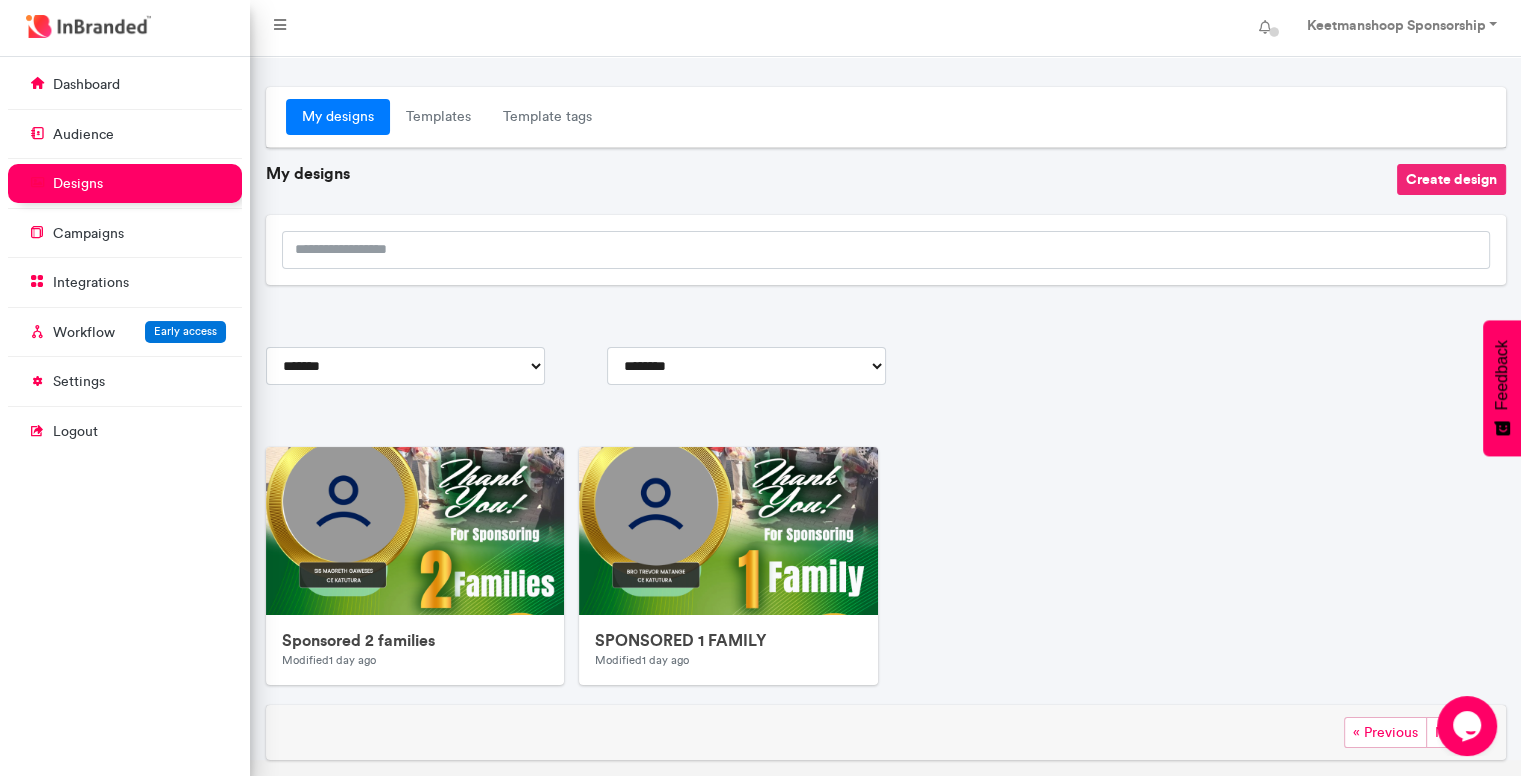 click on "Create design" at bounding box center [1451, 179] 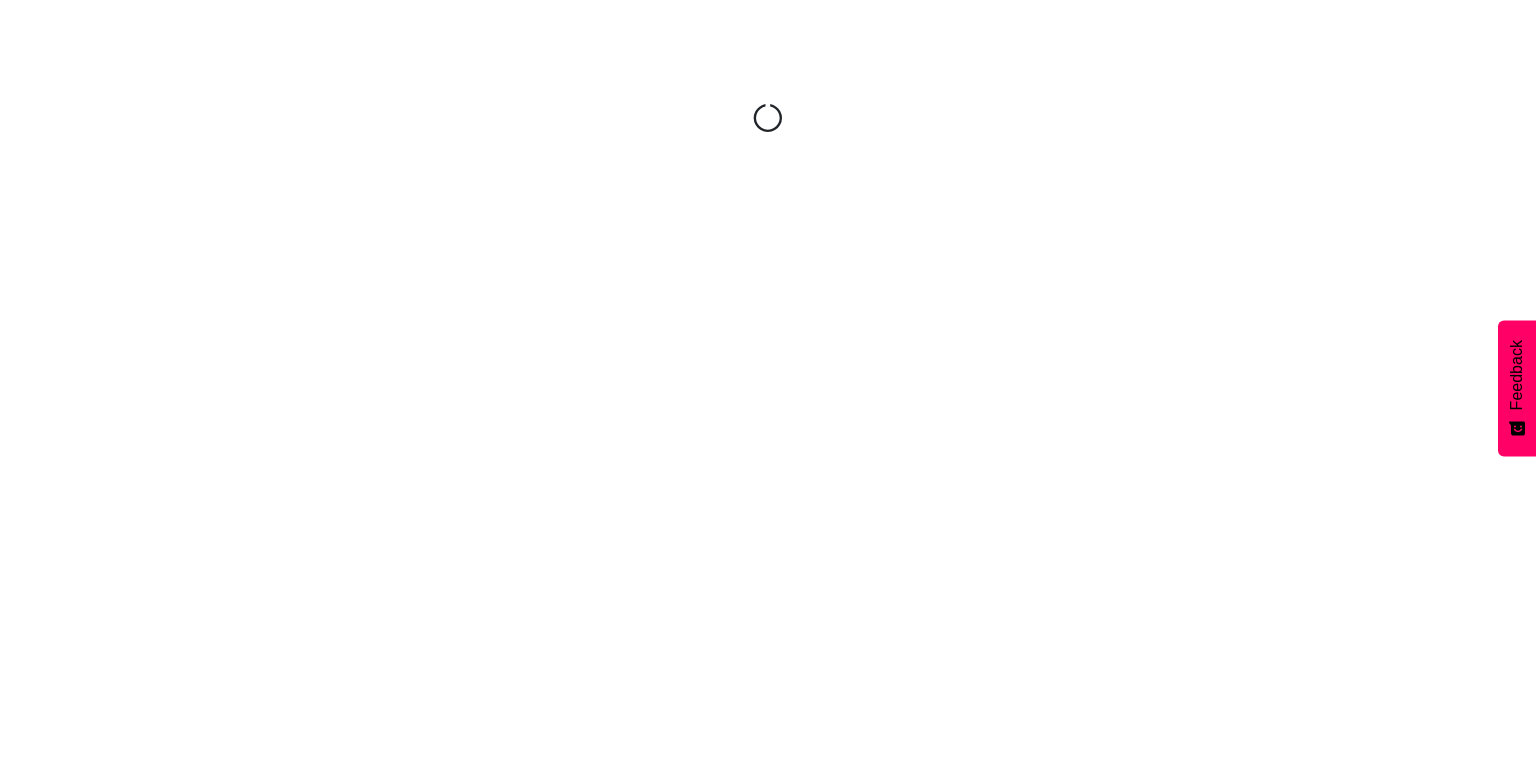 scroll, scrollTop: 0, scrollLeft: 0, axis: both 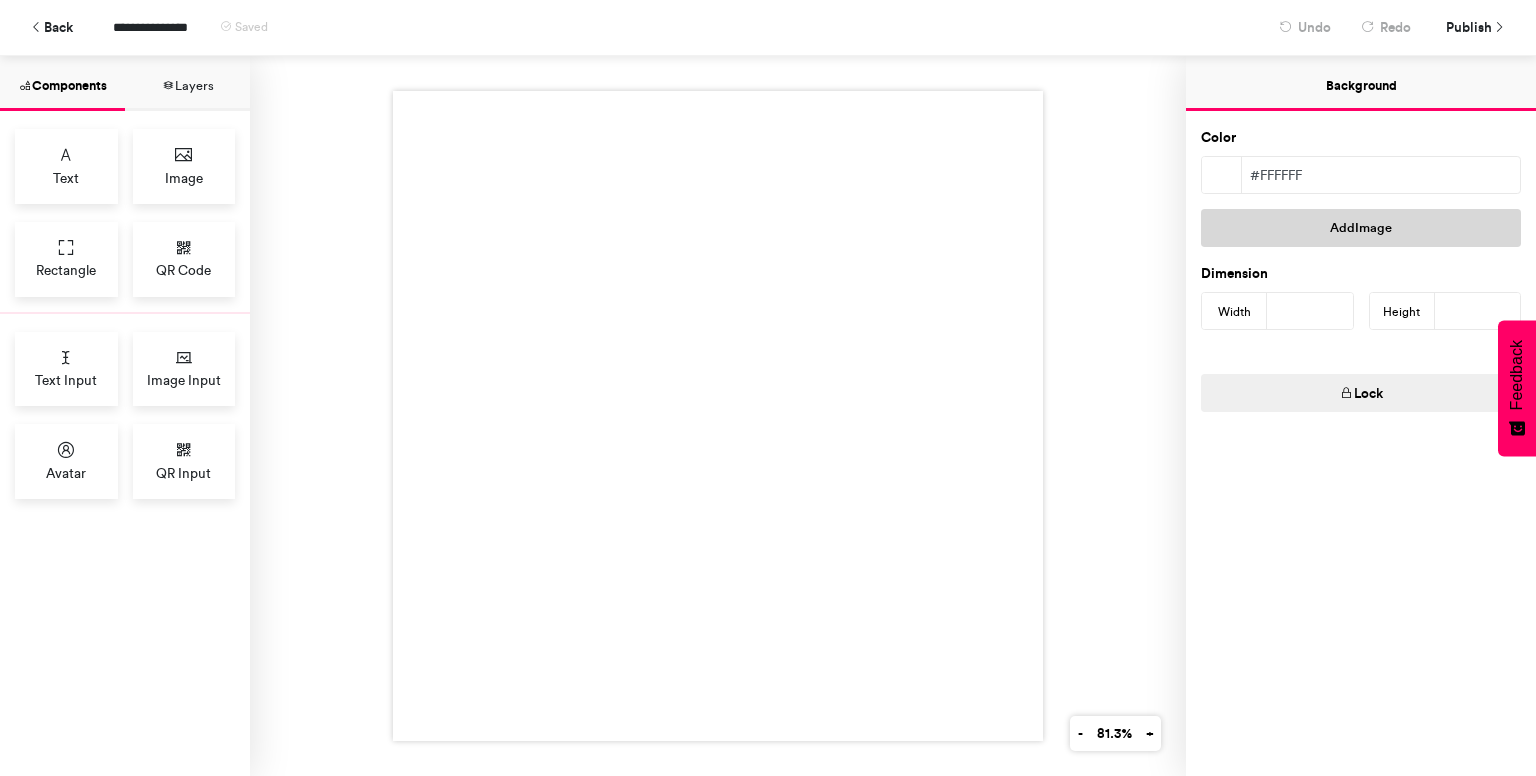 click on "Add  Image" at bounding box center [1361, 228] 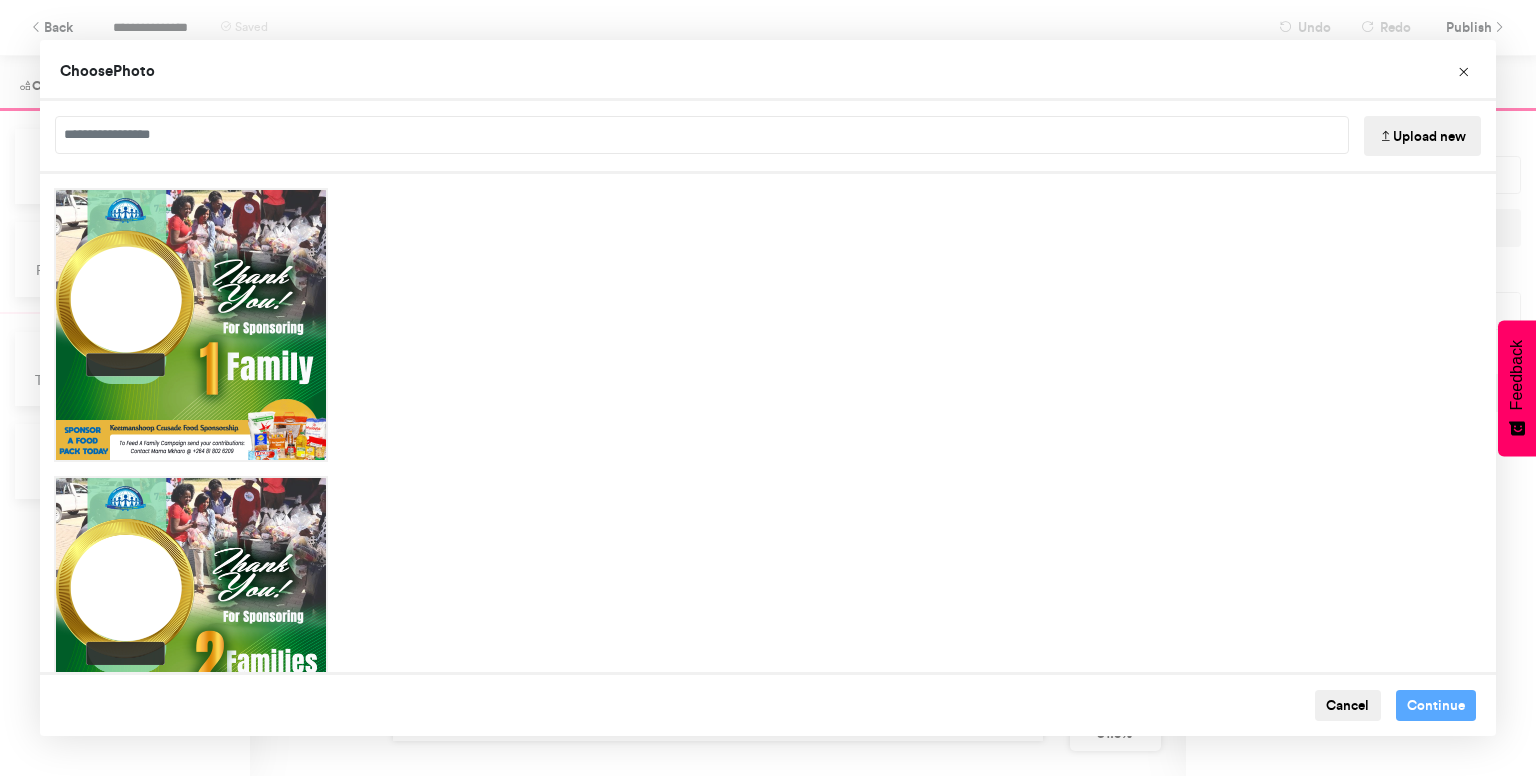 click at bounding box center [1386, 137] 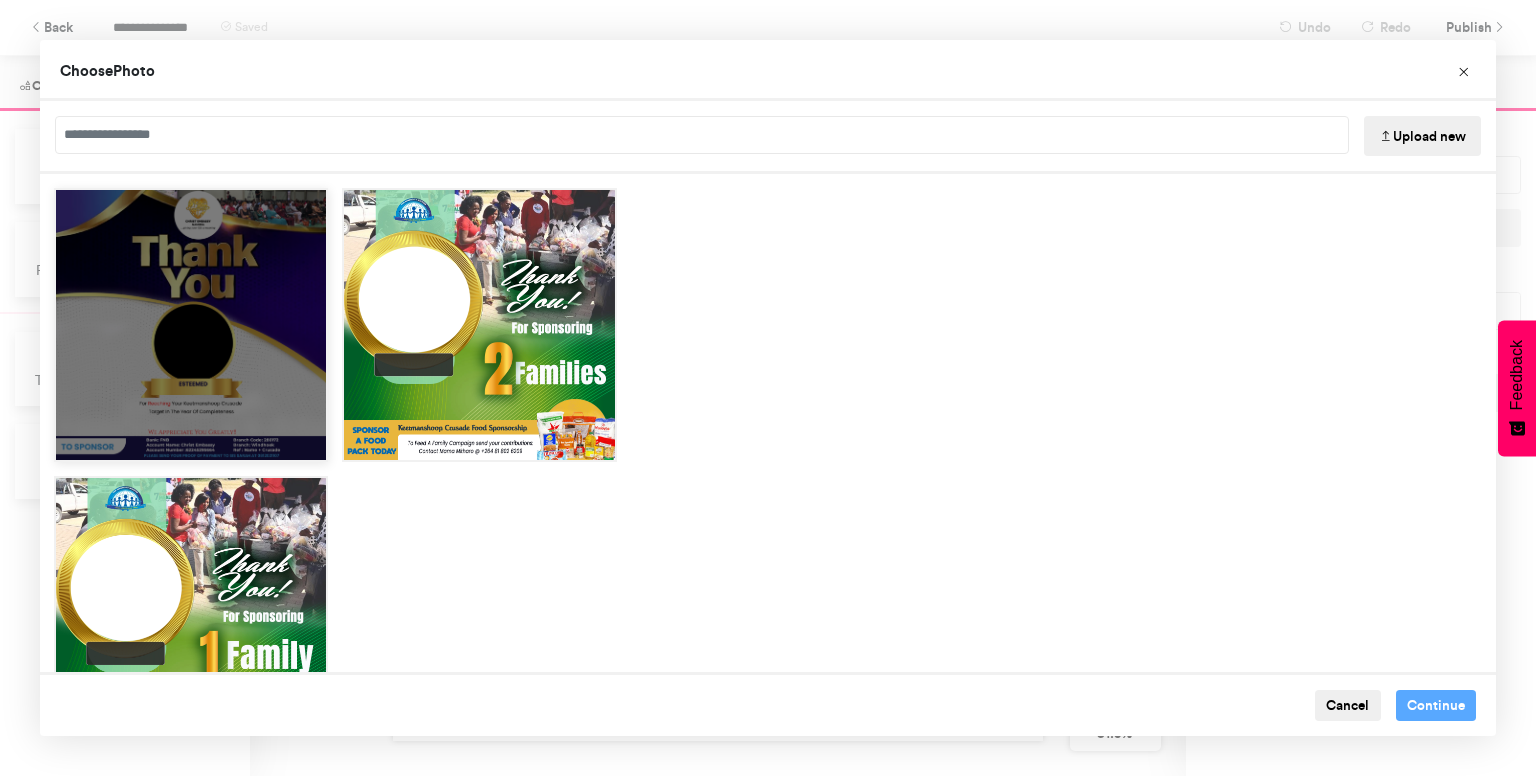 click at bounding box center (191, 325) 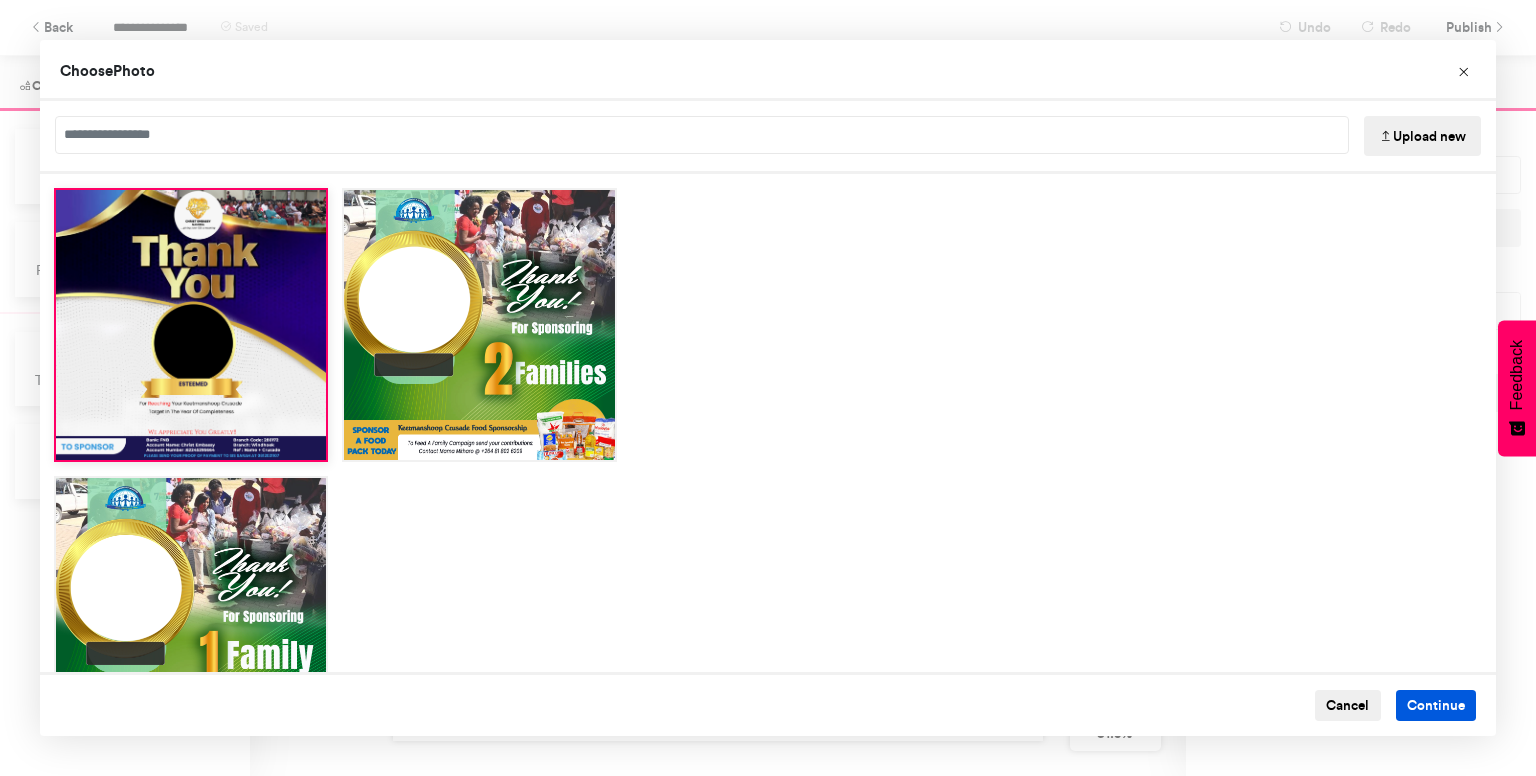 click on "Continue" at bounding box center (1436, 706) 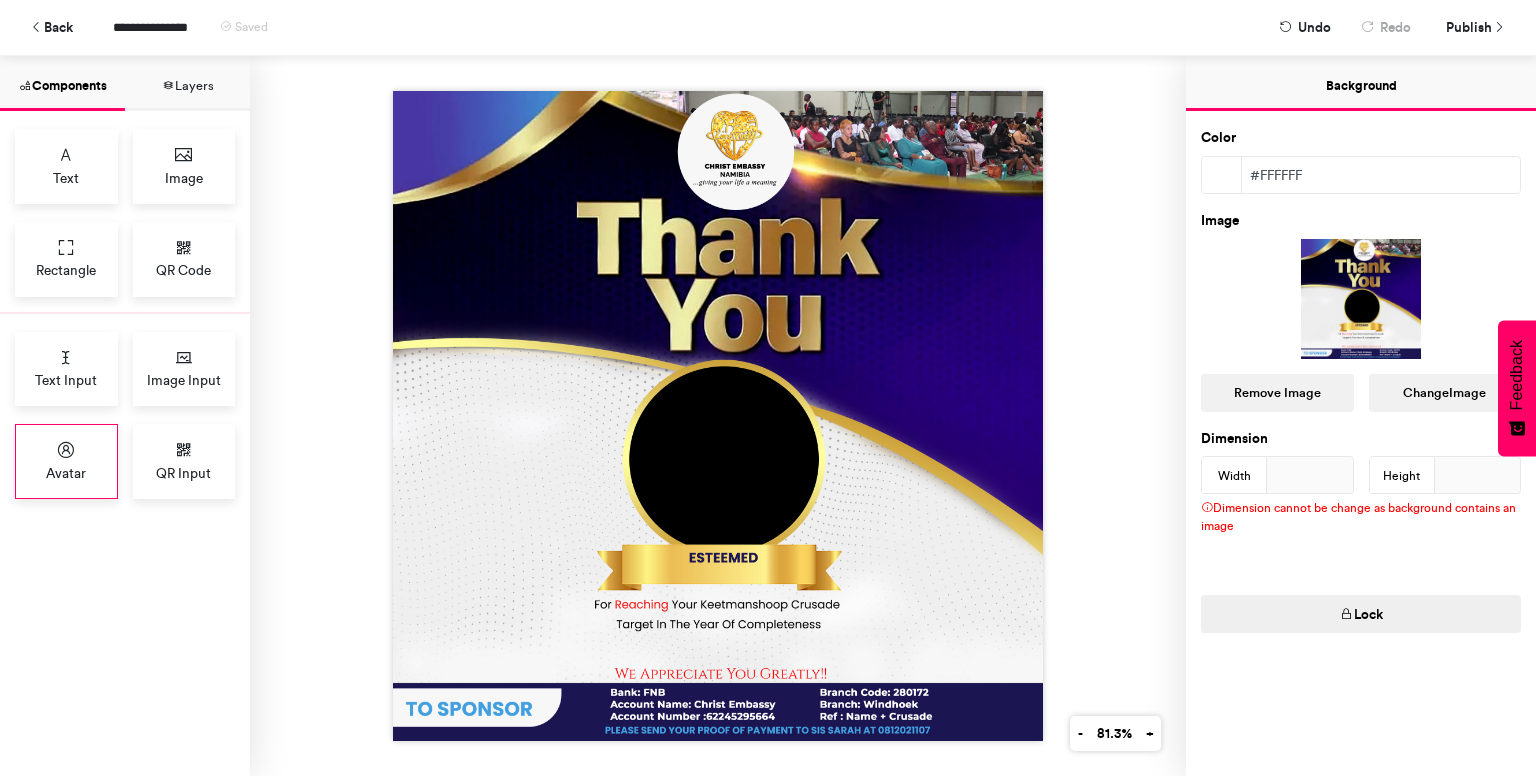 click on "Avatar" at bounding box center [66, 461] 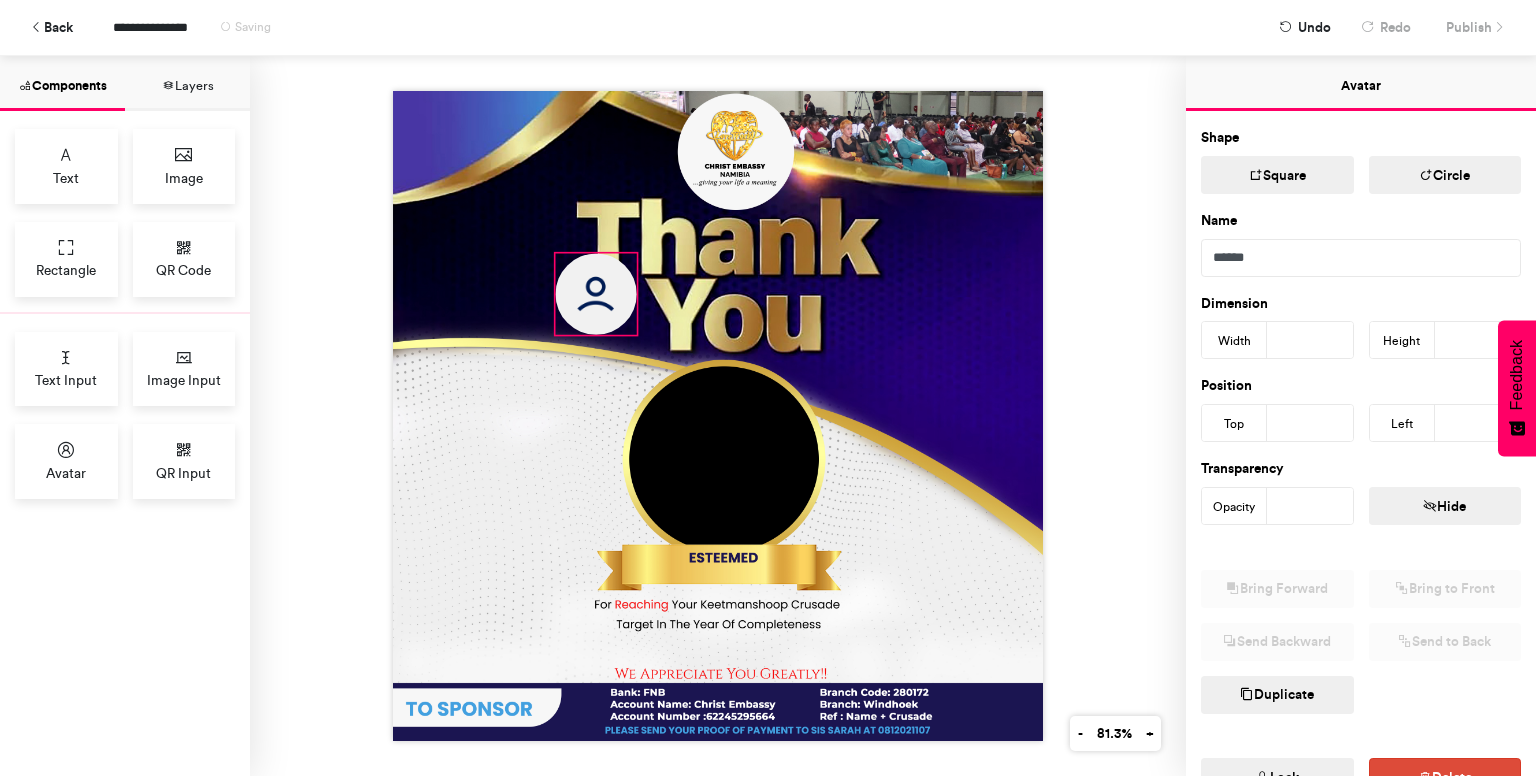 click at bounding box center [718, 416] 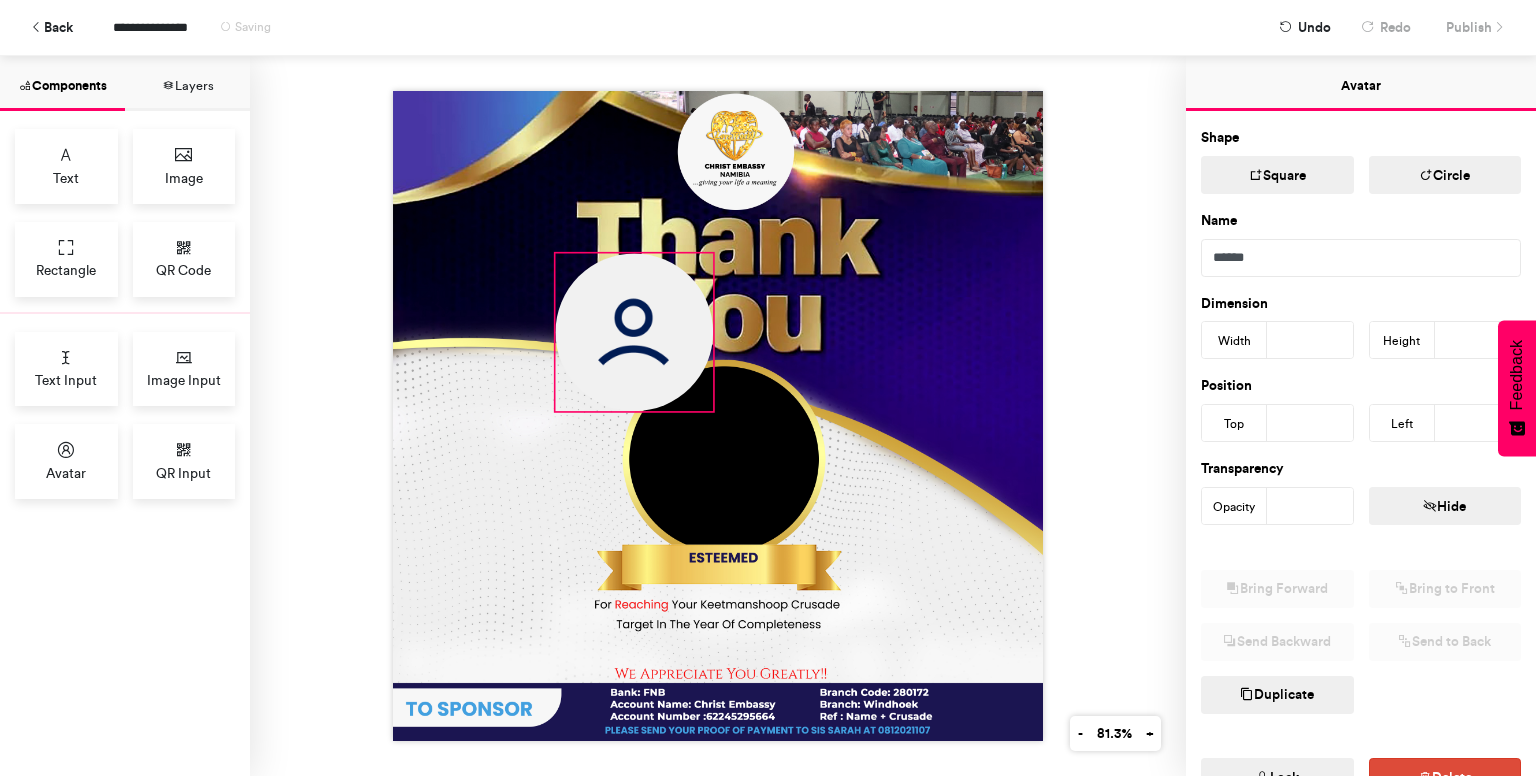 drag, startPoint x: 628, startPoint y: 323, endPoint x: 707, endPoint y: 417, distance: 122.78844 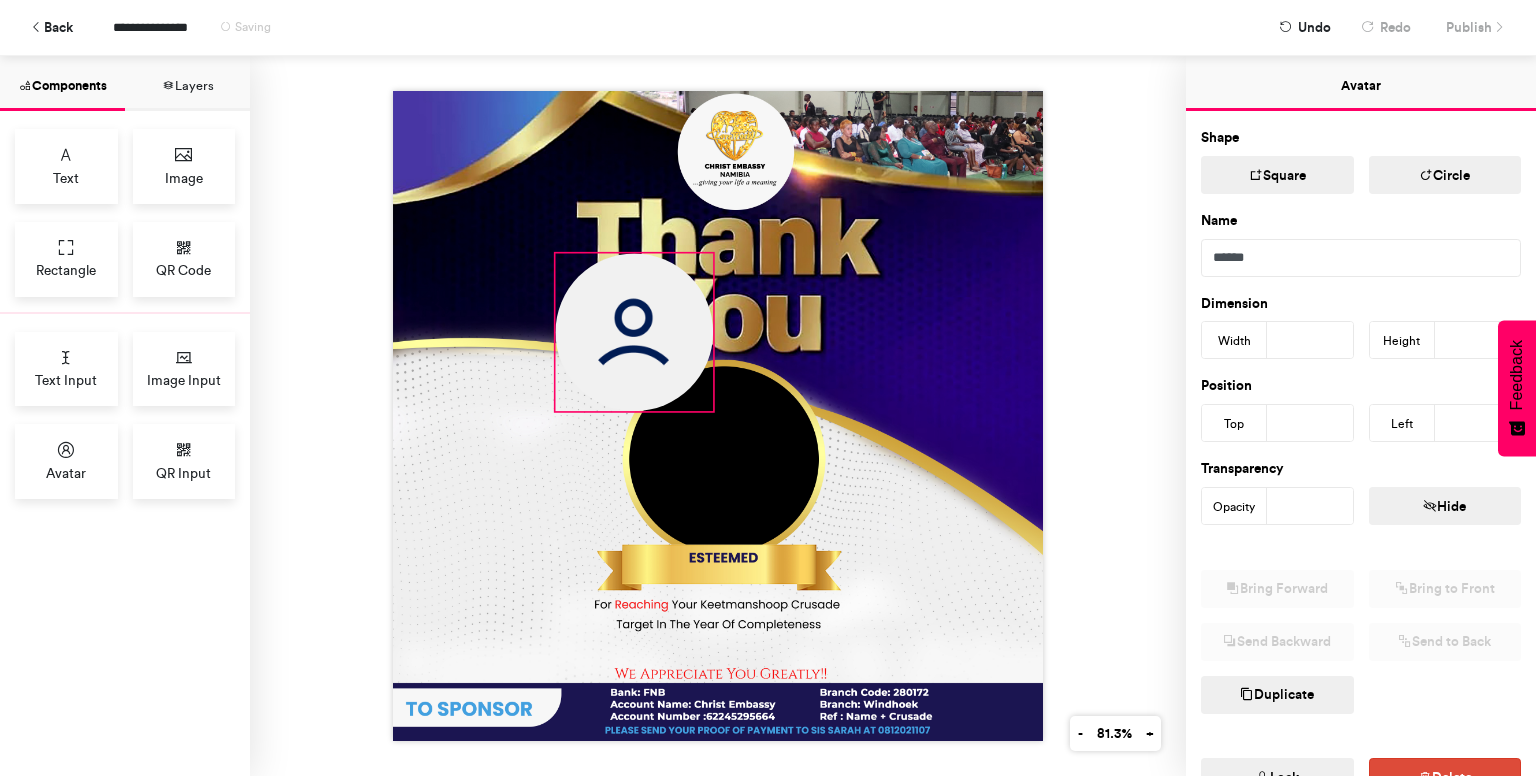 click at bounding box center (718, 416) 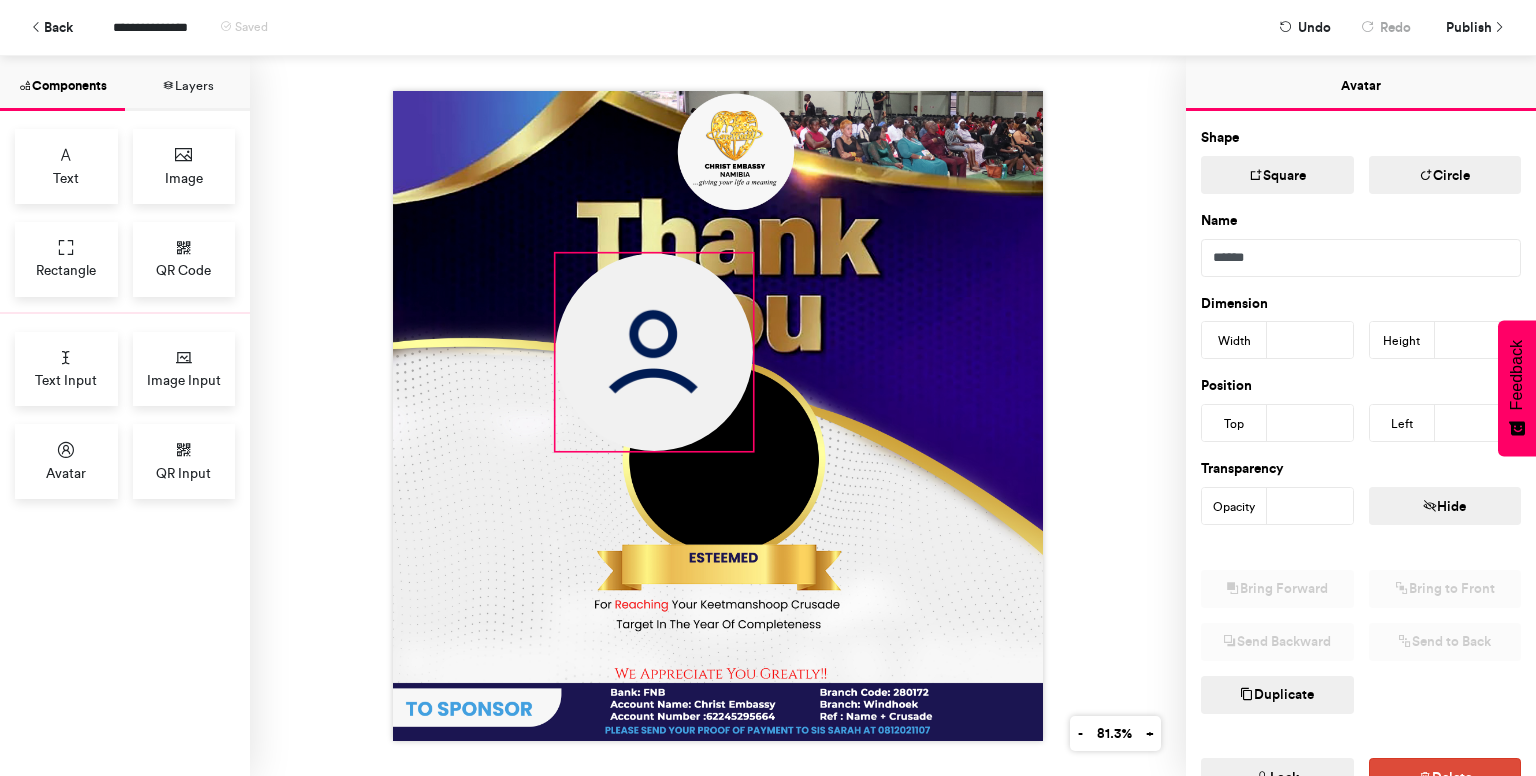 drag, startPoint x: 708, startPoint y: 405, endPoint x: 747, endPoint y: 440, distance: 52.40229 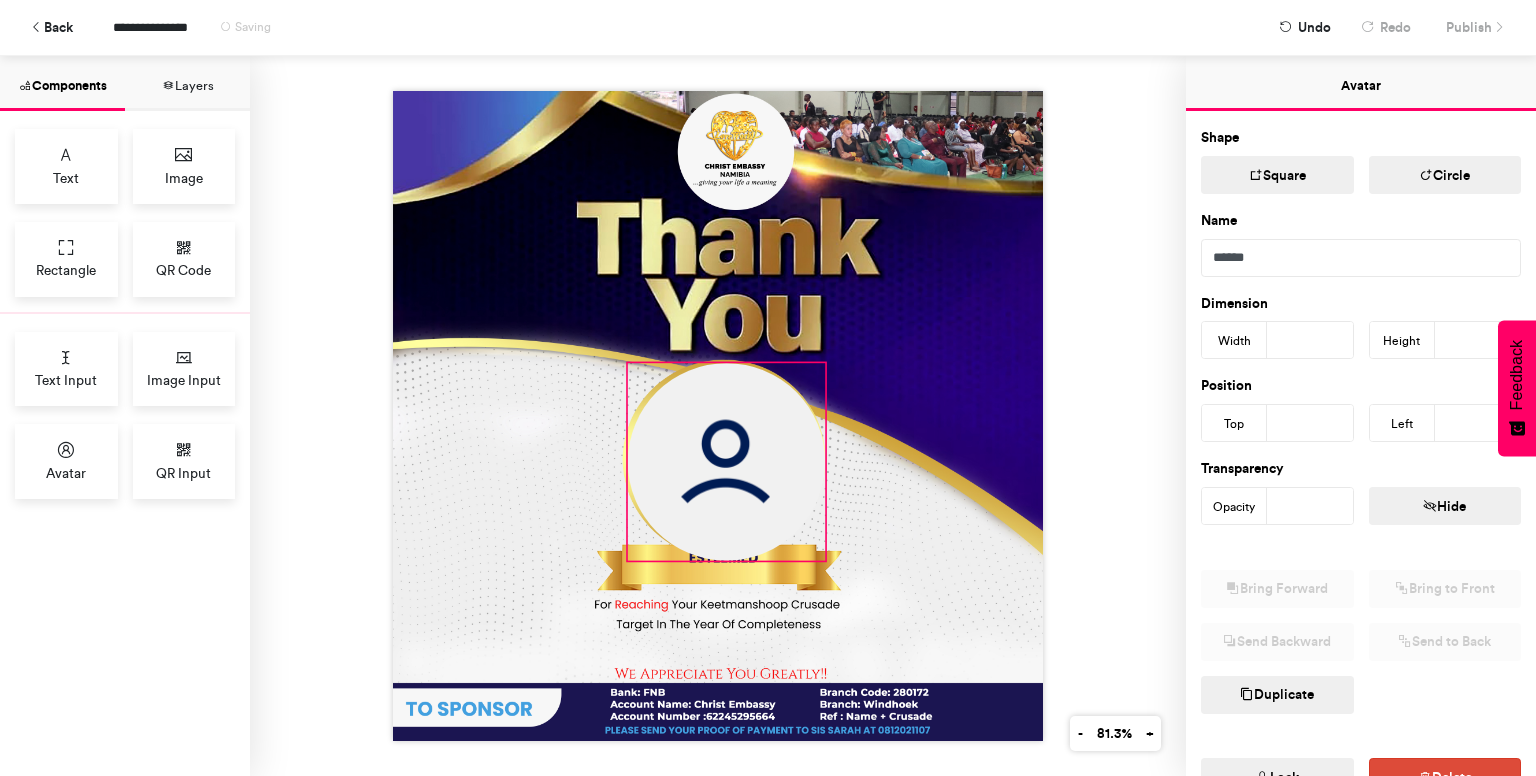 drag, startPoint x: 680, startPoint y: 373, endPoint x: 752, endPoint y: 483, distance: 131.46863 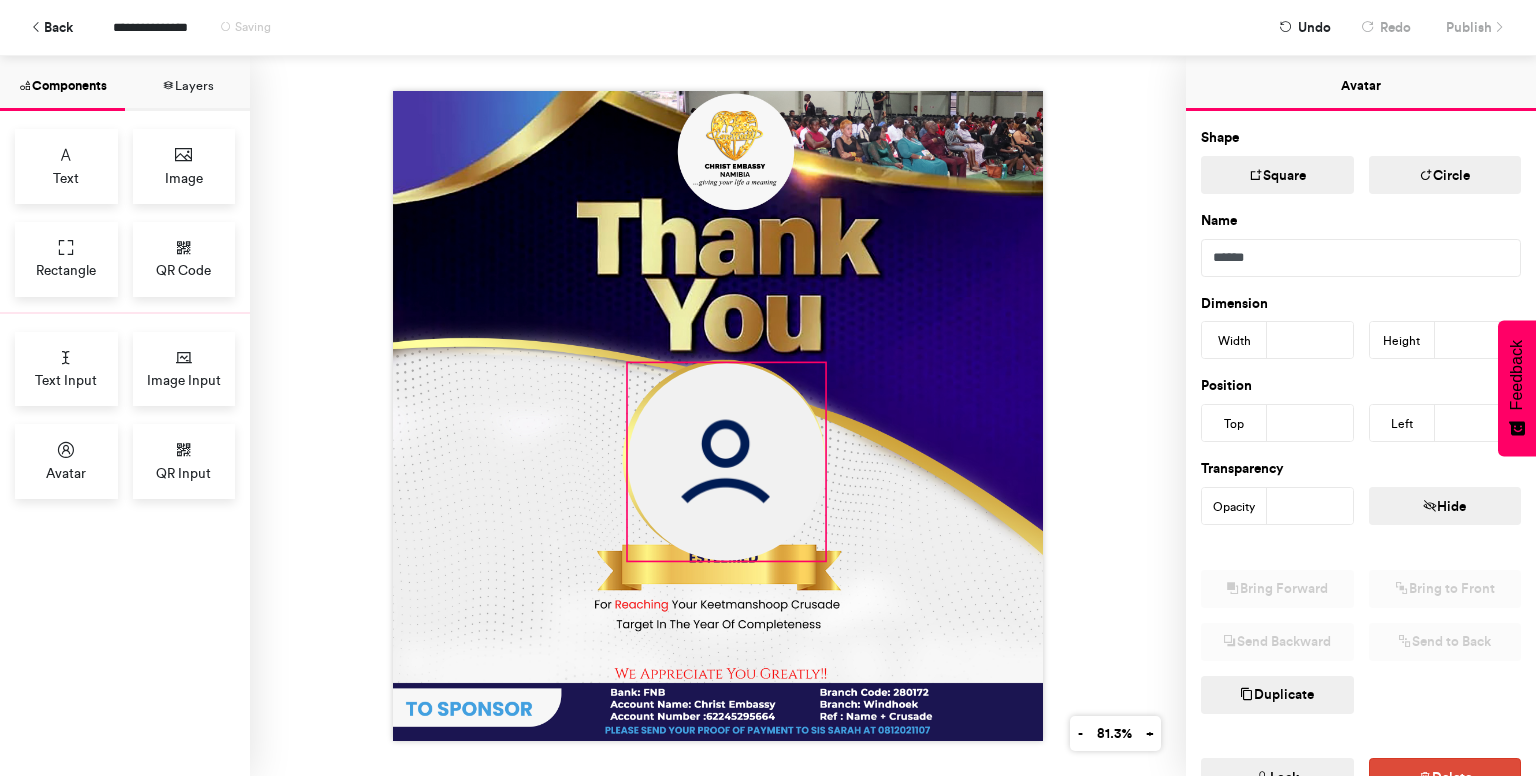 click at bounding box center [726, 461] 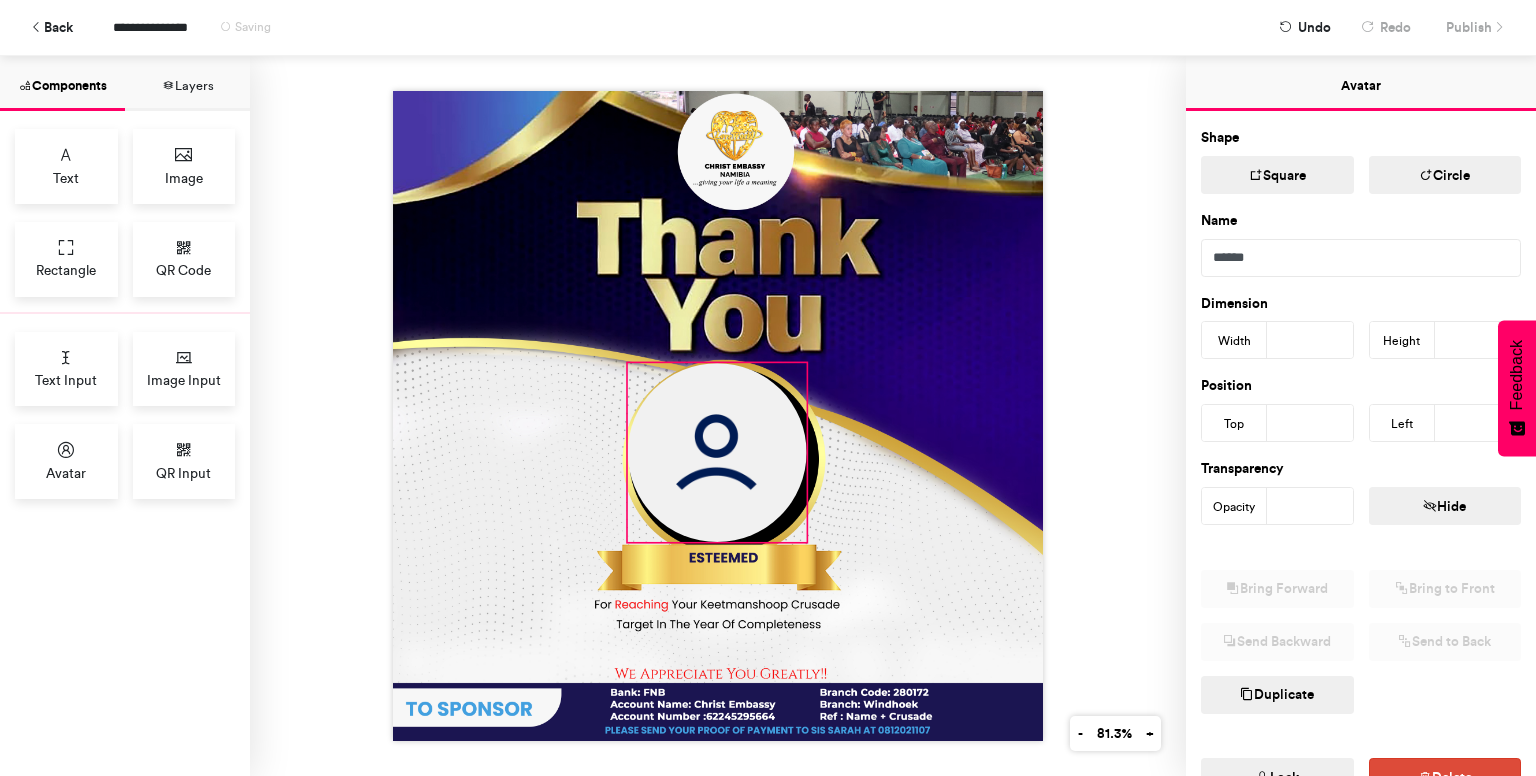 drag, startPoint x: 816, startPoint y: 553, endPoint x: 797, endPoint y: 541, distance: 22.472204 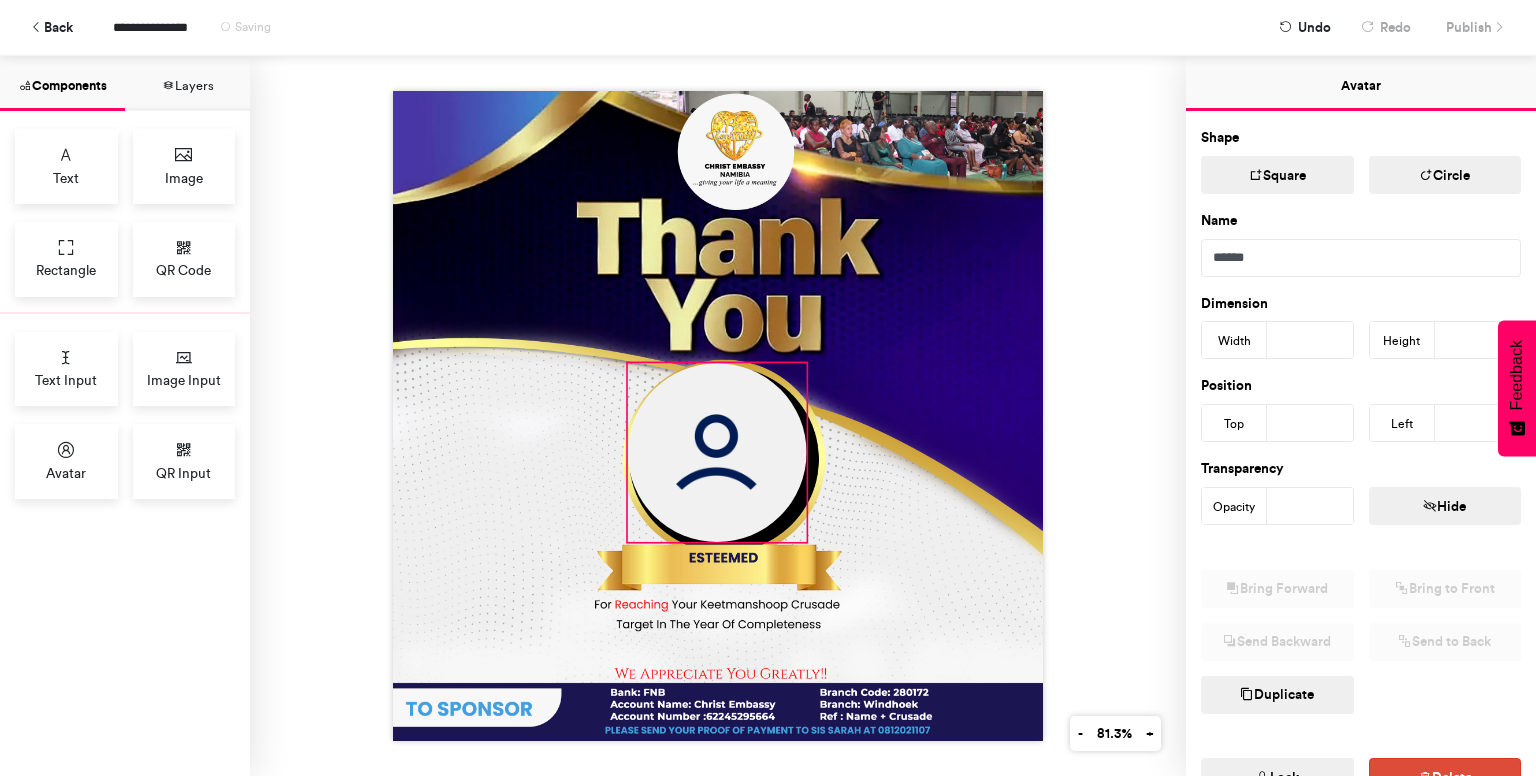click at bounding box center (718, 416) 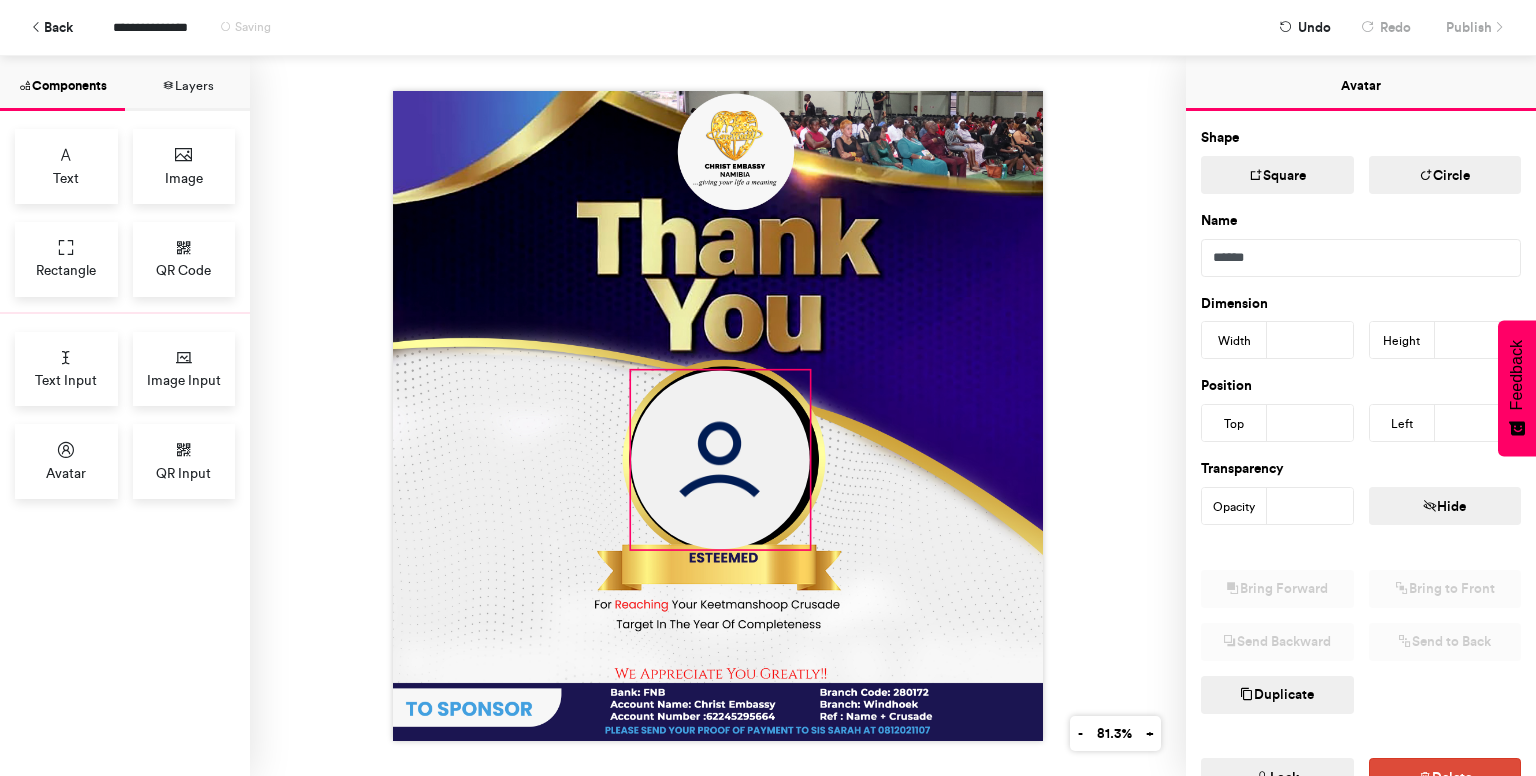 click at bounding box center [720, 460] 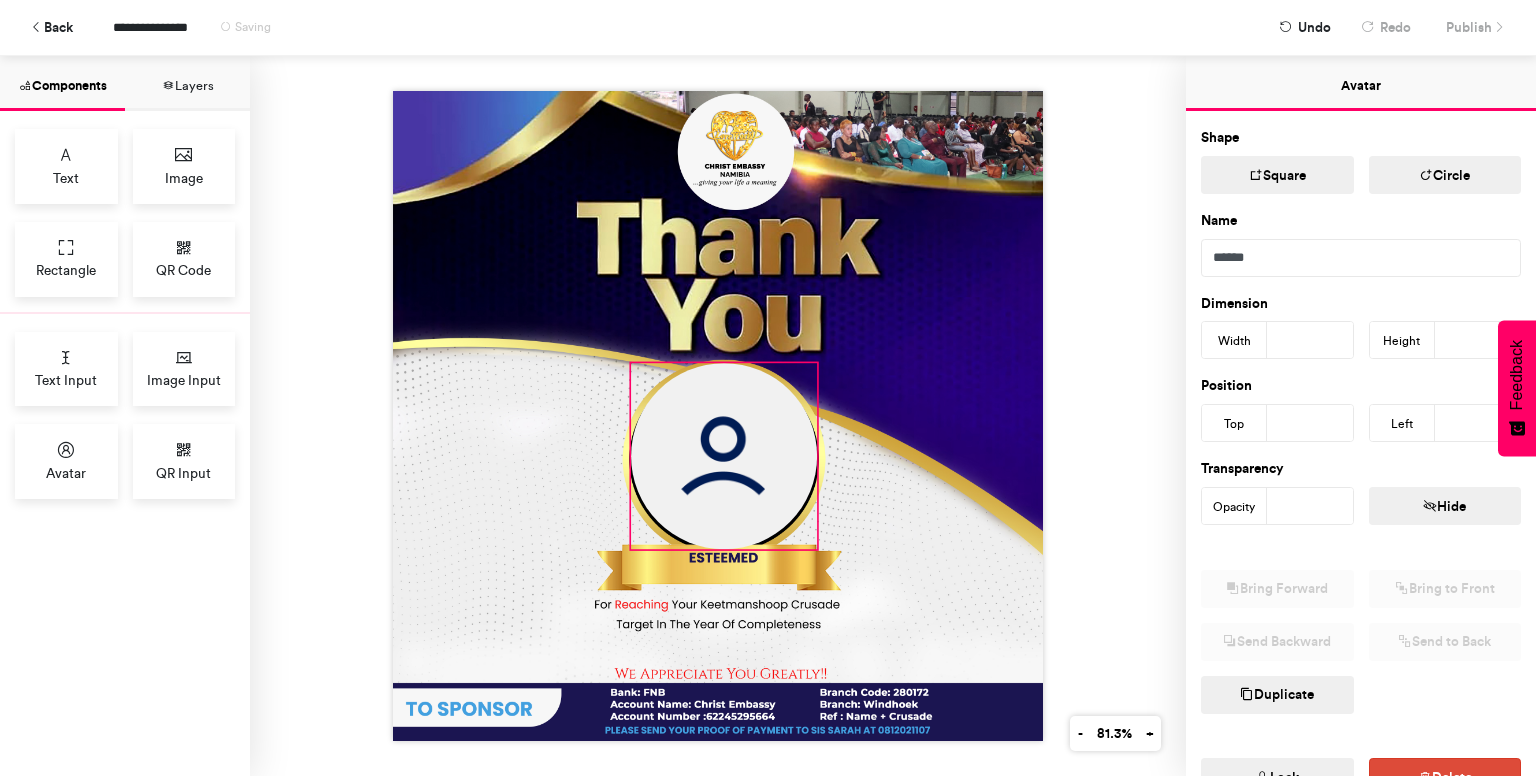 click at bounding box center (718, 416) 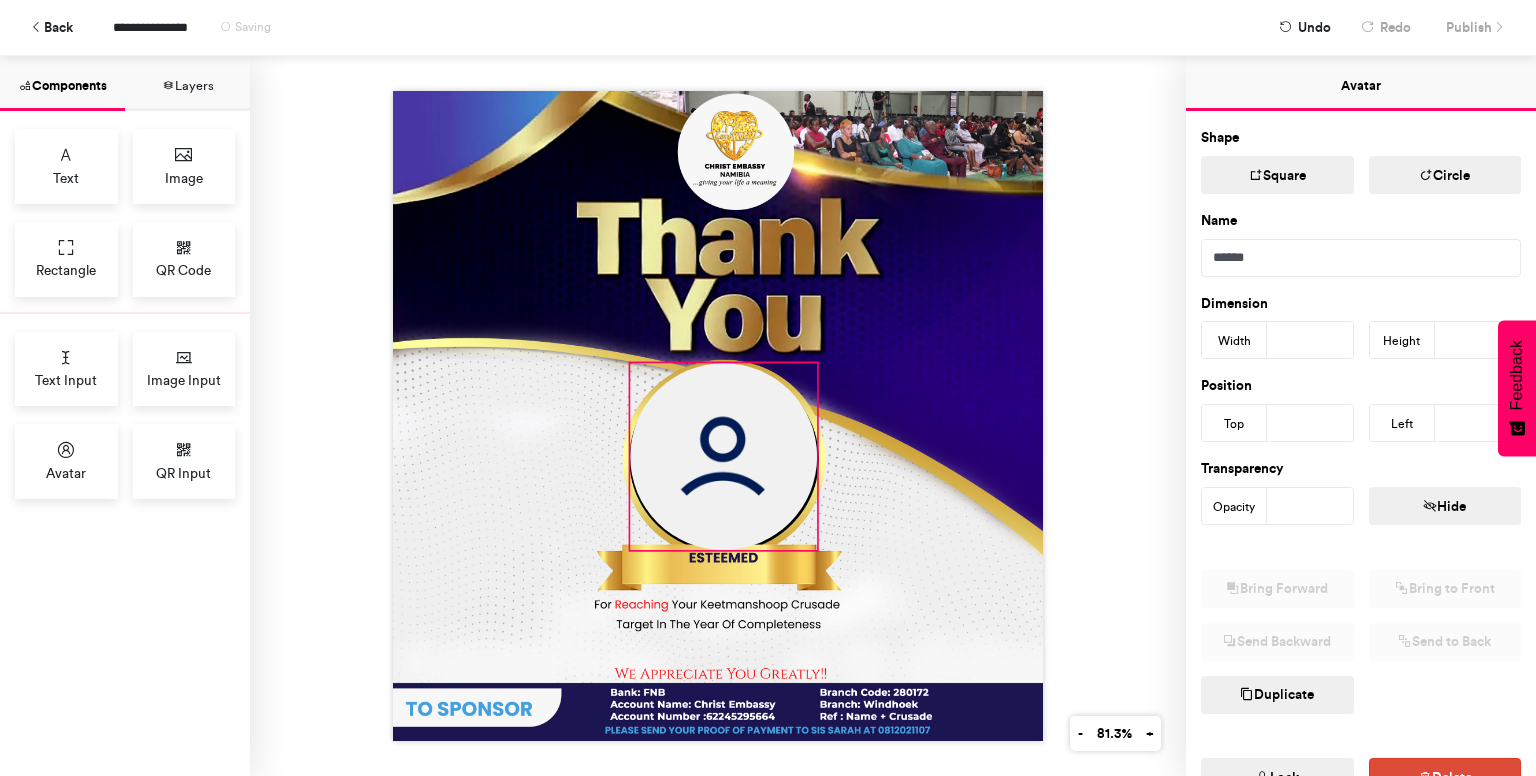 click at bounding box center (718, 416) 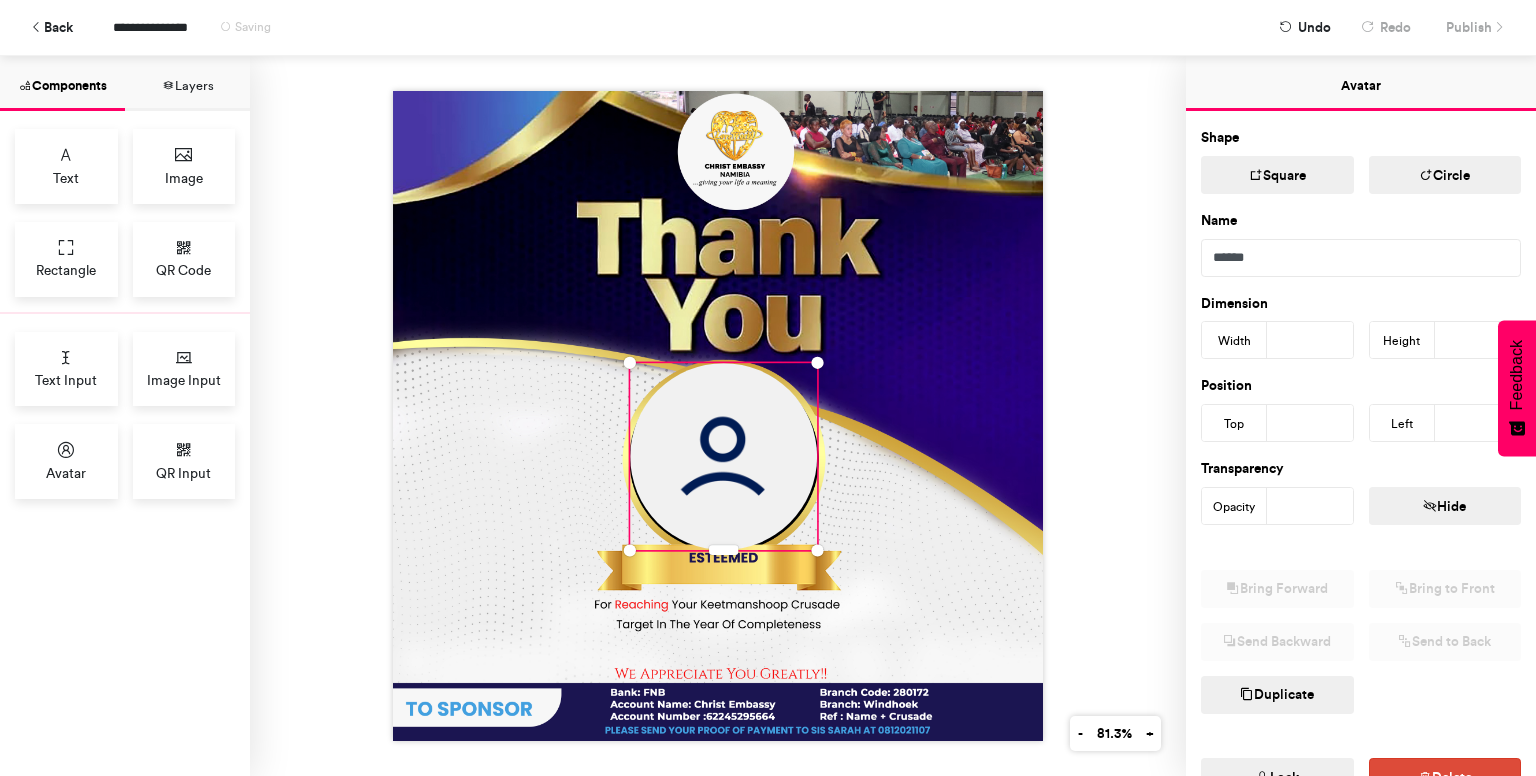 type on "***" 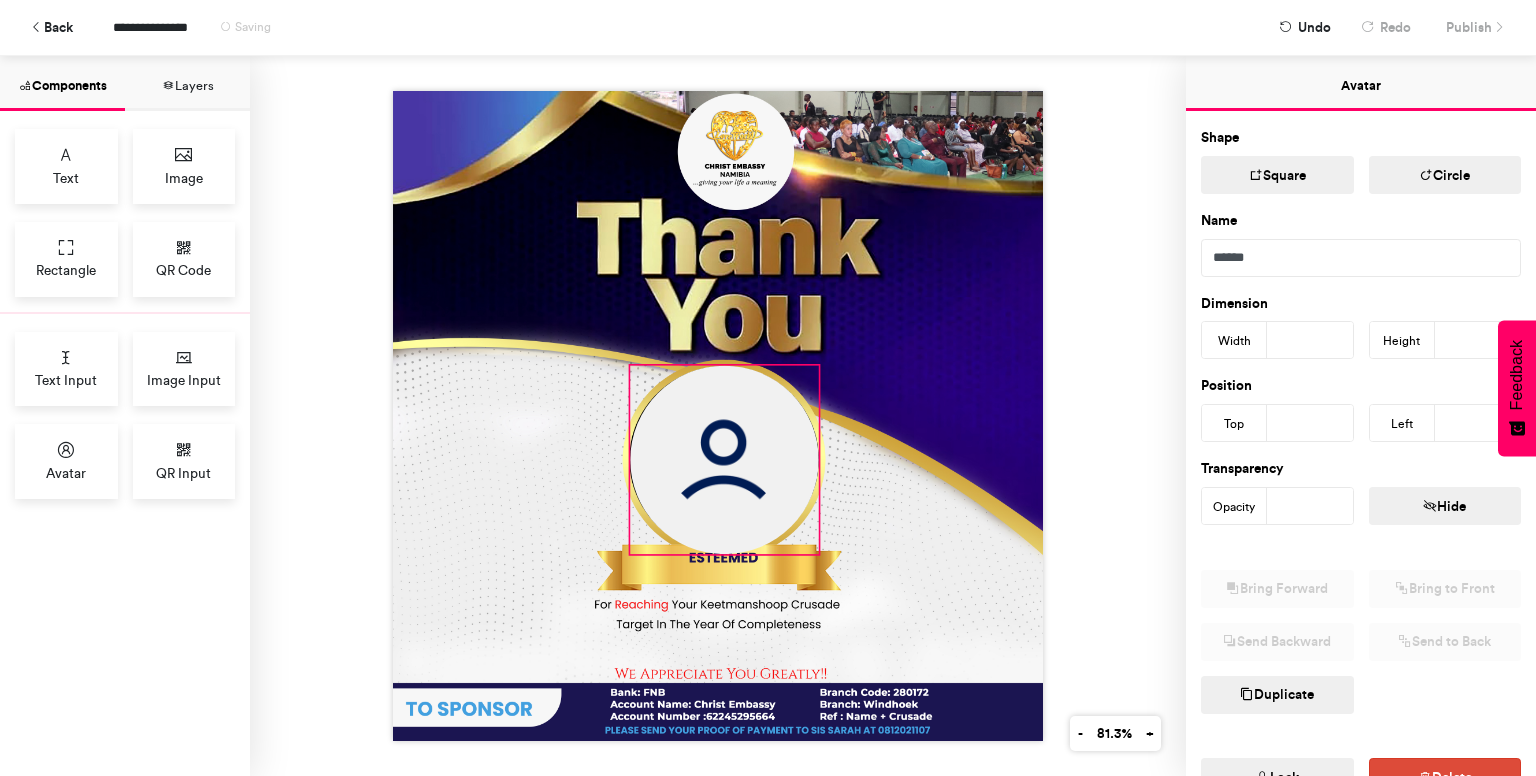 click at bounding box center [718, 416] 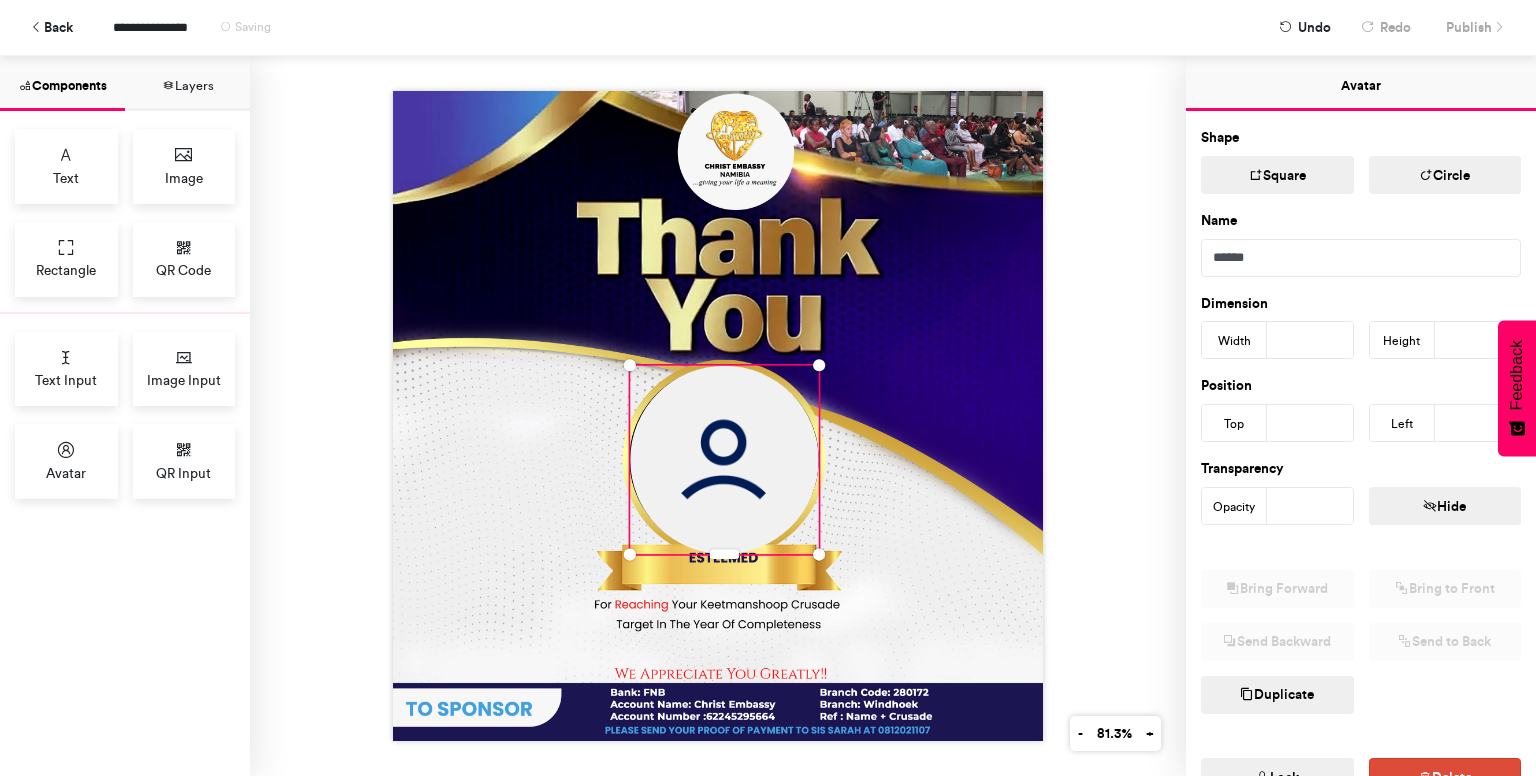 type on "***" 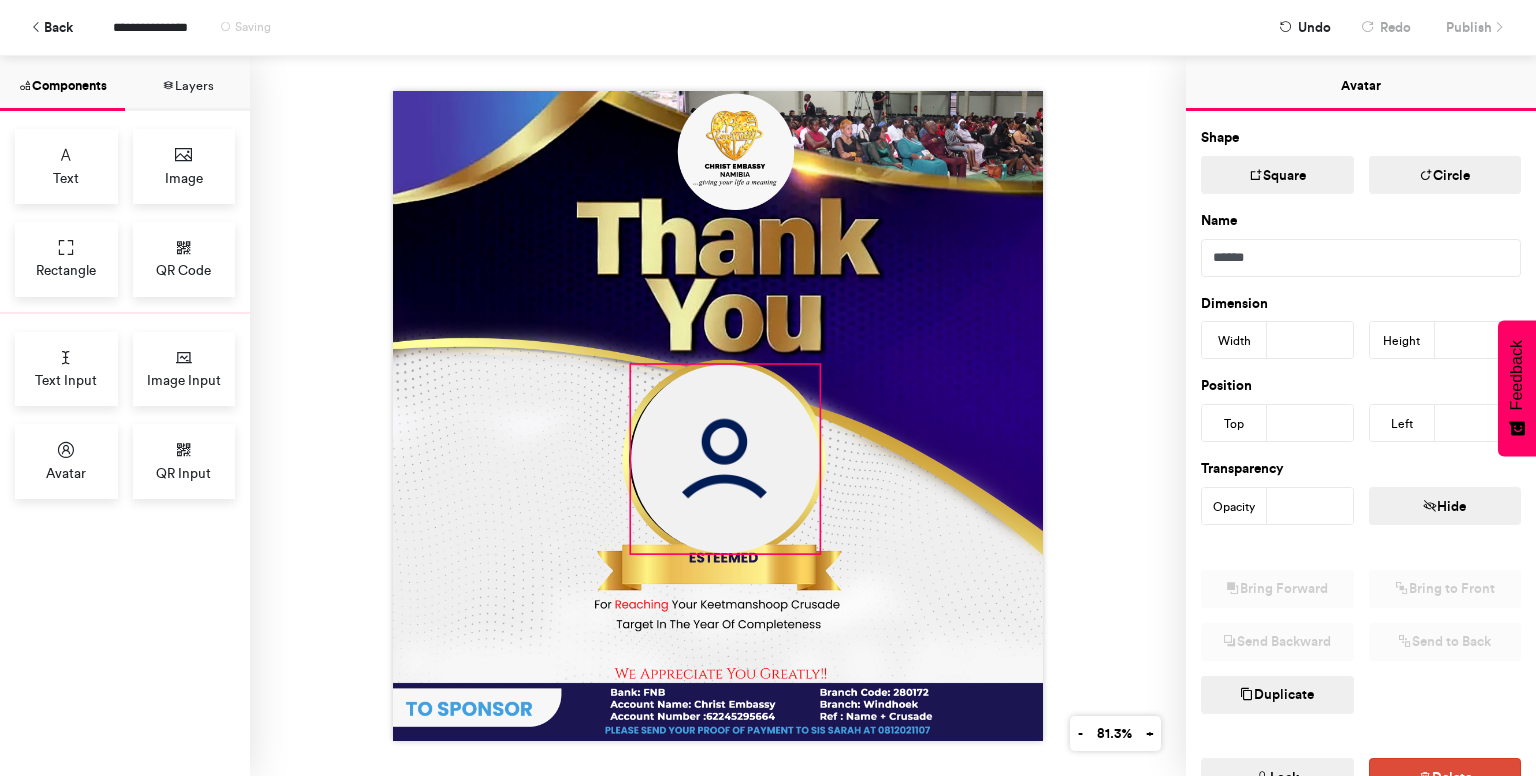 click at bounding box center [725, 459] 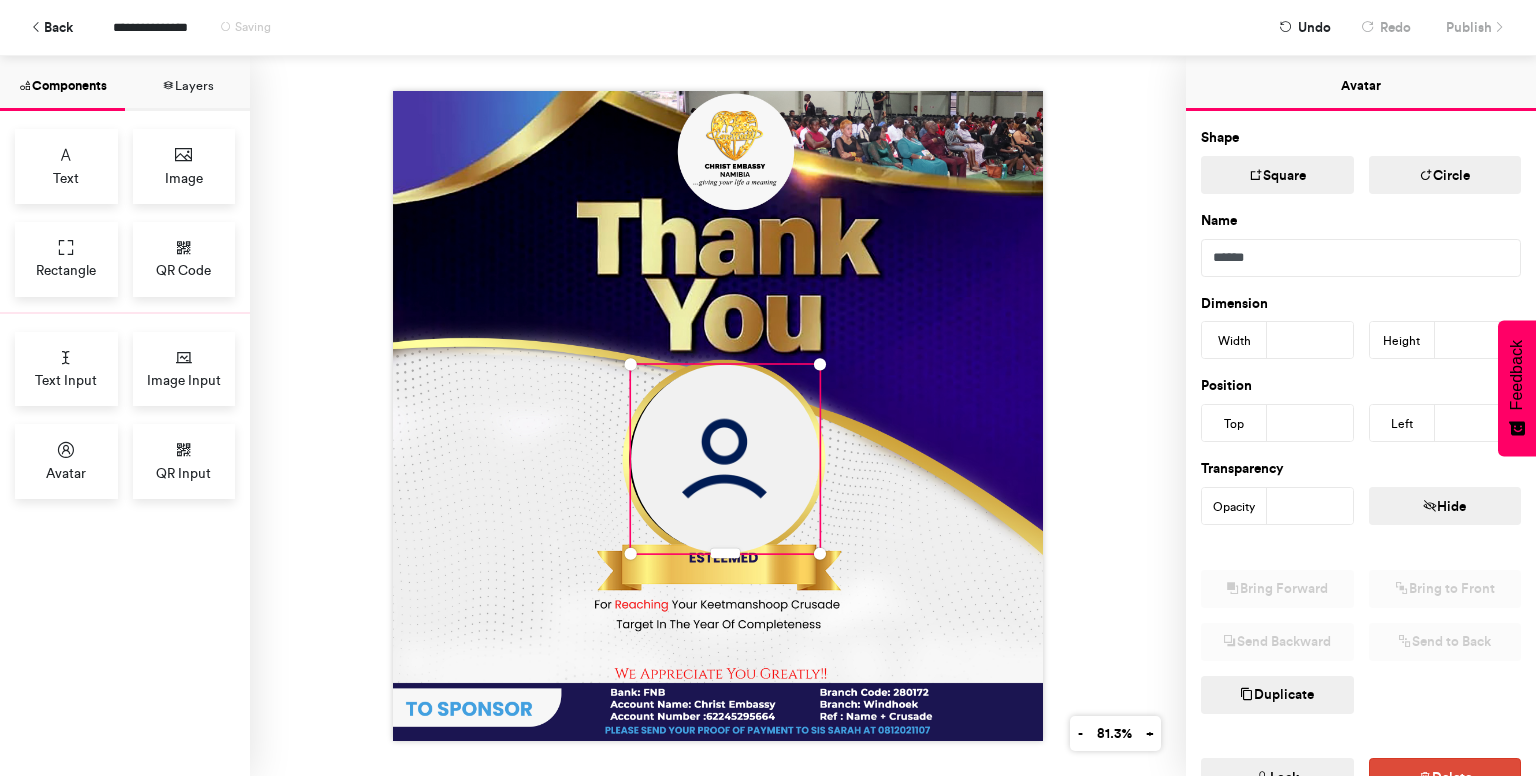 click at bounding box center (718, 416) 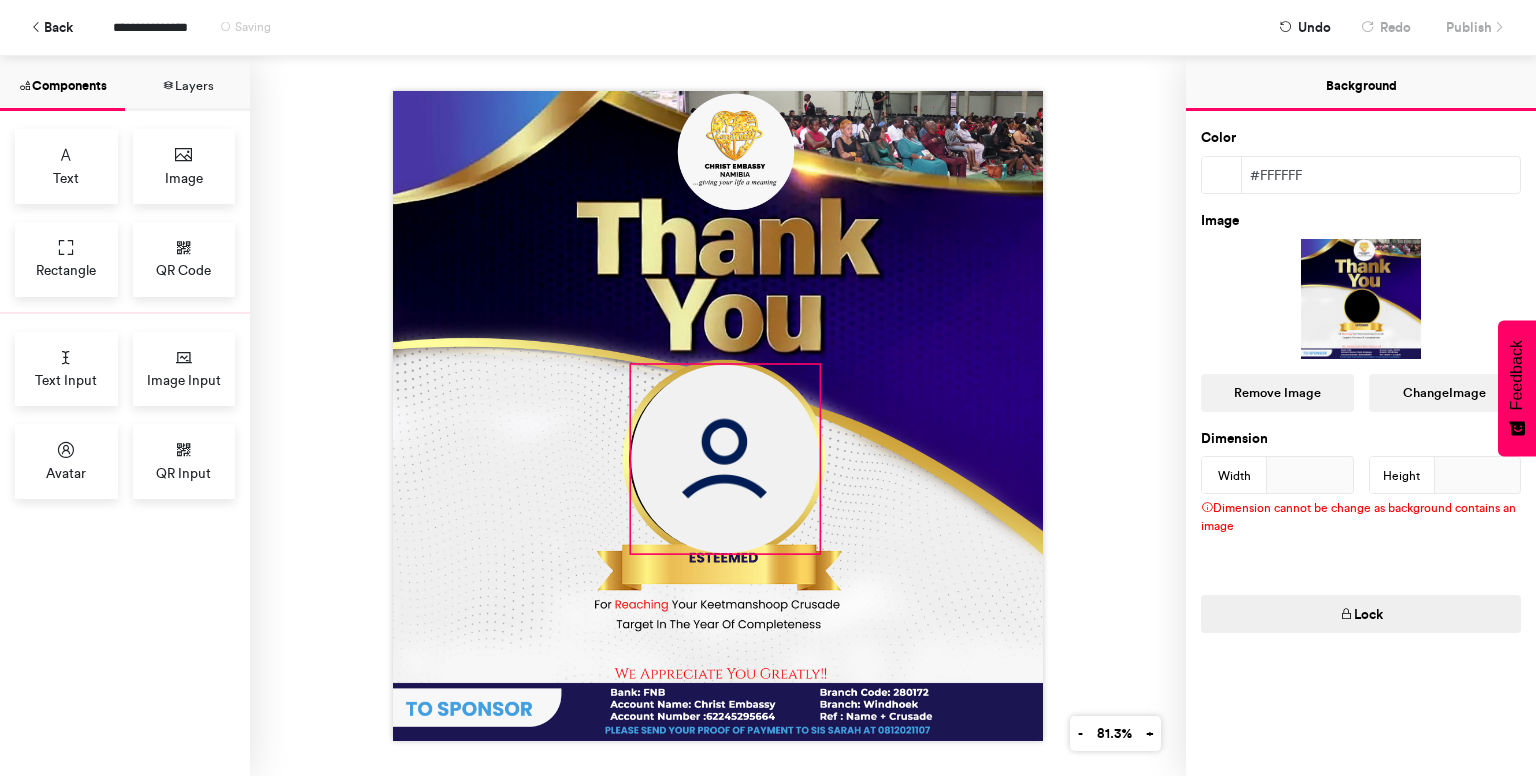 click at bounding box center (725, 459) 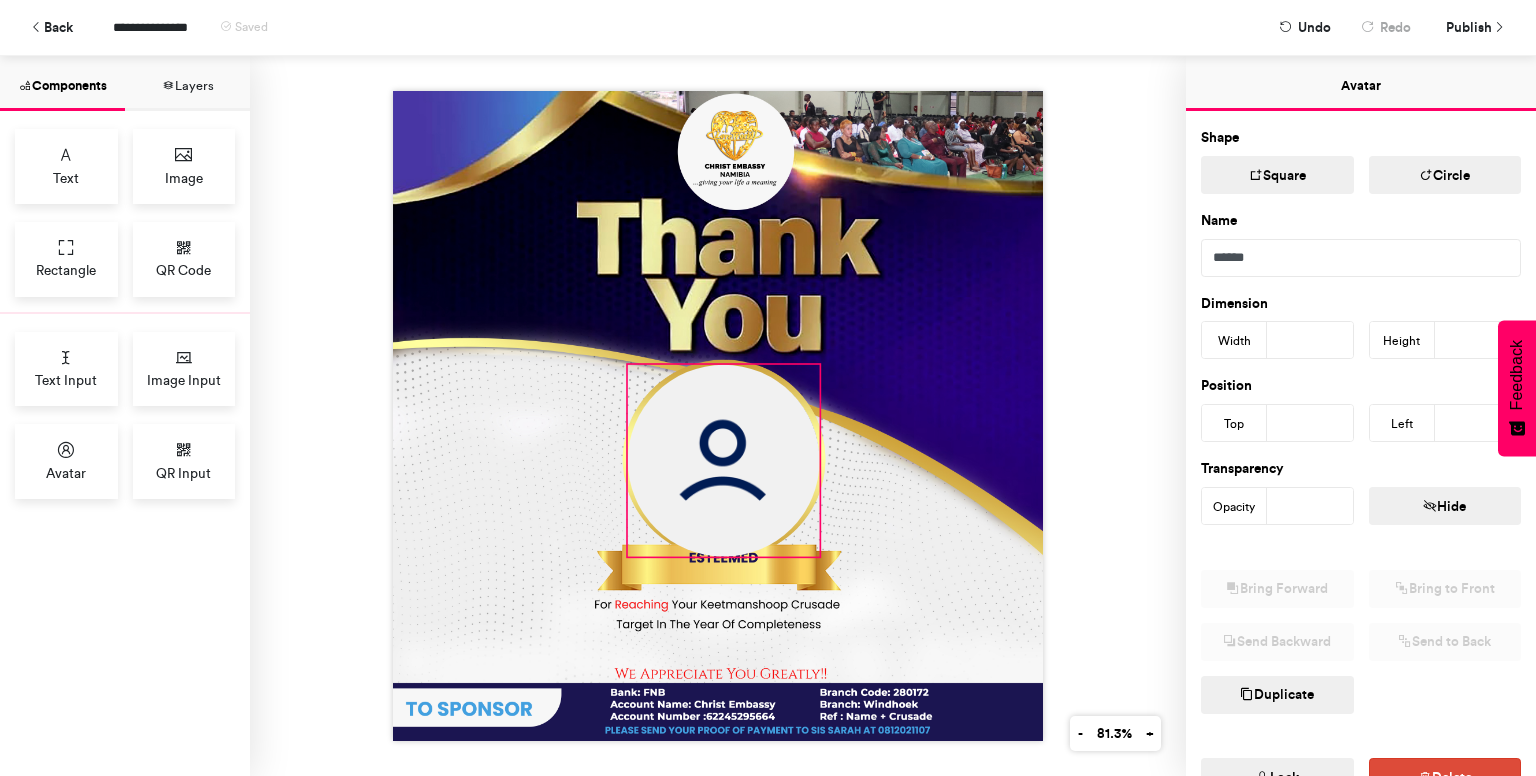 click at bounding box center [718, 416] 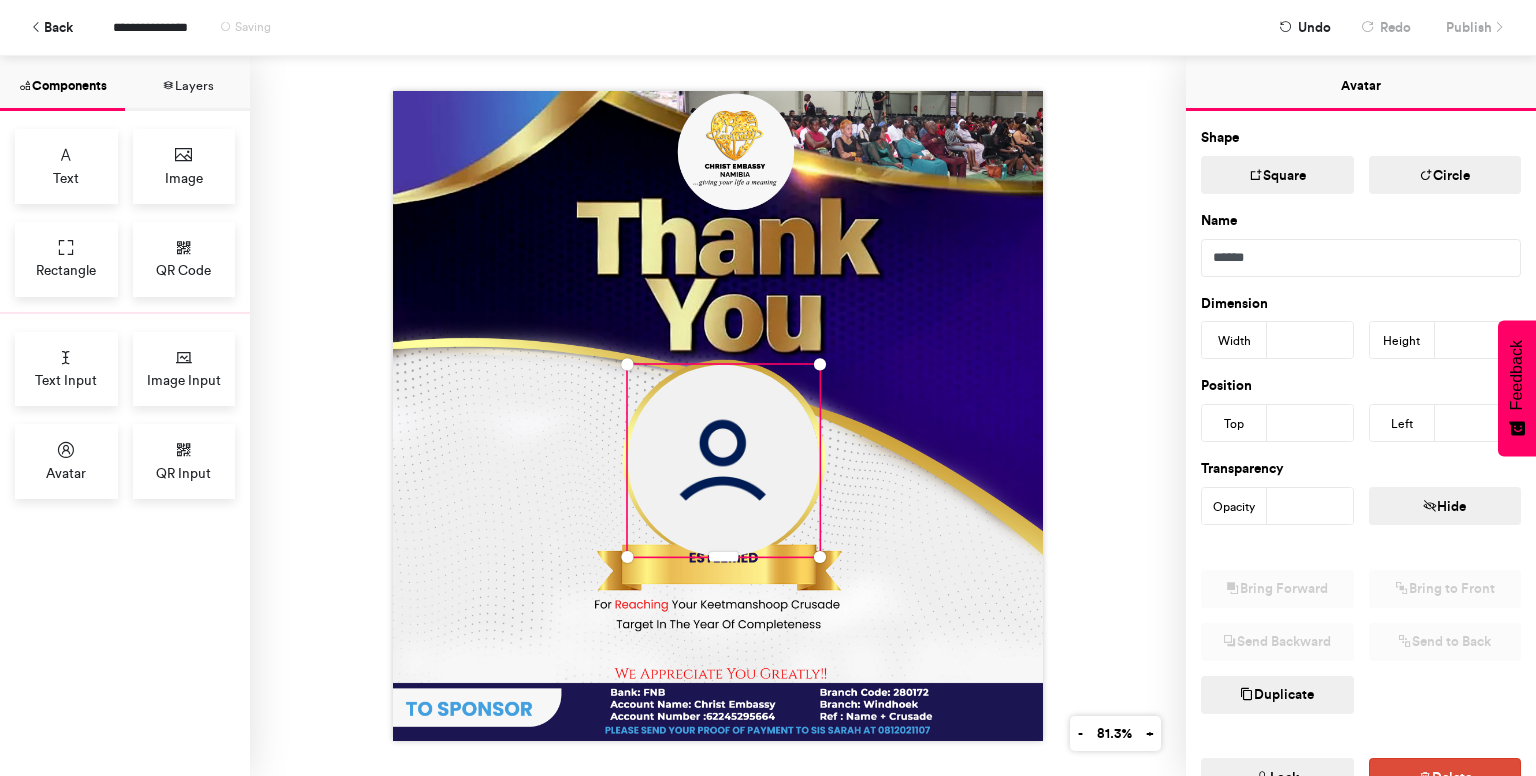 click at bounding box center (718, 416) 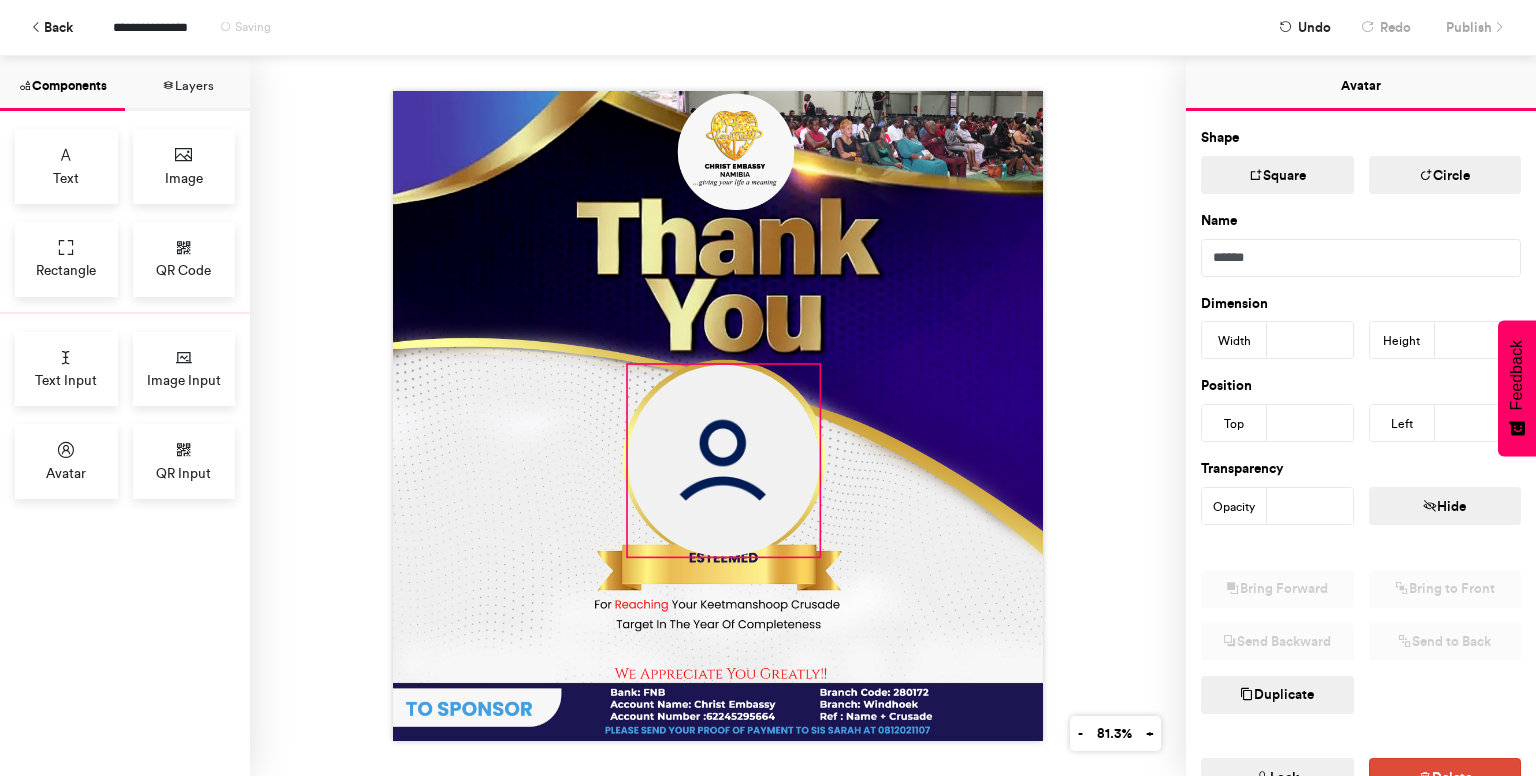 click at bounding box center (724, 461) 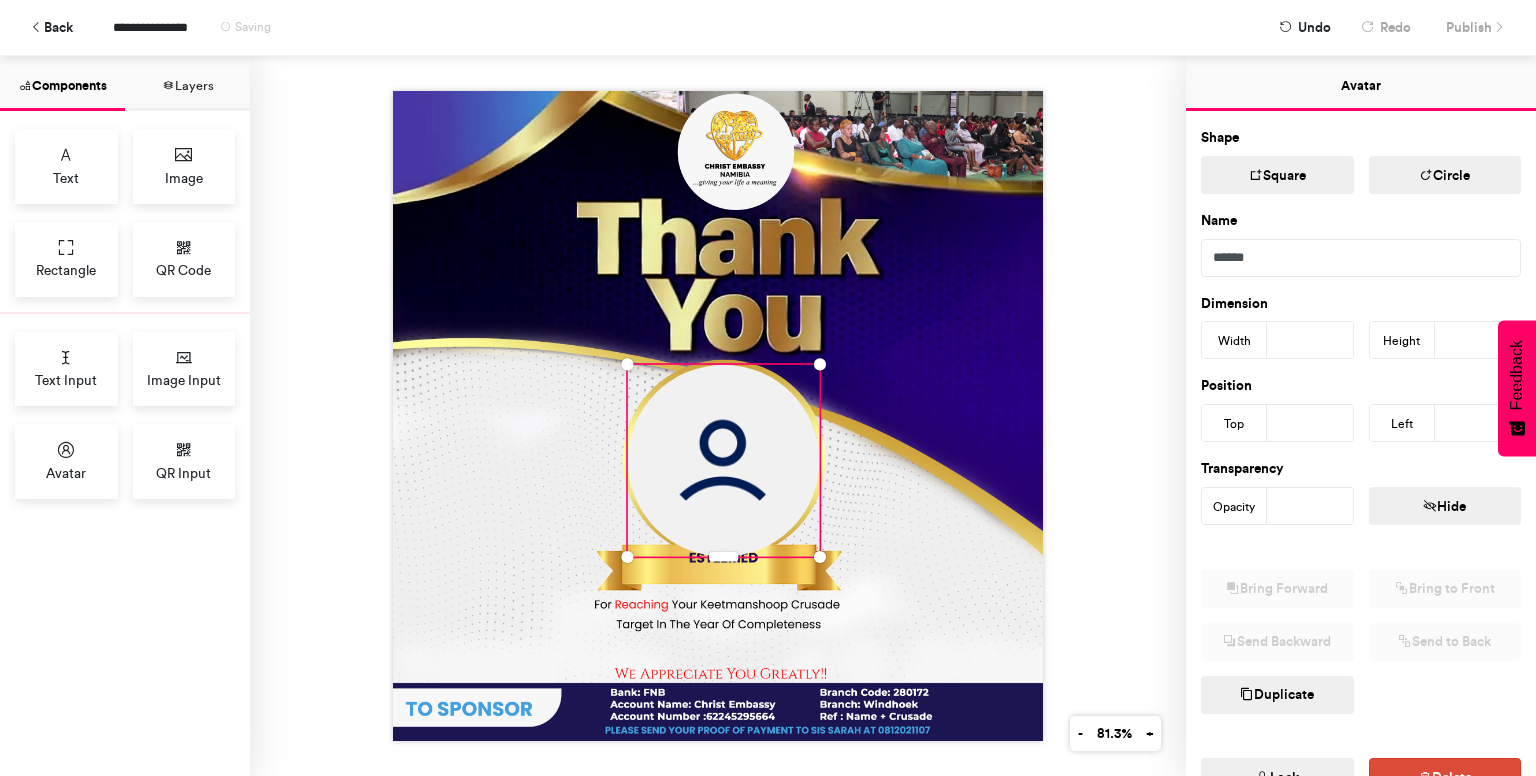 type on "***" 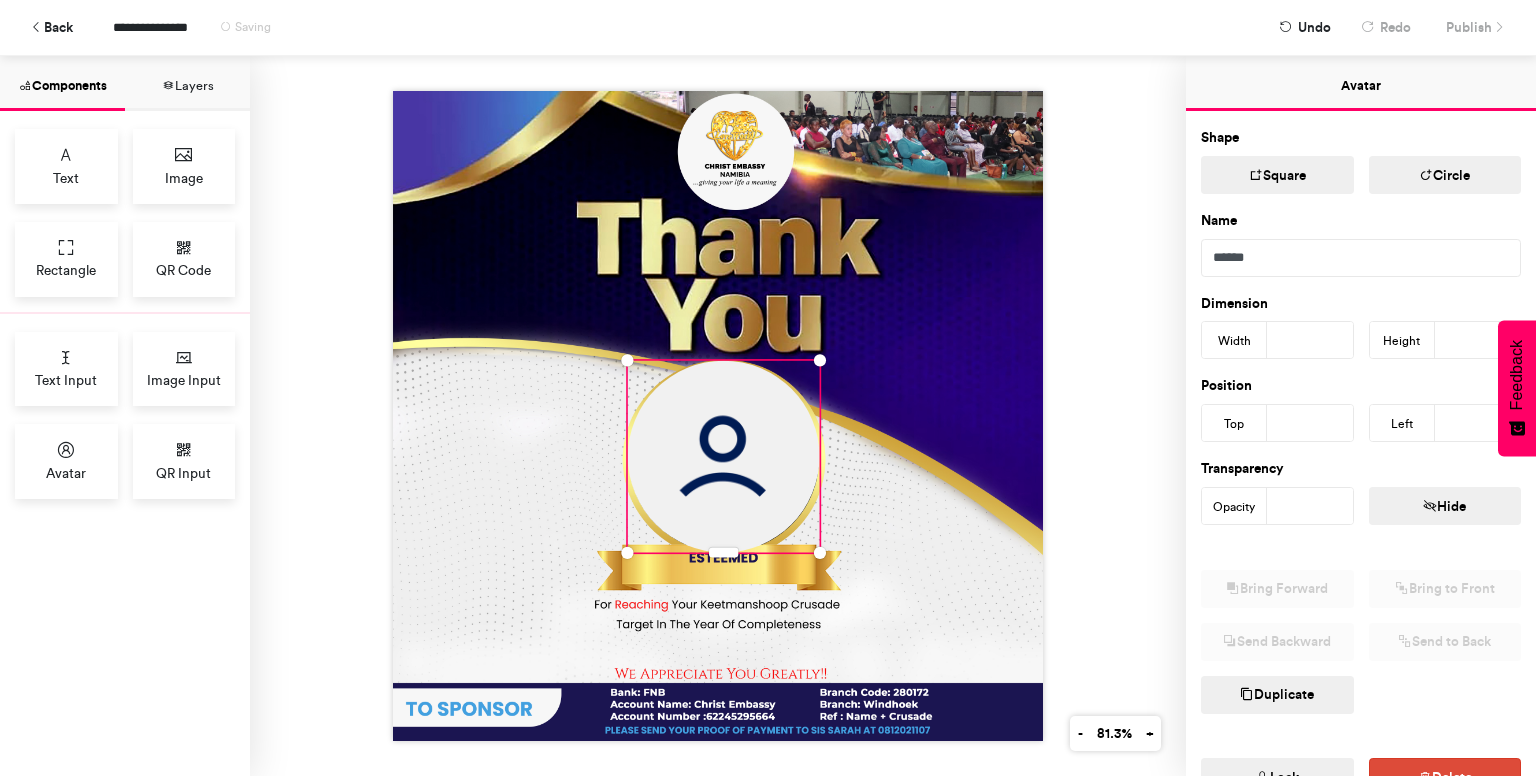type on "***" 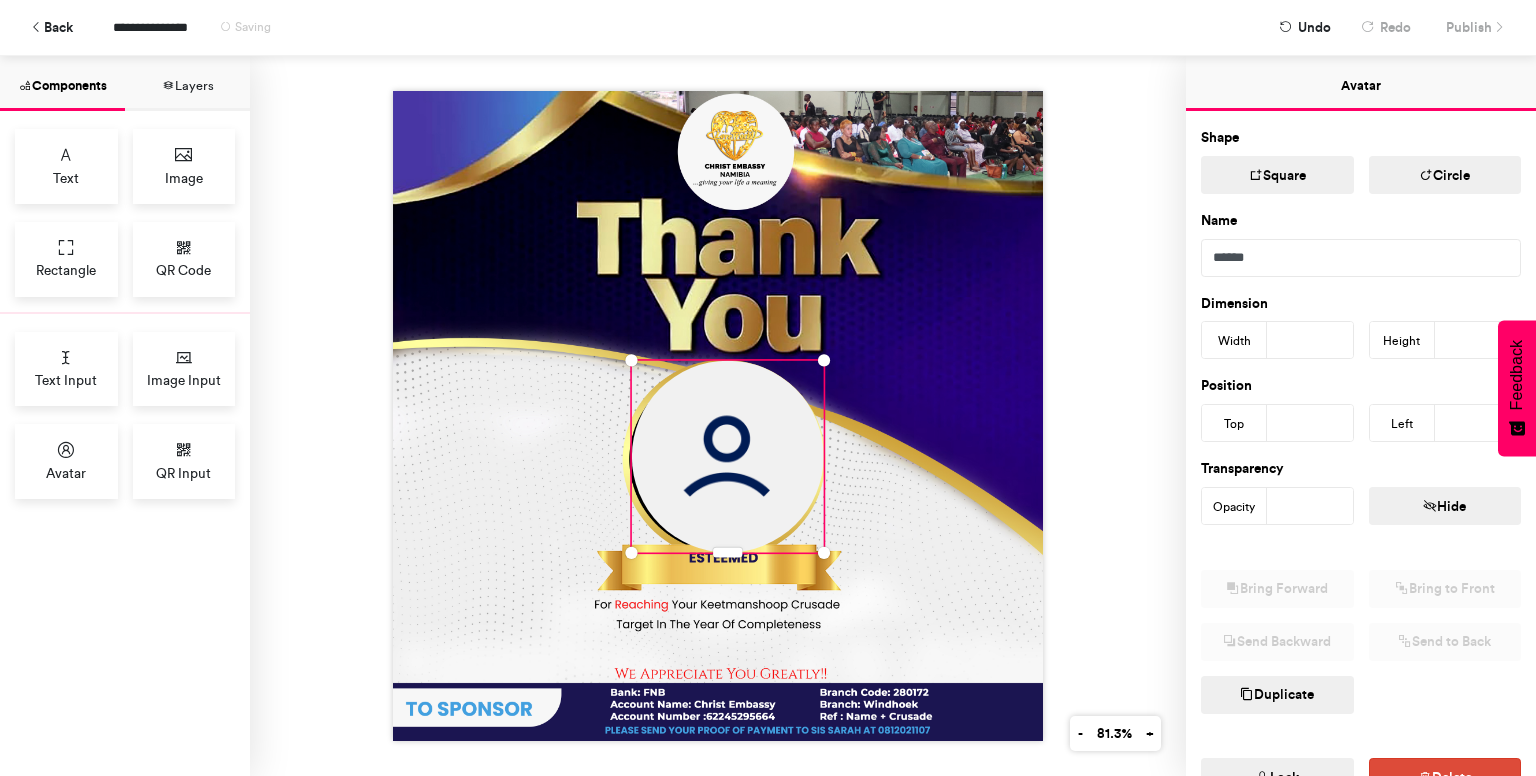 type on "***" 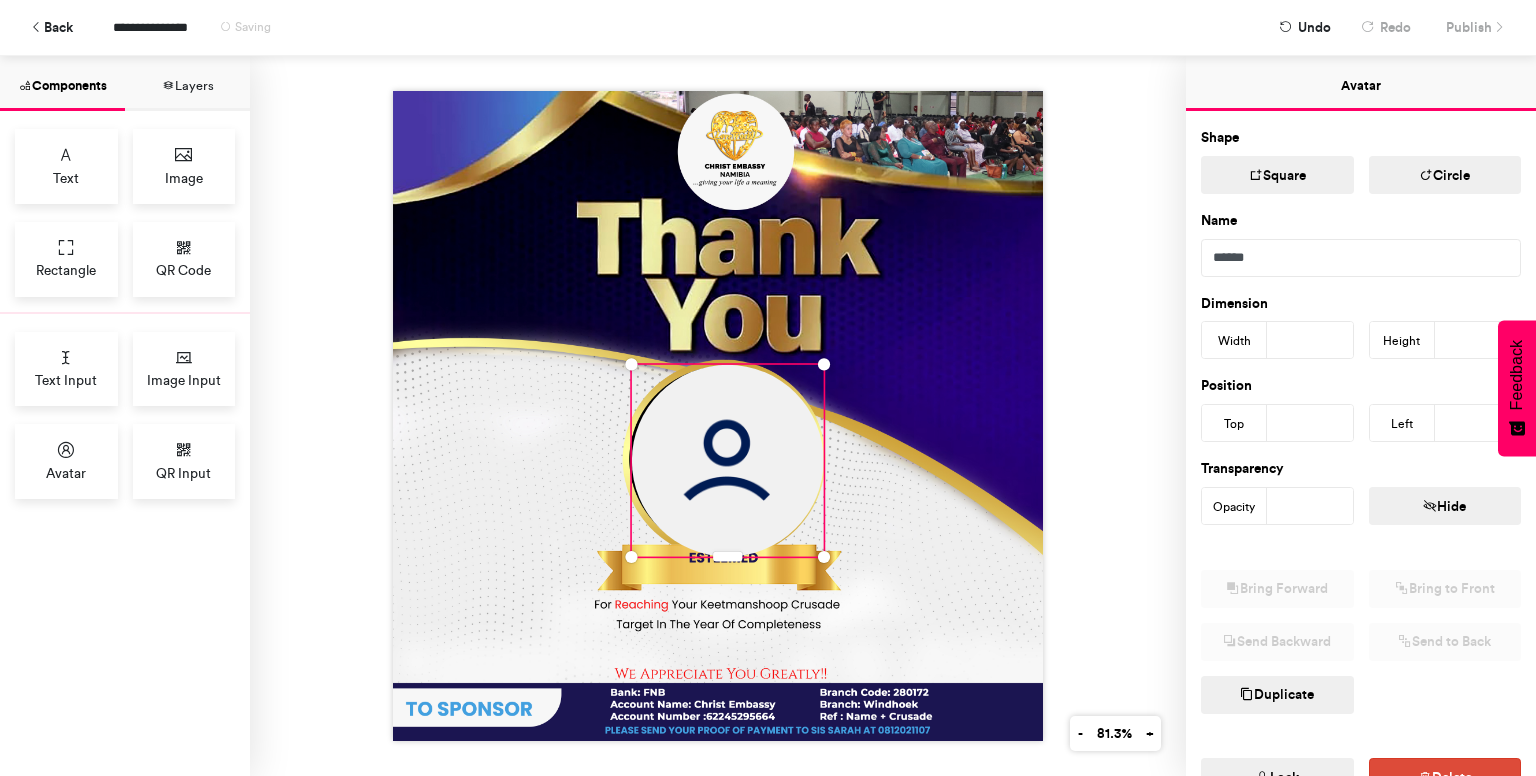 type on "***" 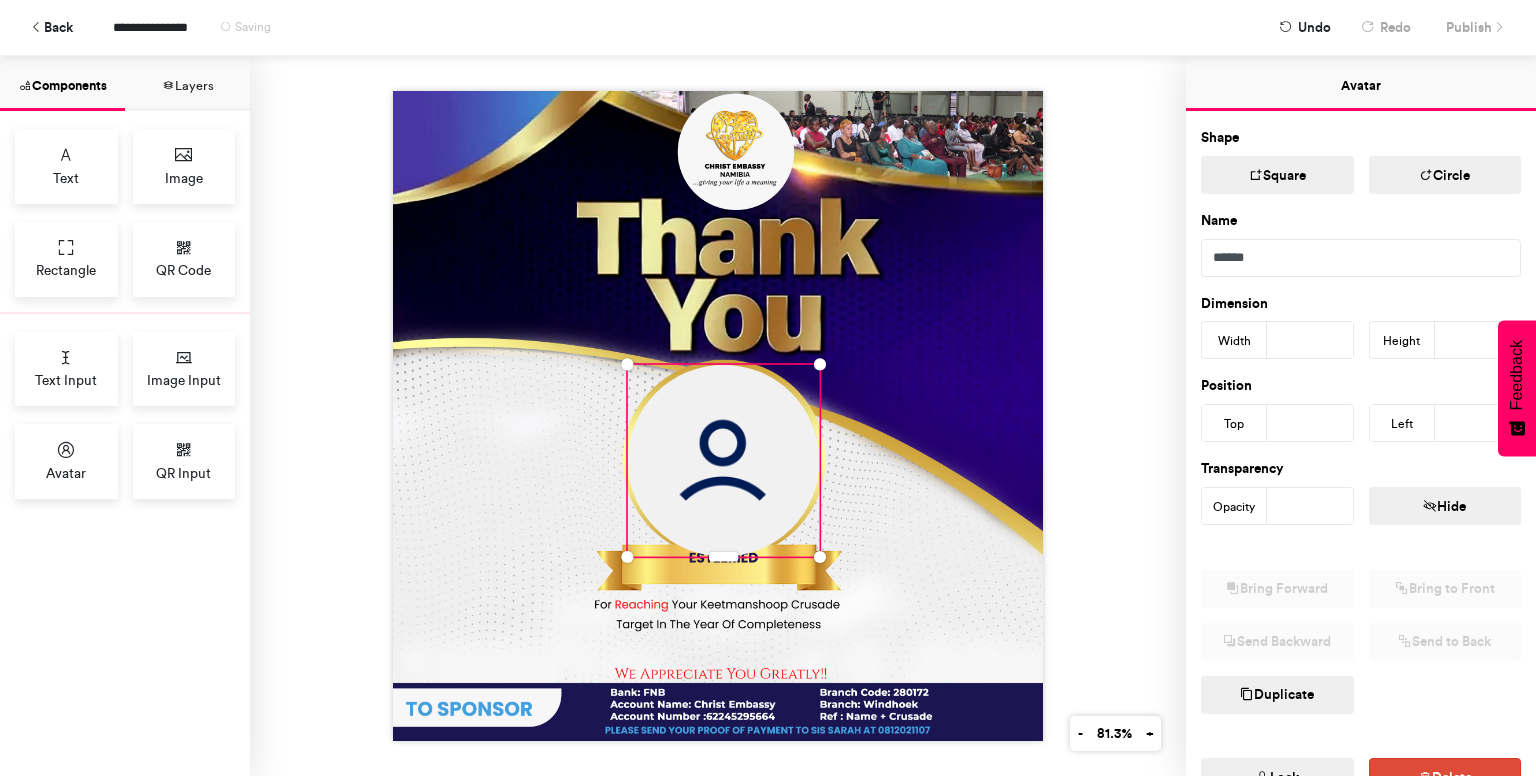 click at bounding box center [718, 416] 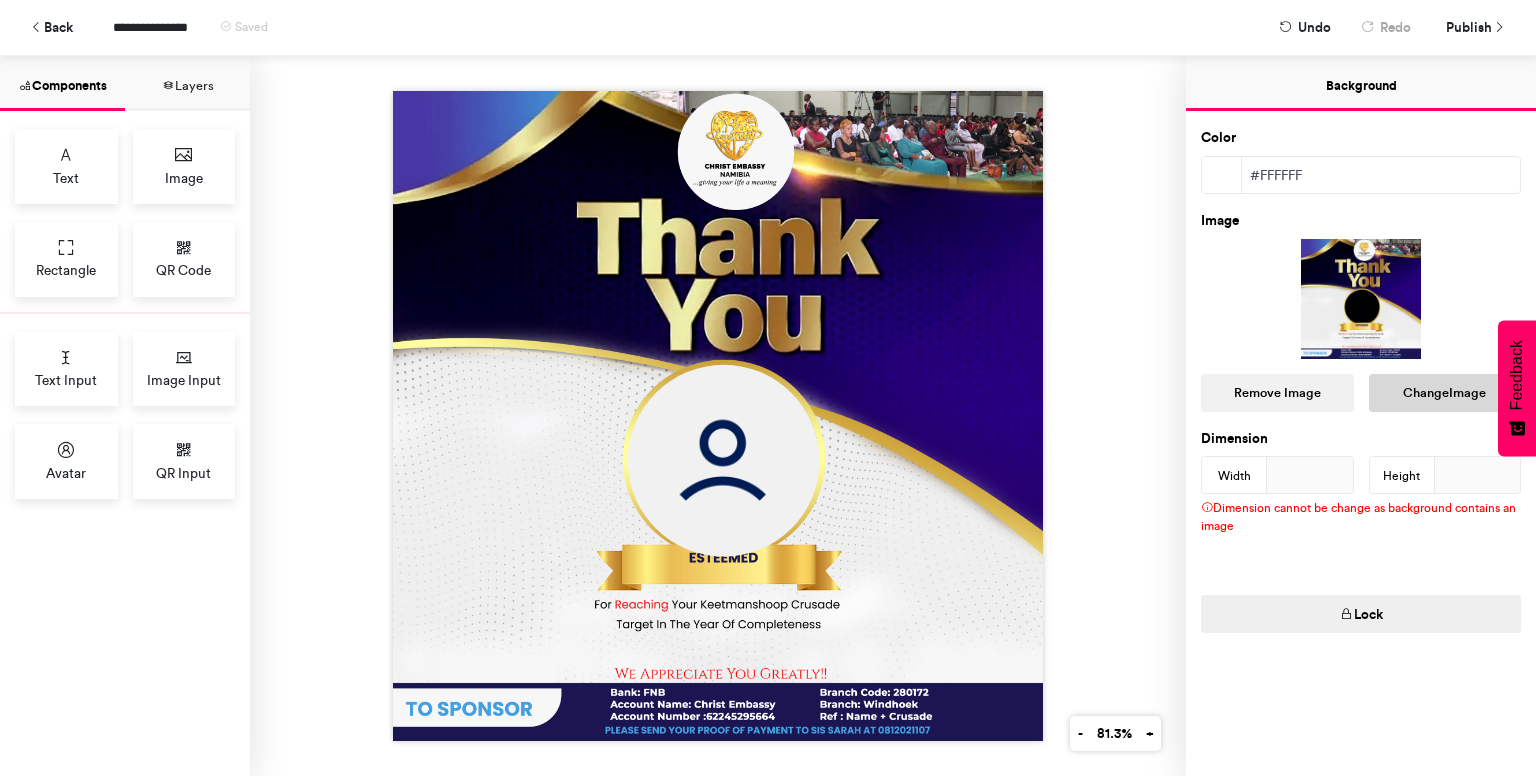 click on "Change  Image" at bounding box center [1445, 393] 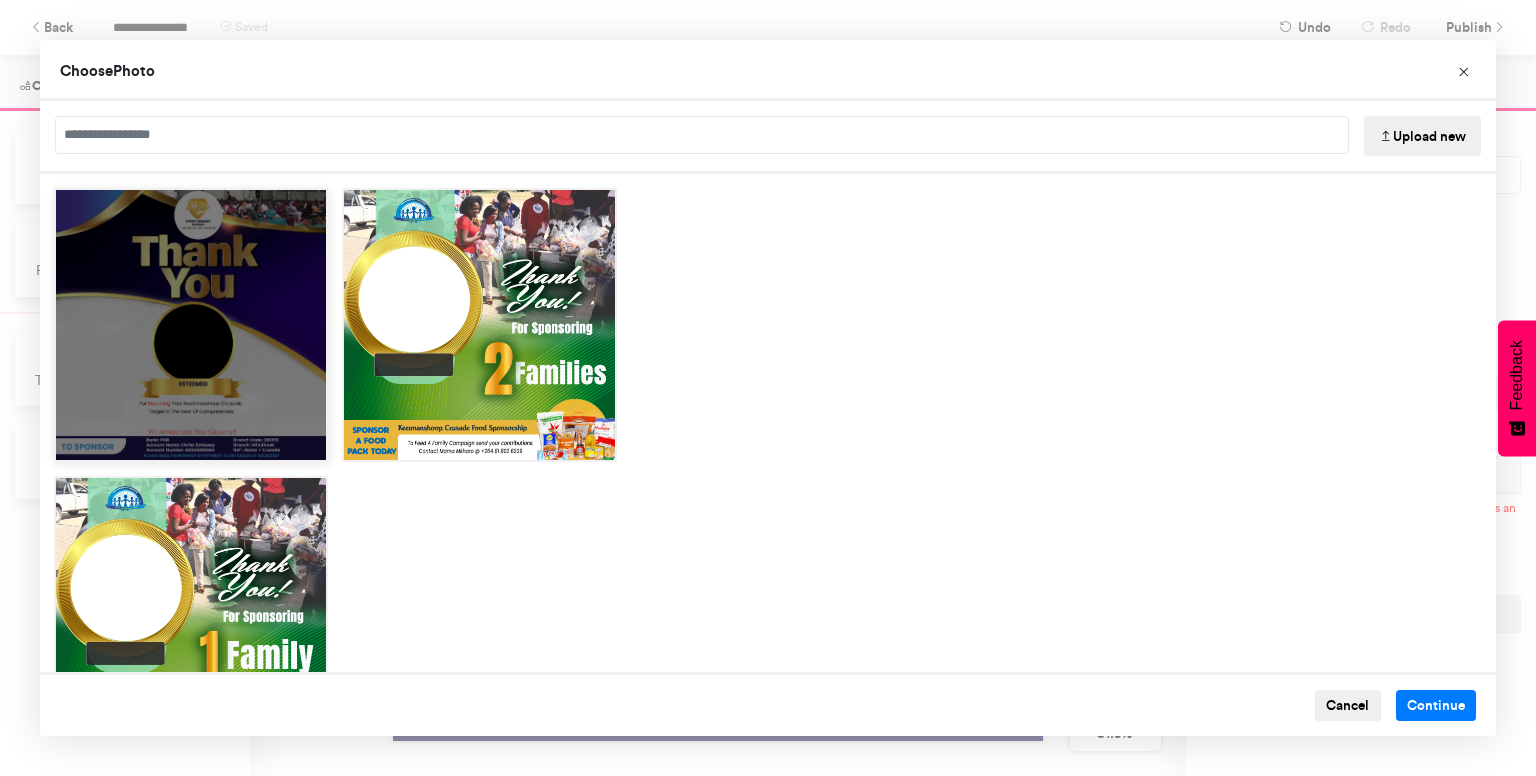 click at bounding box center (191, 325) 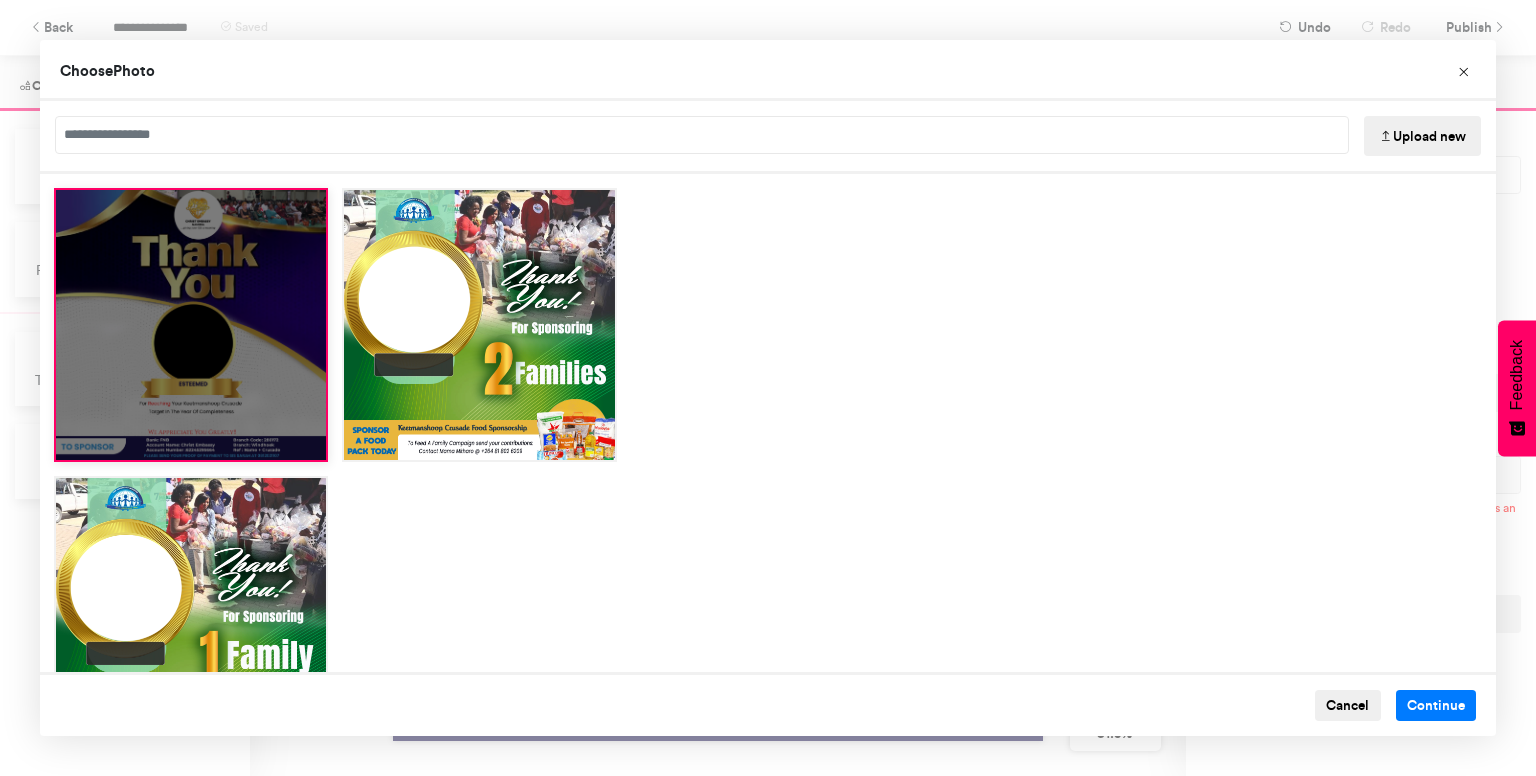 click at bounding box center [191, 325] 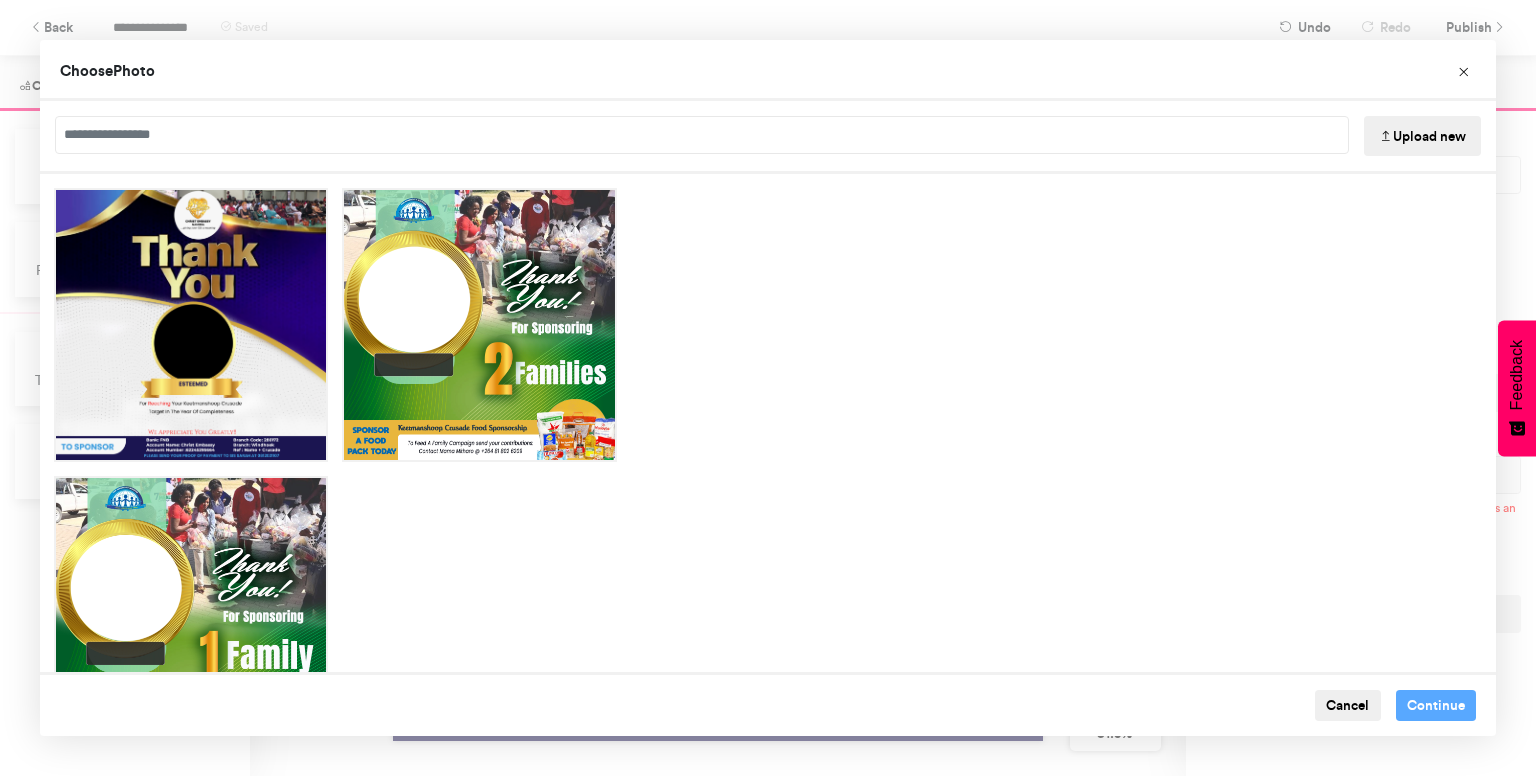 click at bounding box center [1386, 137] 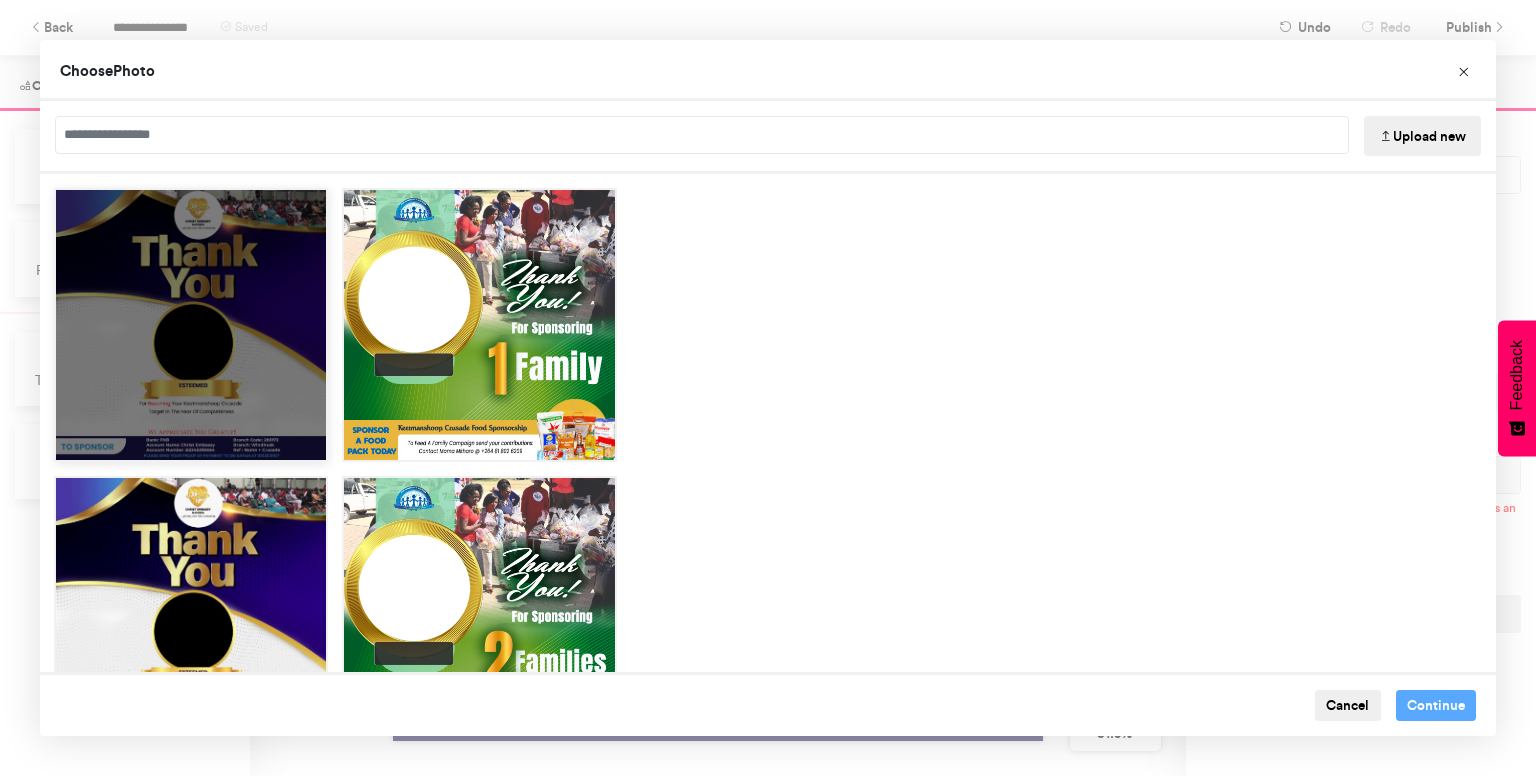 click at bounding box center (191, 325) 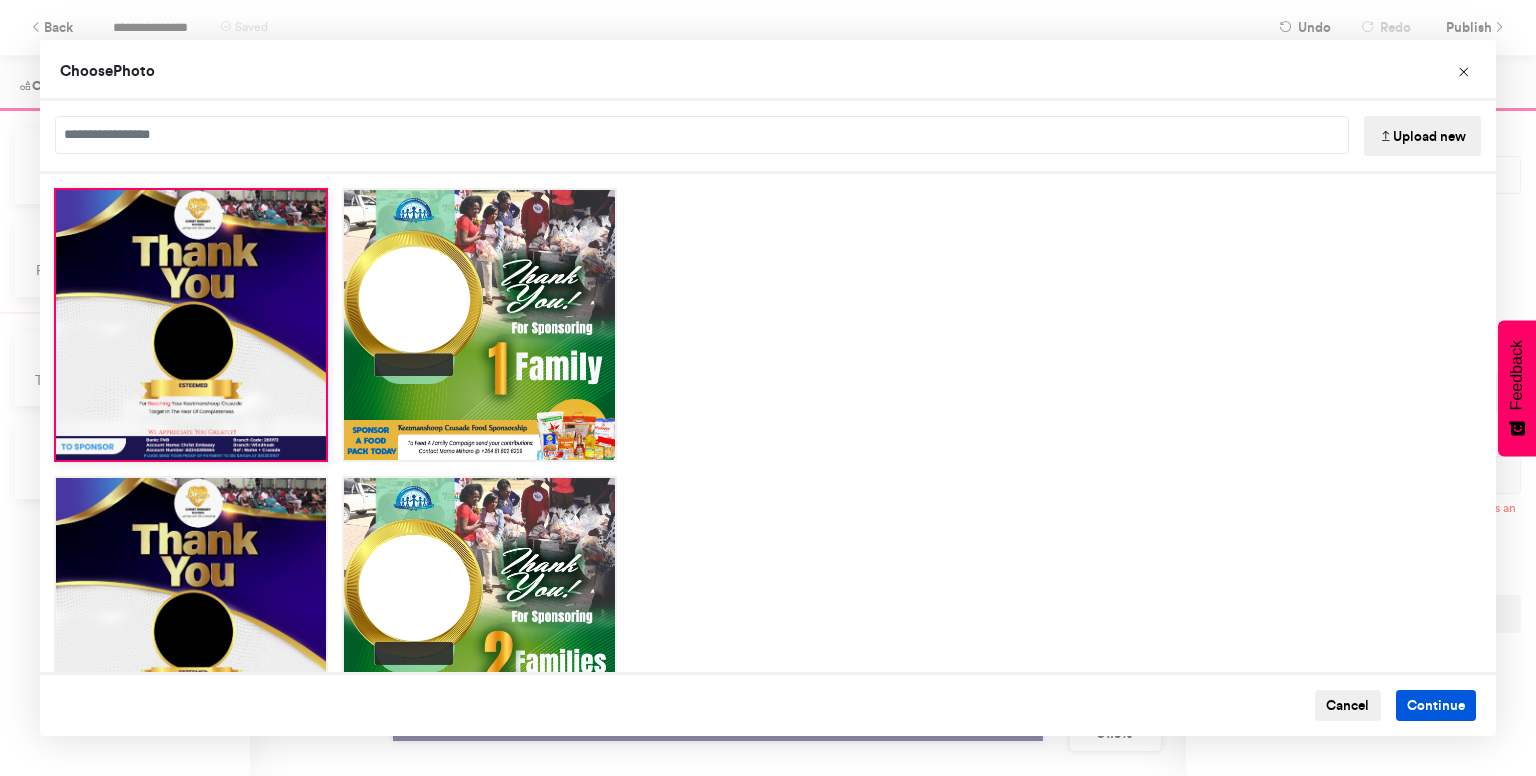 click on "Continue" at bounding box center [1436, 706] 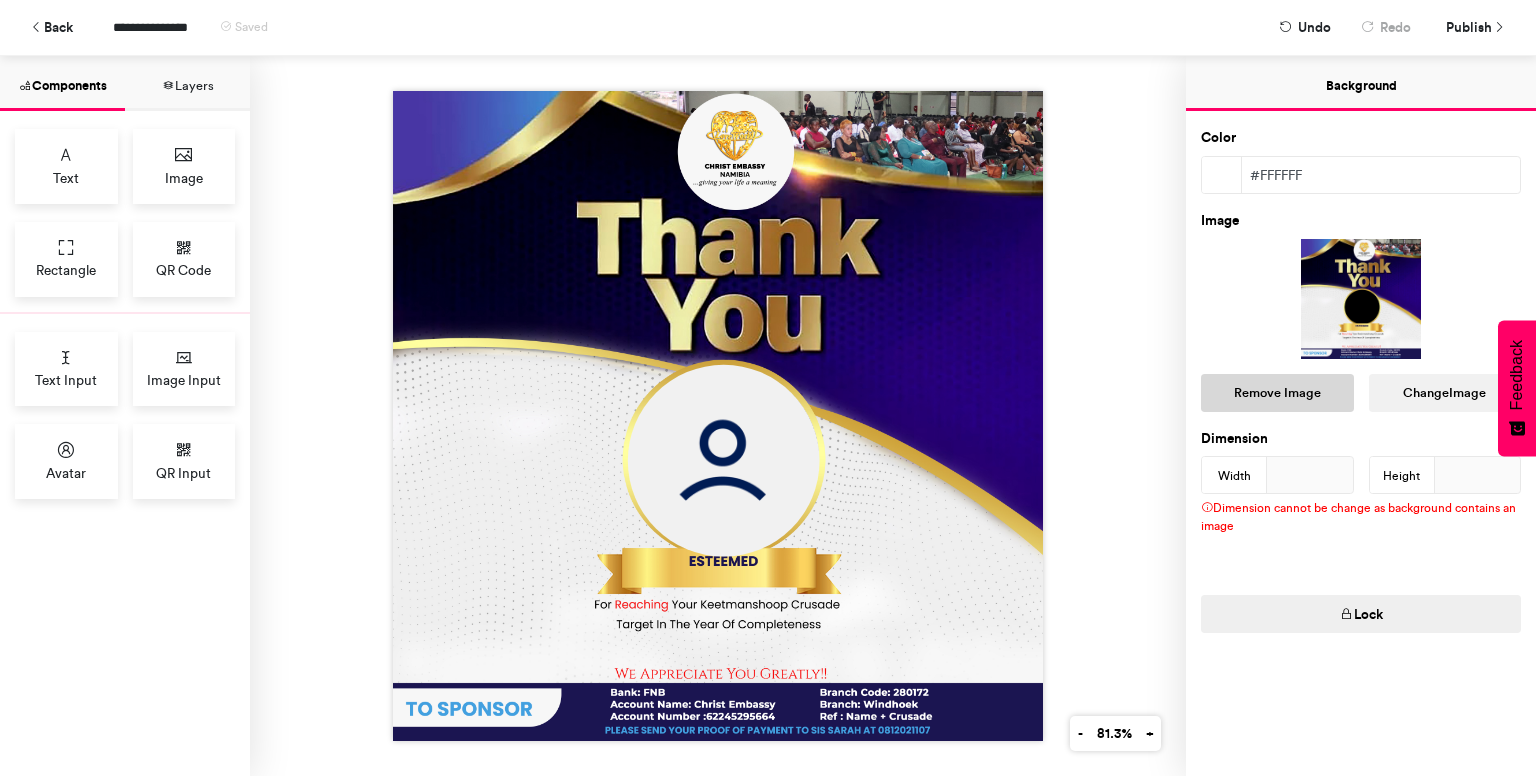 click on "Remove Image" at bounding box center [1277, 393] 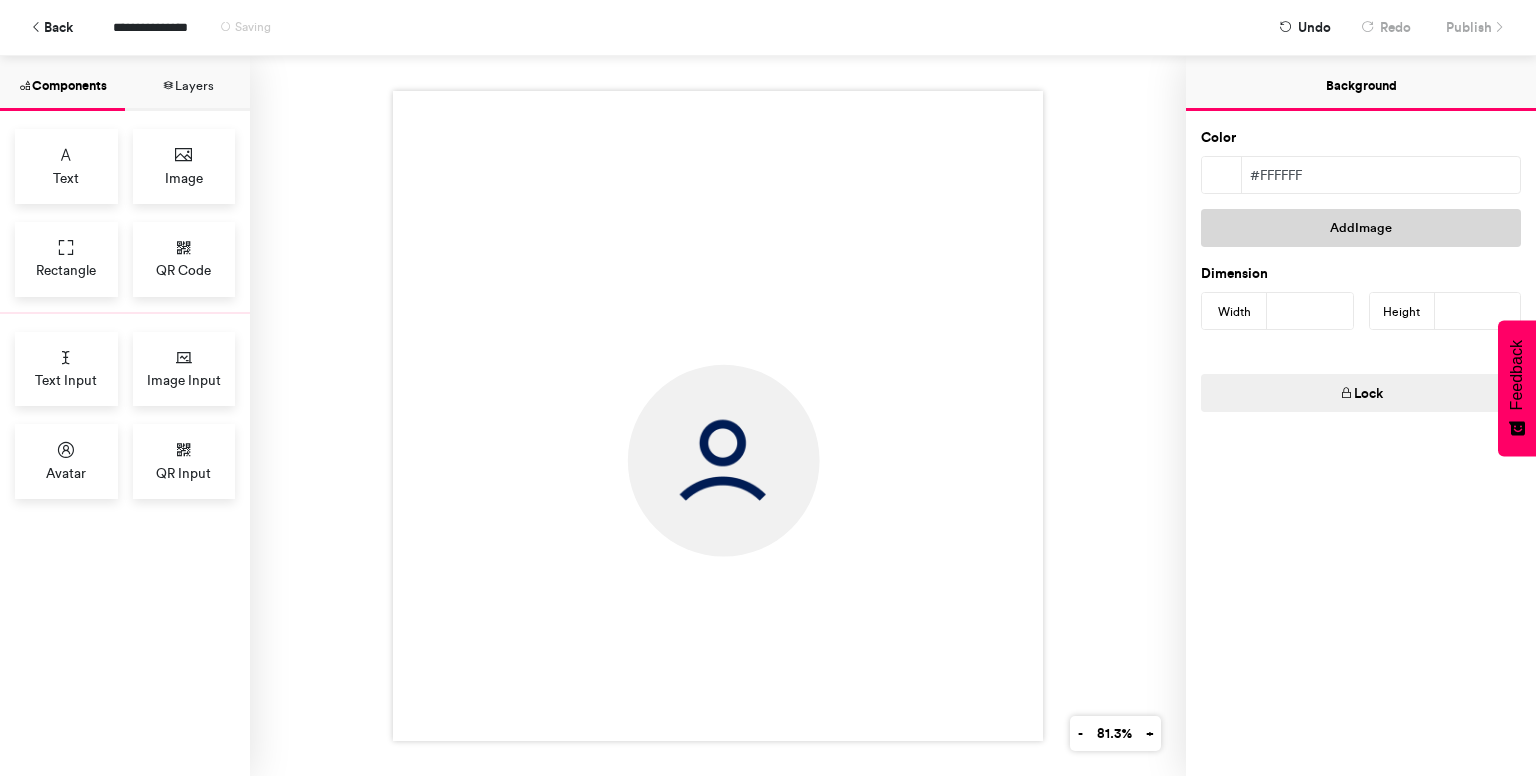 click on "Add  Image" at bounding box center (1361, 228) 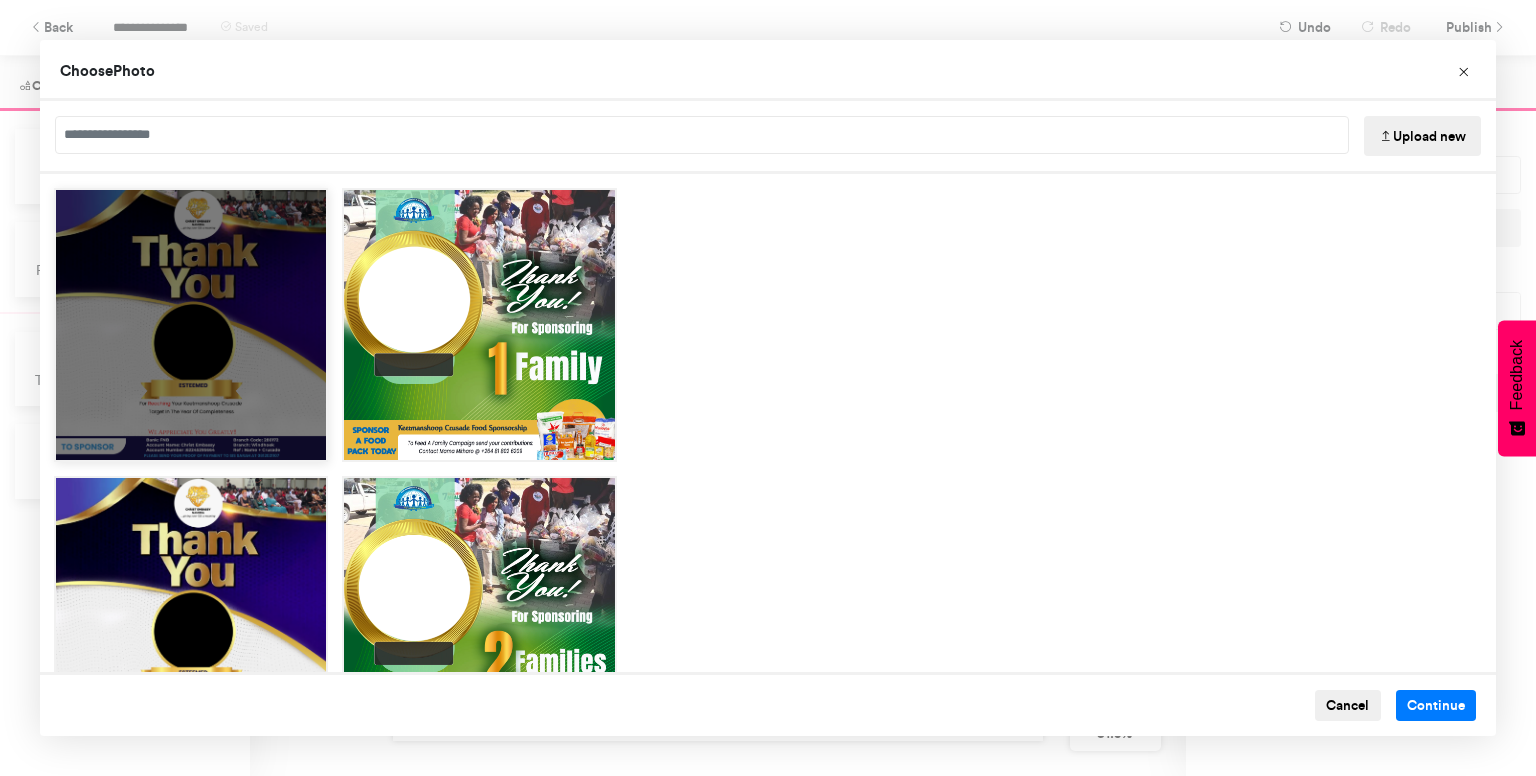click at bounding box center [191, 325] 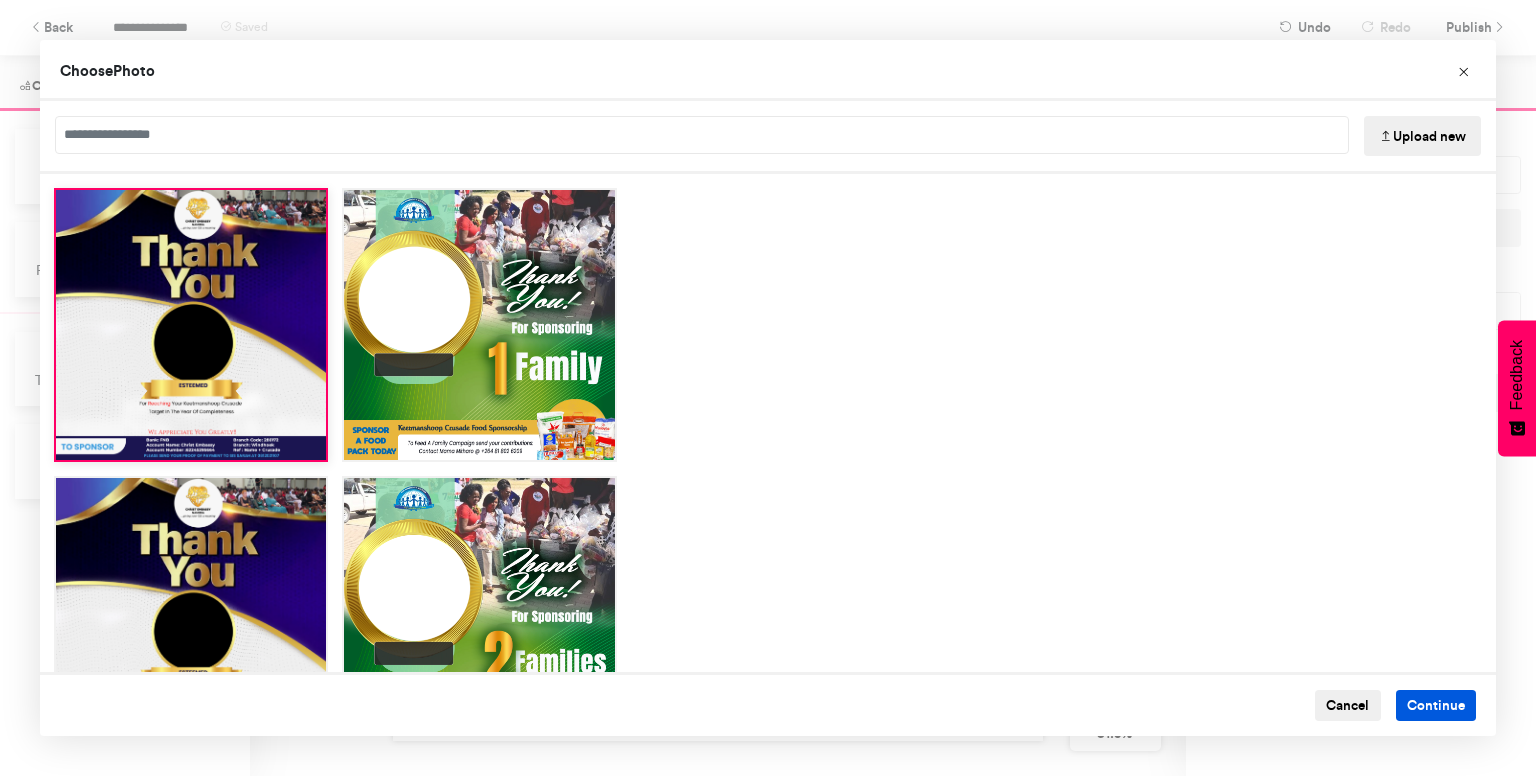 click on "Continue" at bounding box center (1436, 706) 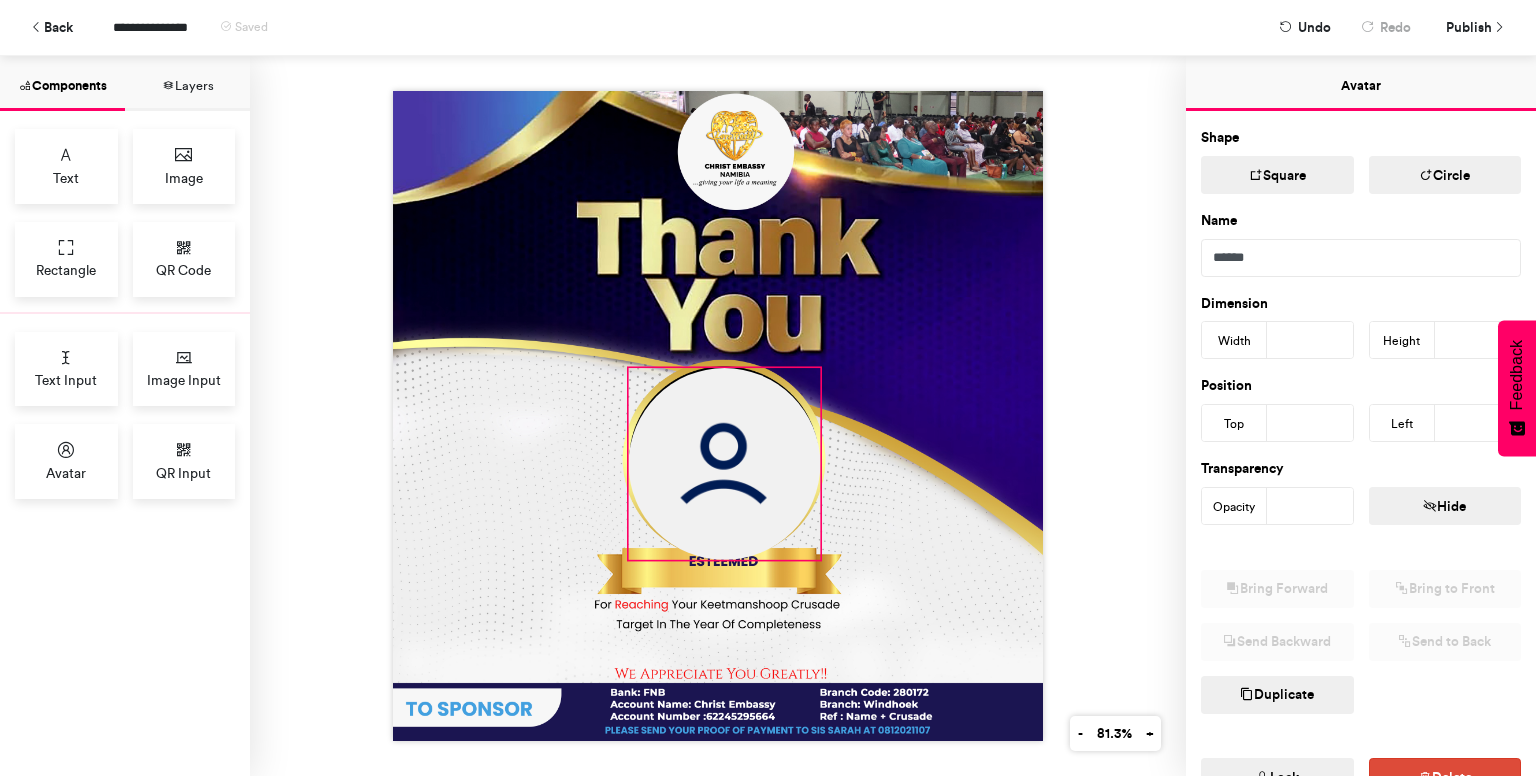click at bounding box center [725, 464] 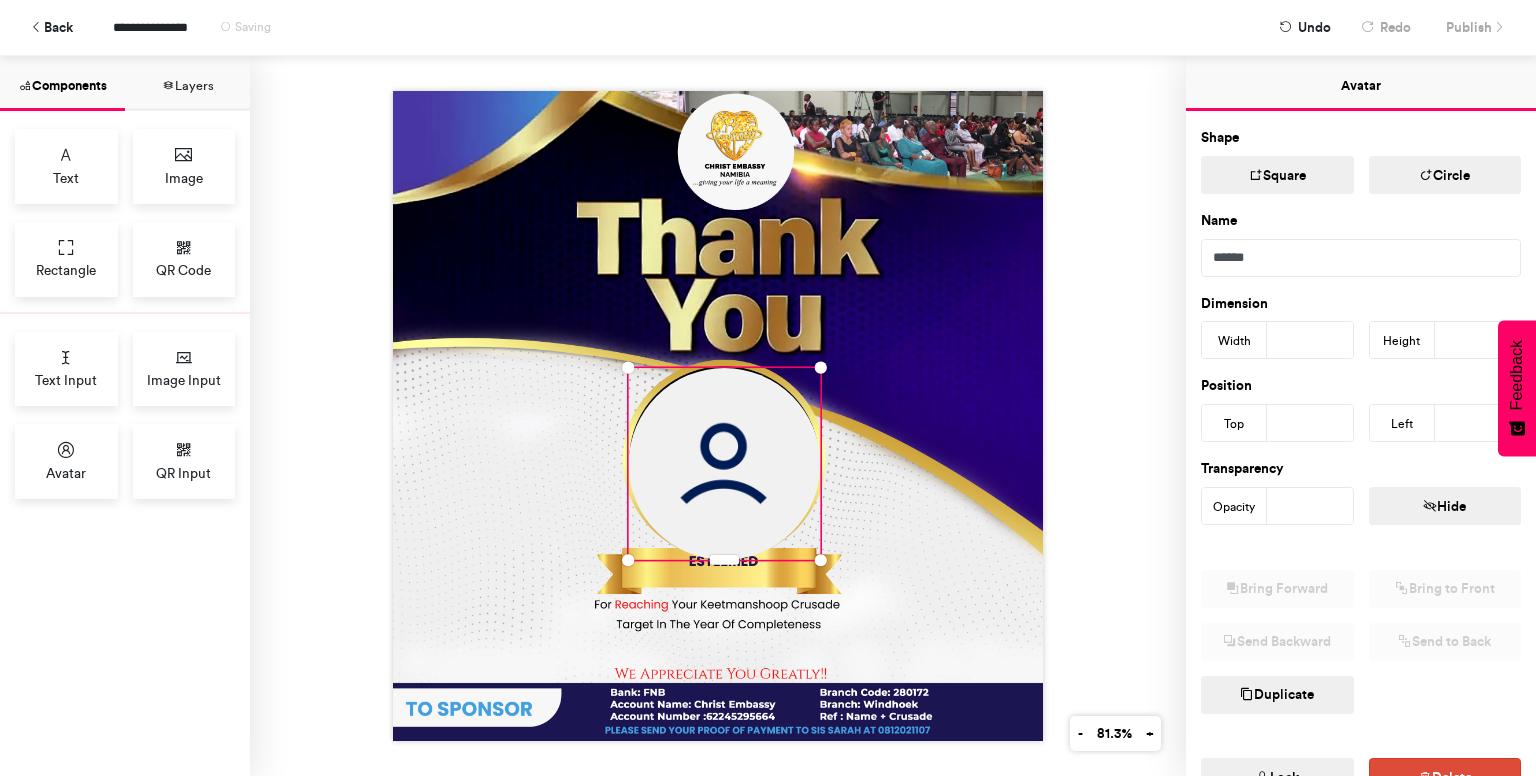 click at bounding box center (725, 464) 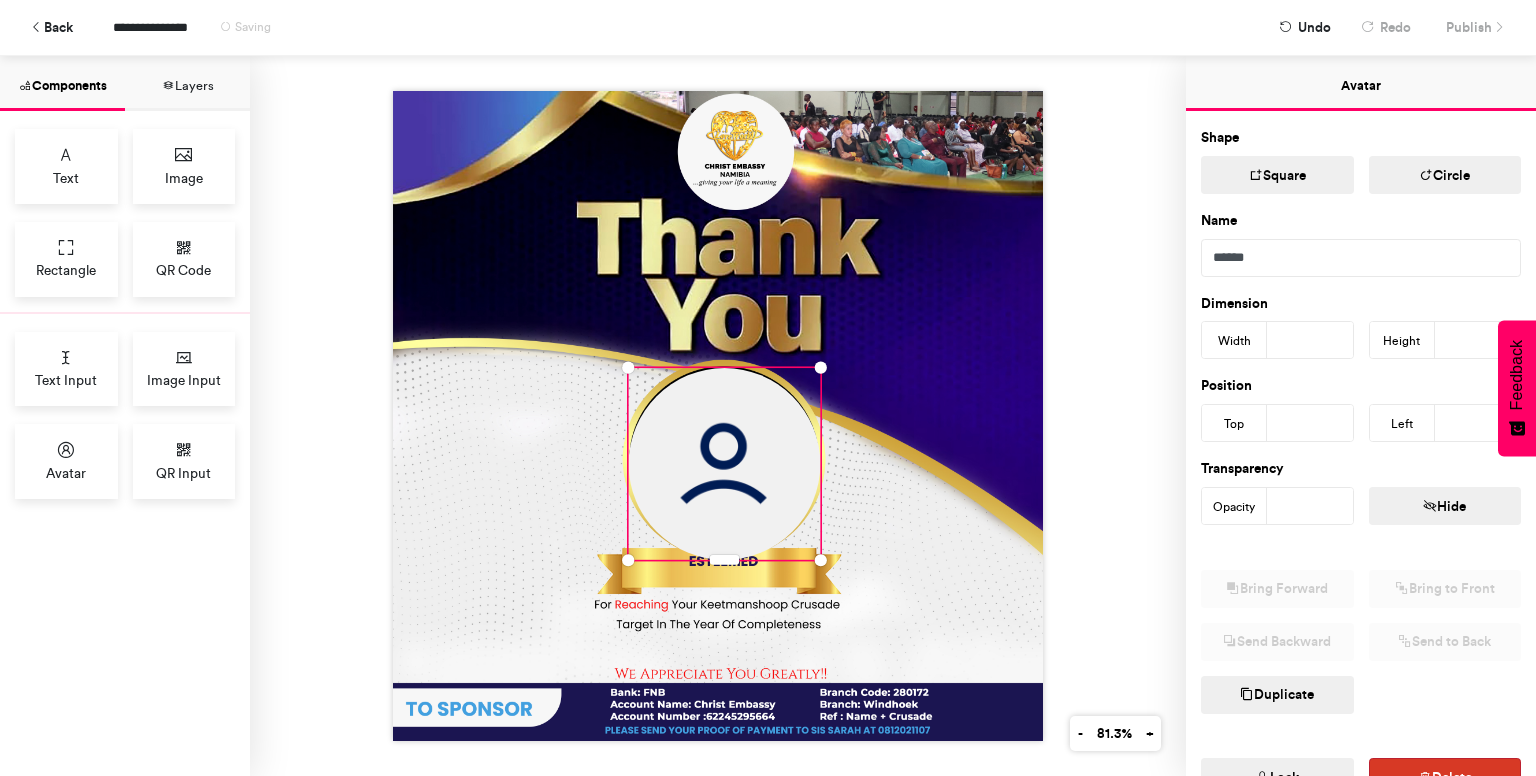 click on "Delete" at bounding box center [1445, 777] 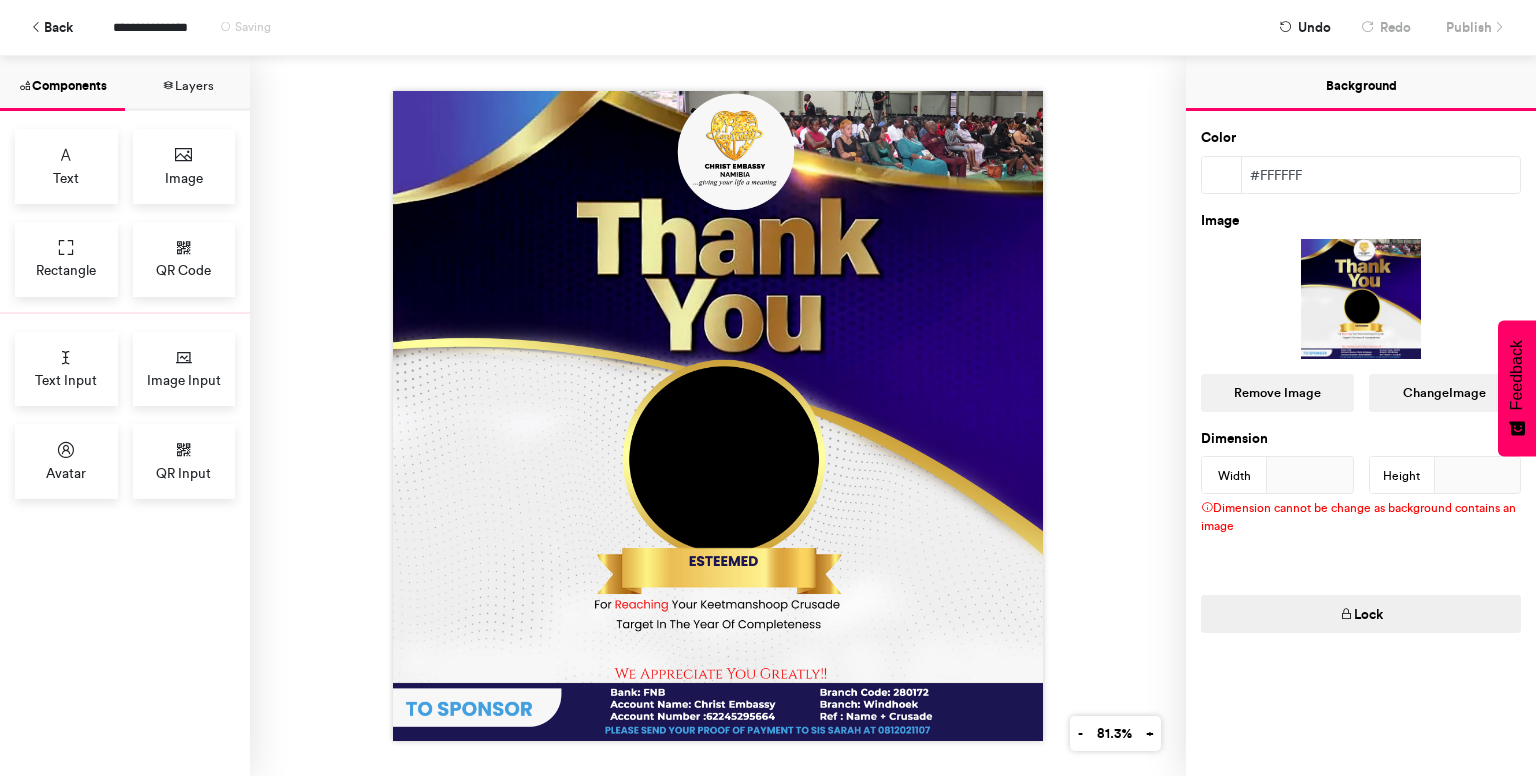 click at bounding box center [718, 416] 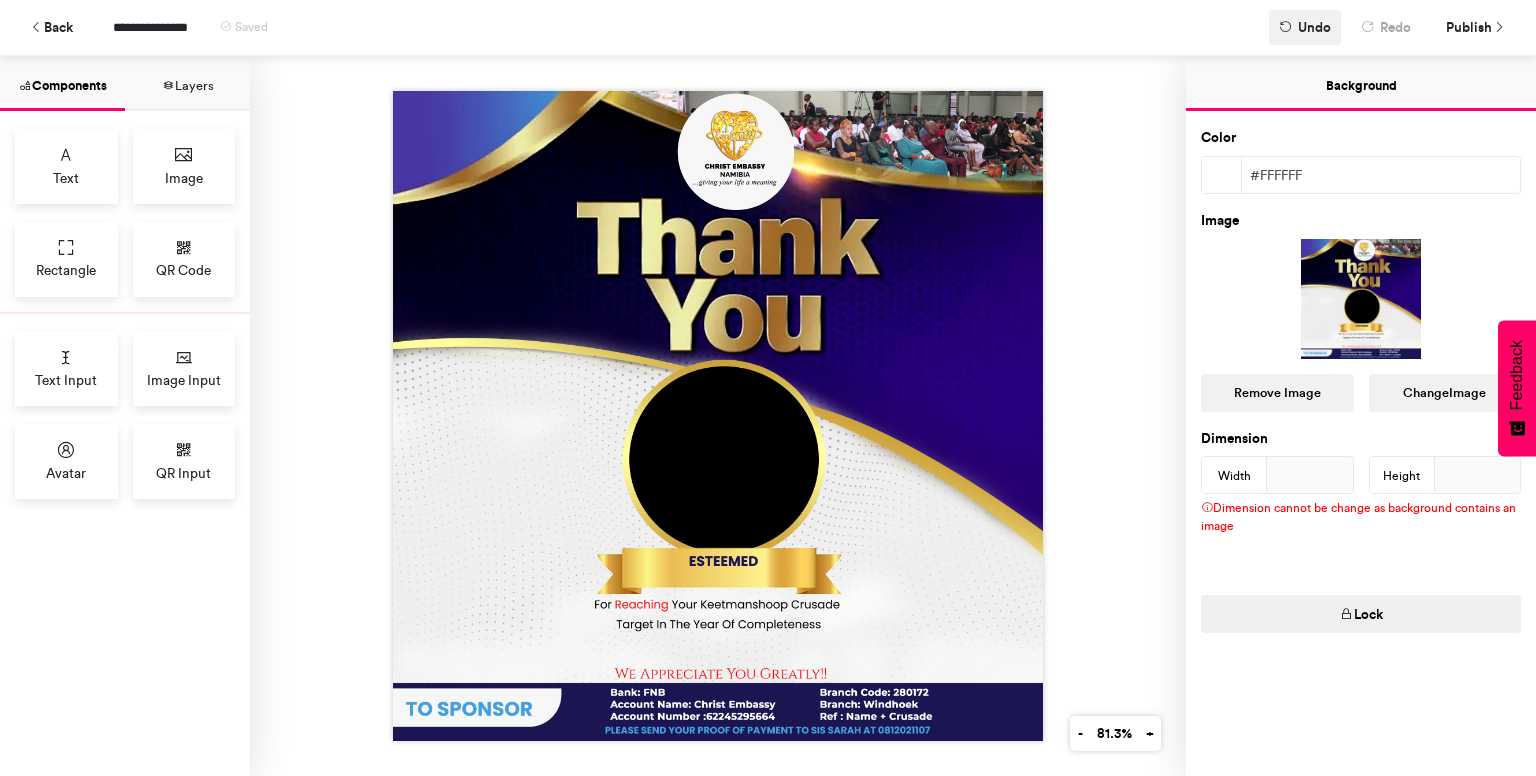 click on "Undo" at bounding box center (1314, 27) 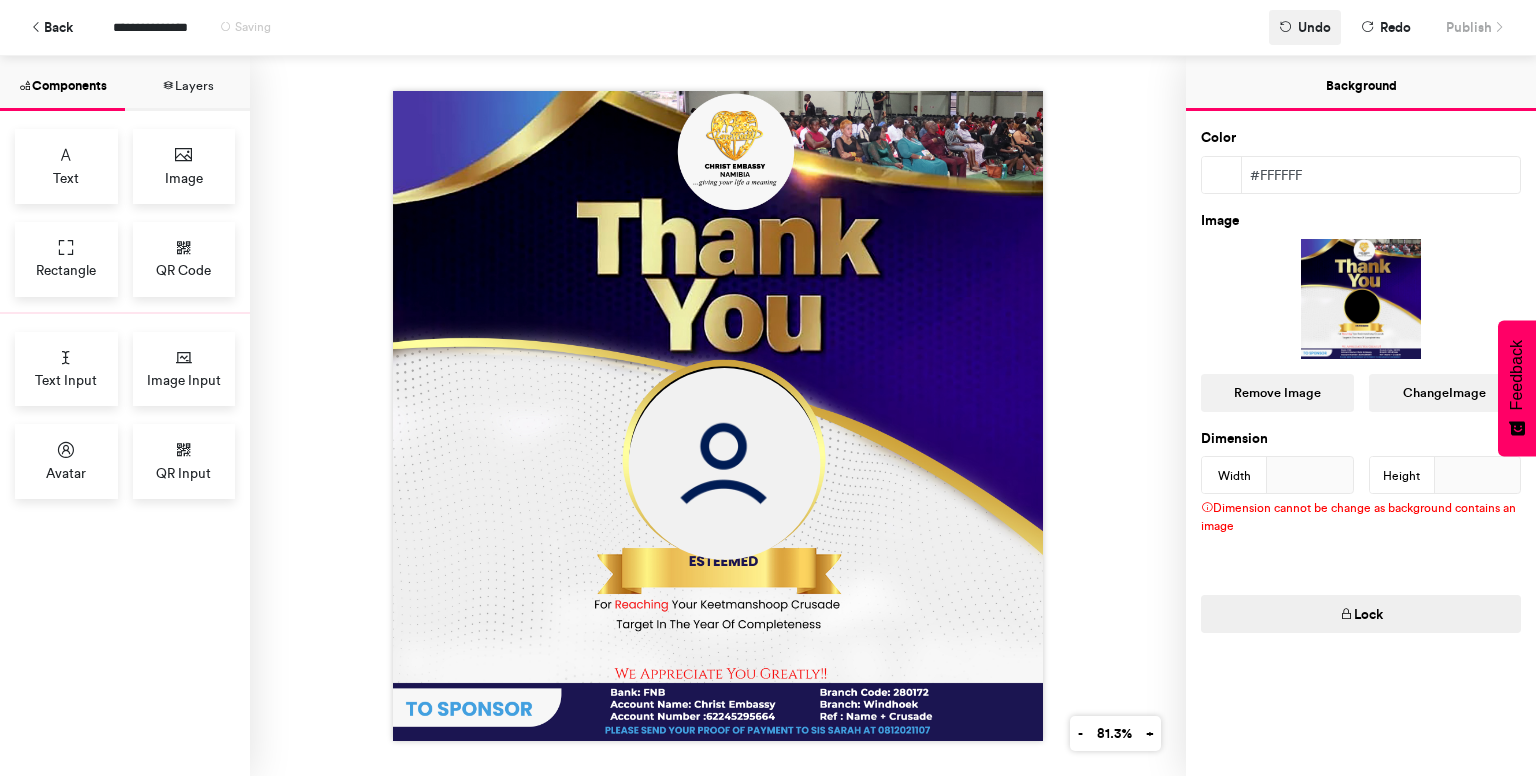 click on "Undo" at bounding box center (1314, 27) 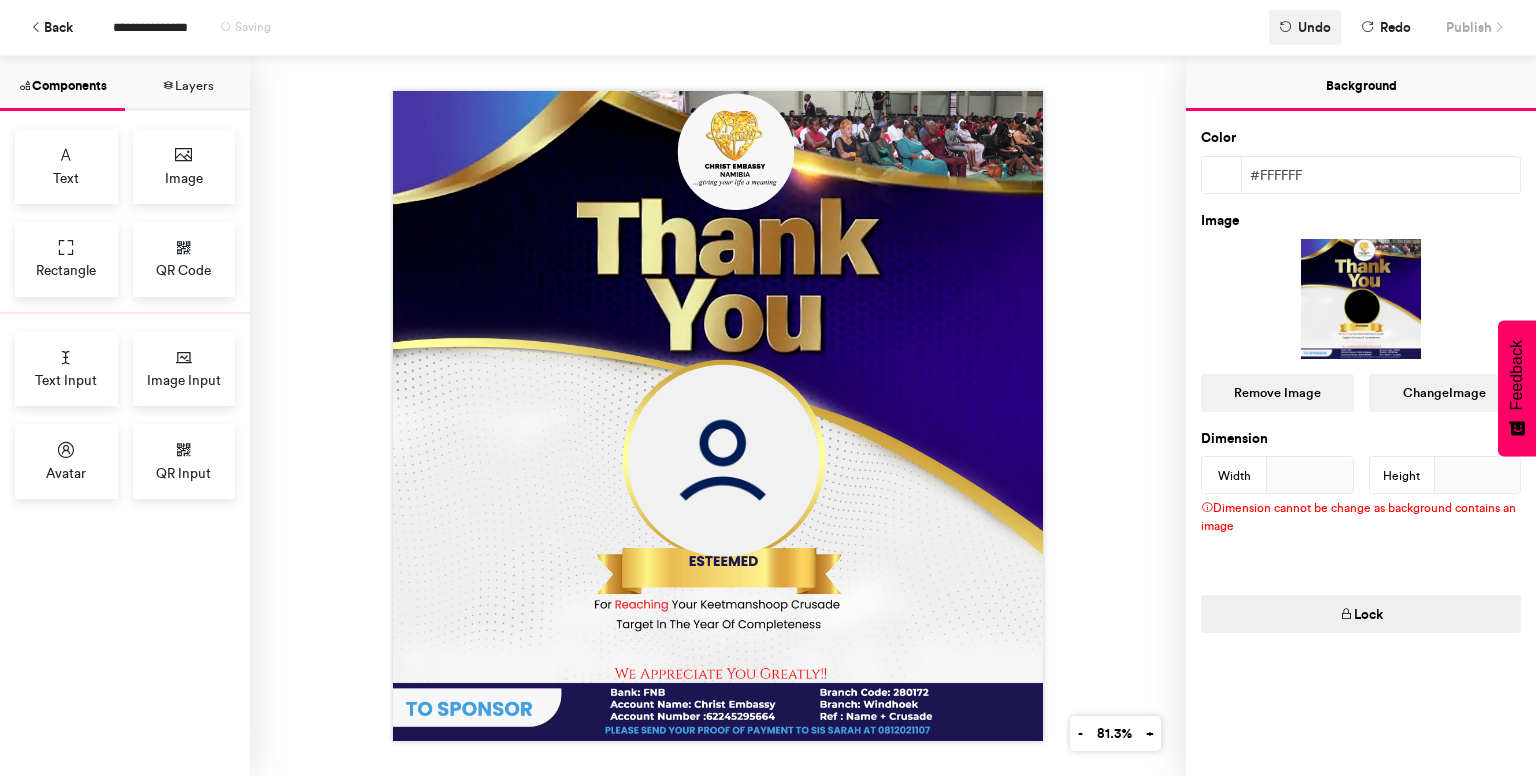 click on "Undo" at bounding box center [1314, 27] 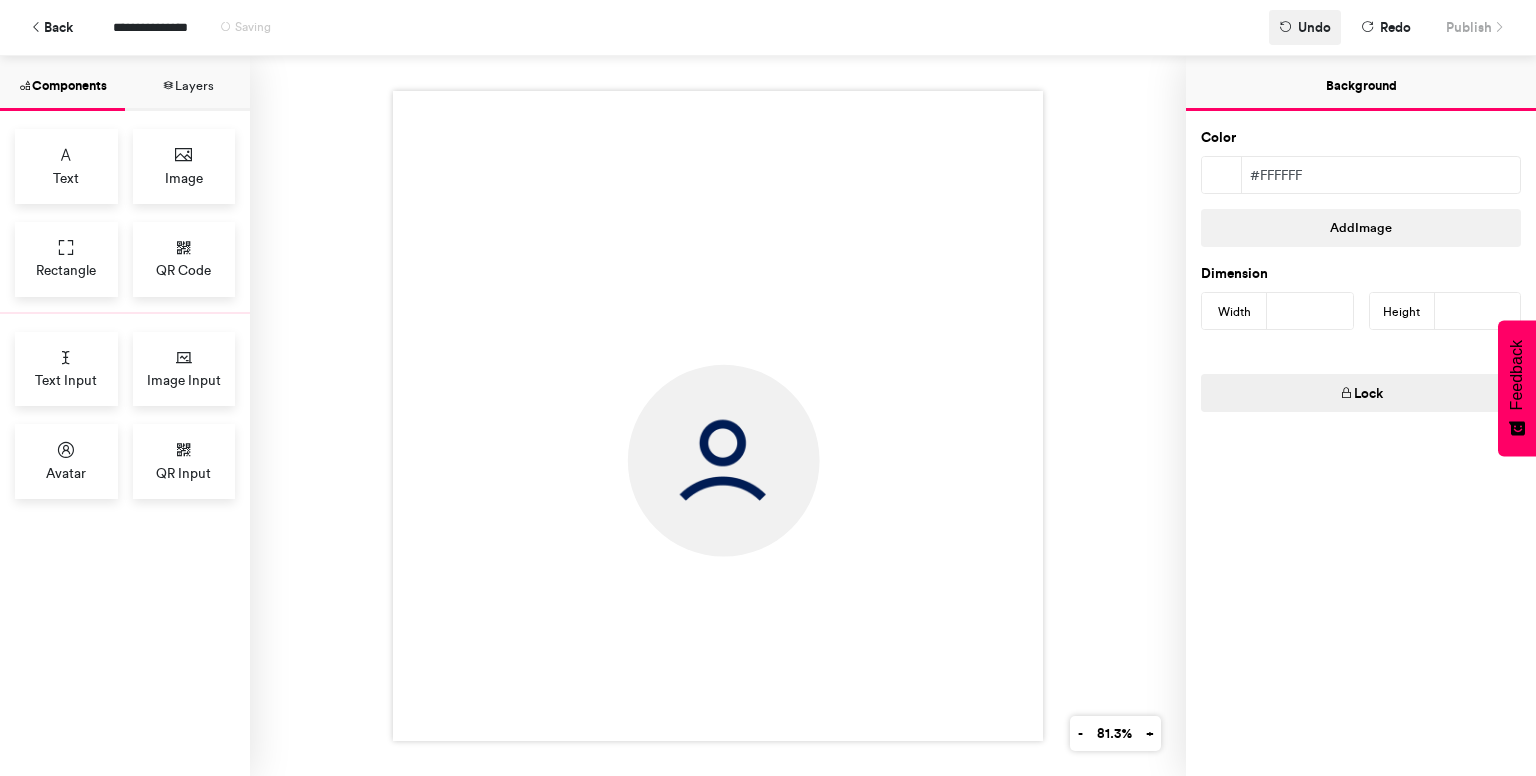 click on "Undo" at bounding box center (1314, 27) 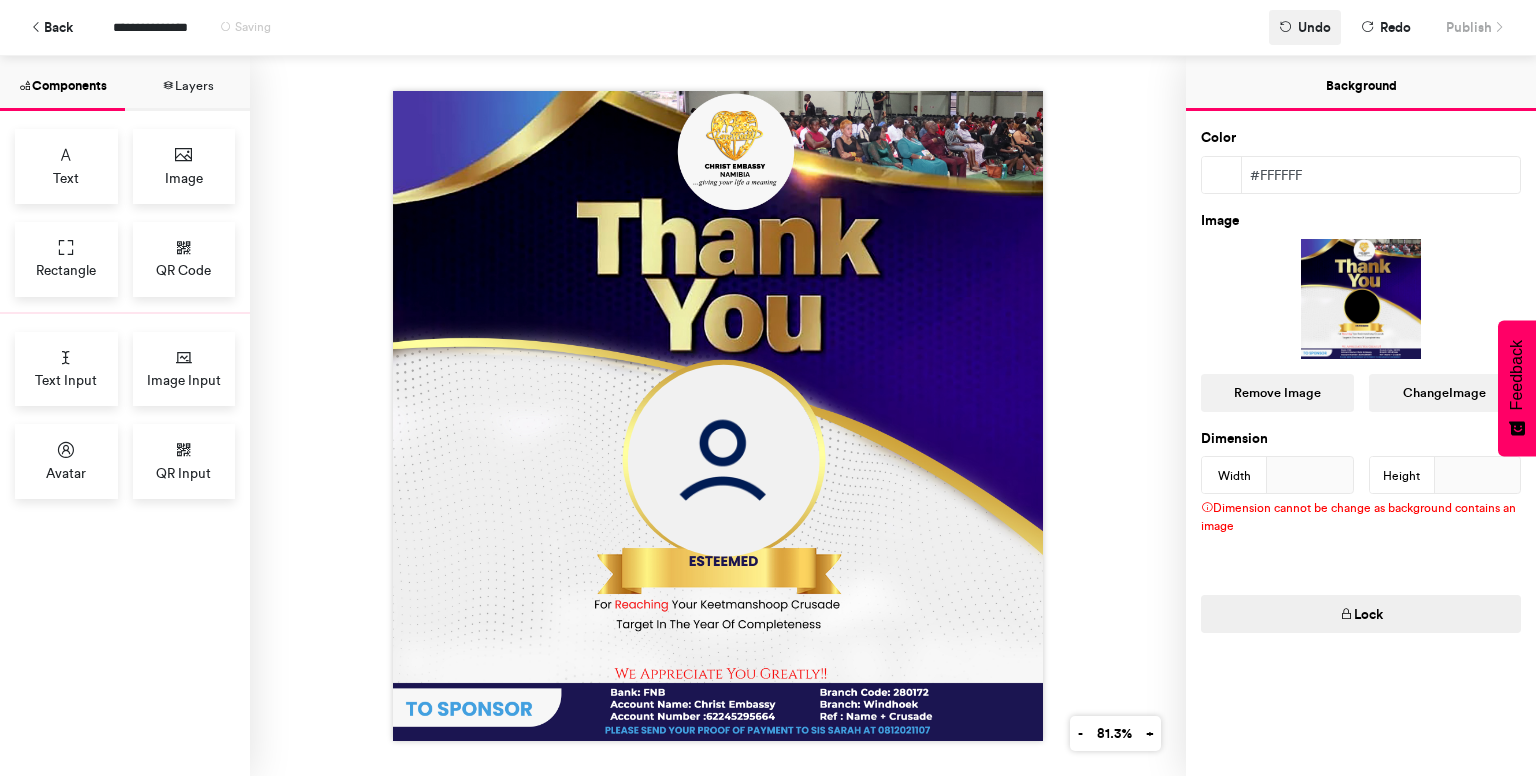 click on "Undo" at bounding box center [1314, 27] 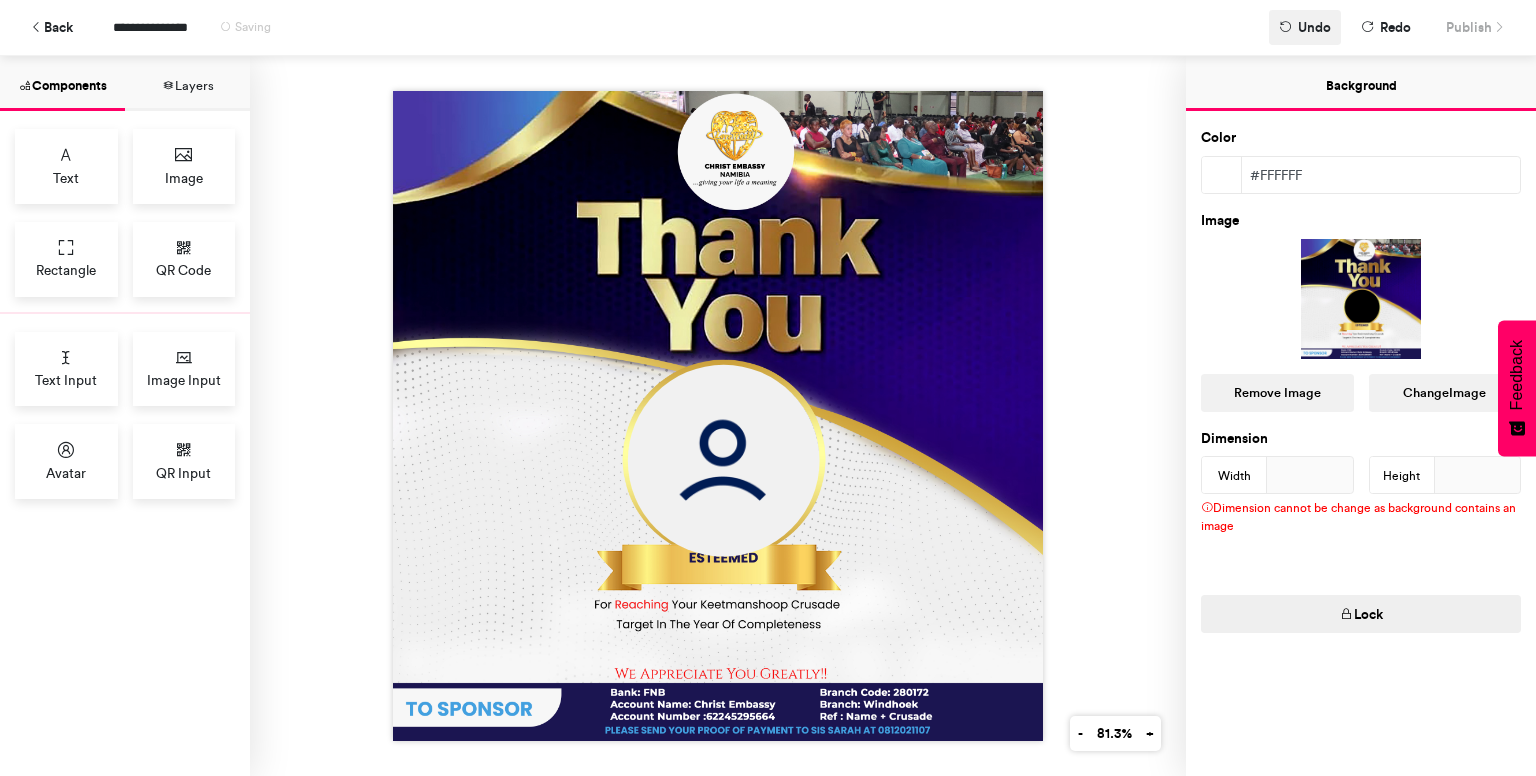 click on "Undo" at bounding box center (1314, 27) 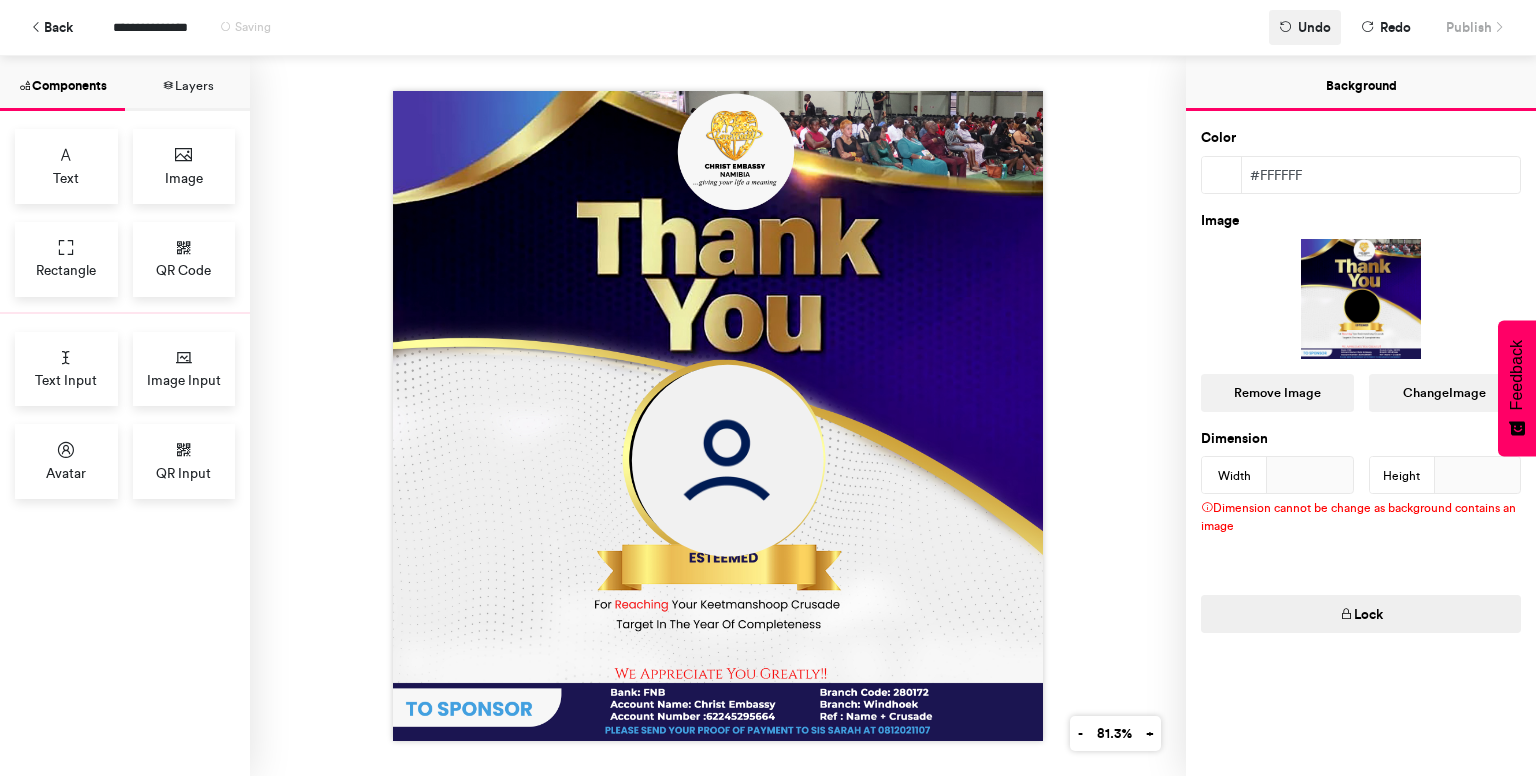 click on "Undo" at bounding box center (1314, 27) 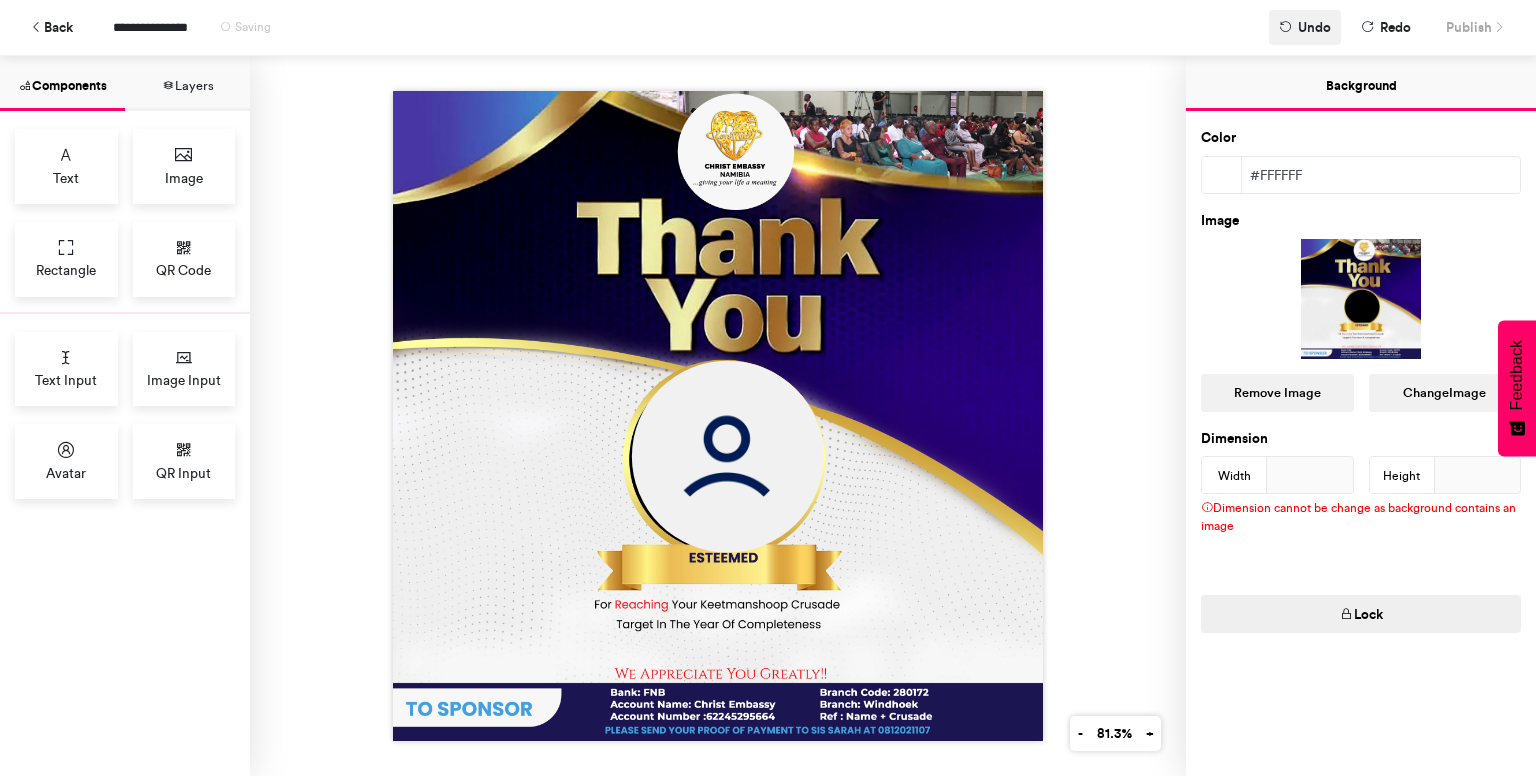 click on "Undo" at bounding box center (1314, 27) 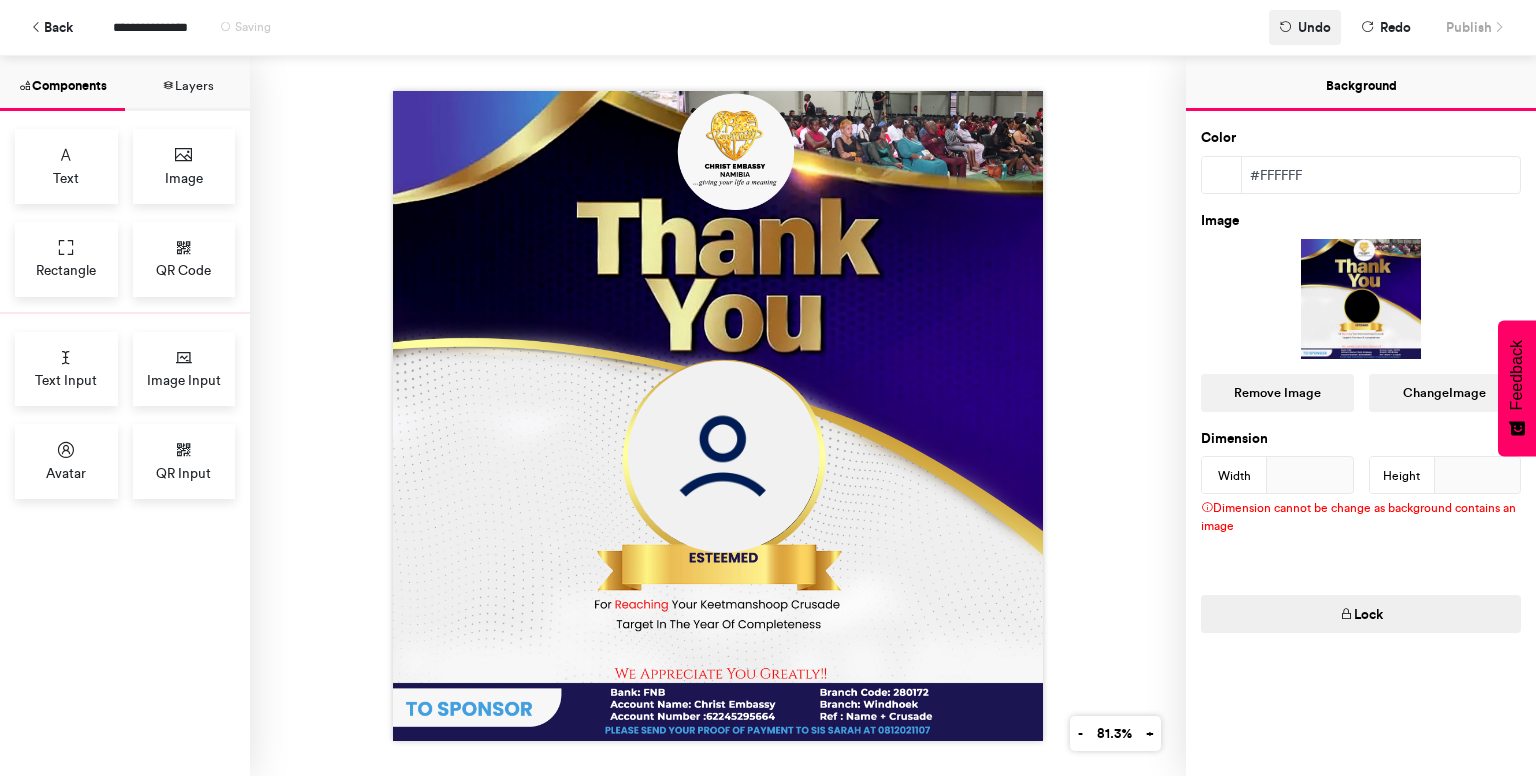 click on "Undo" at bounding box center (1314, 27) 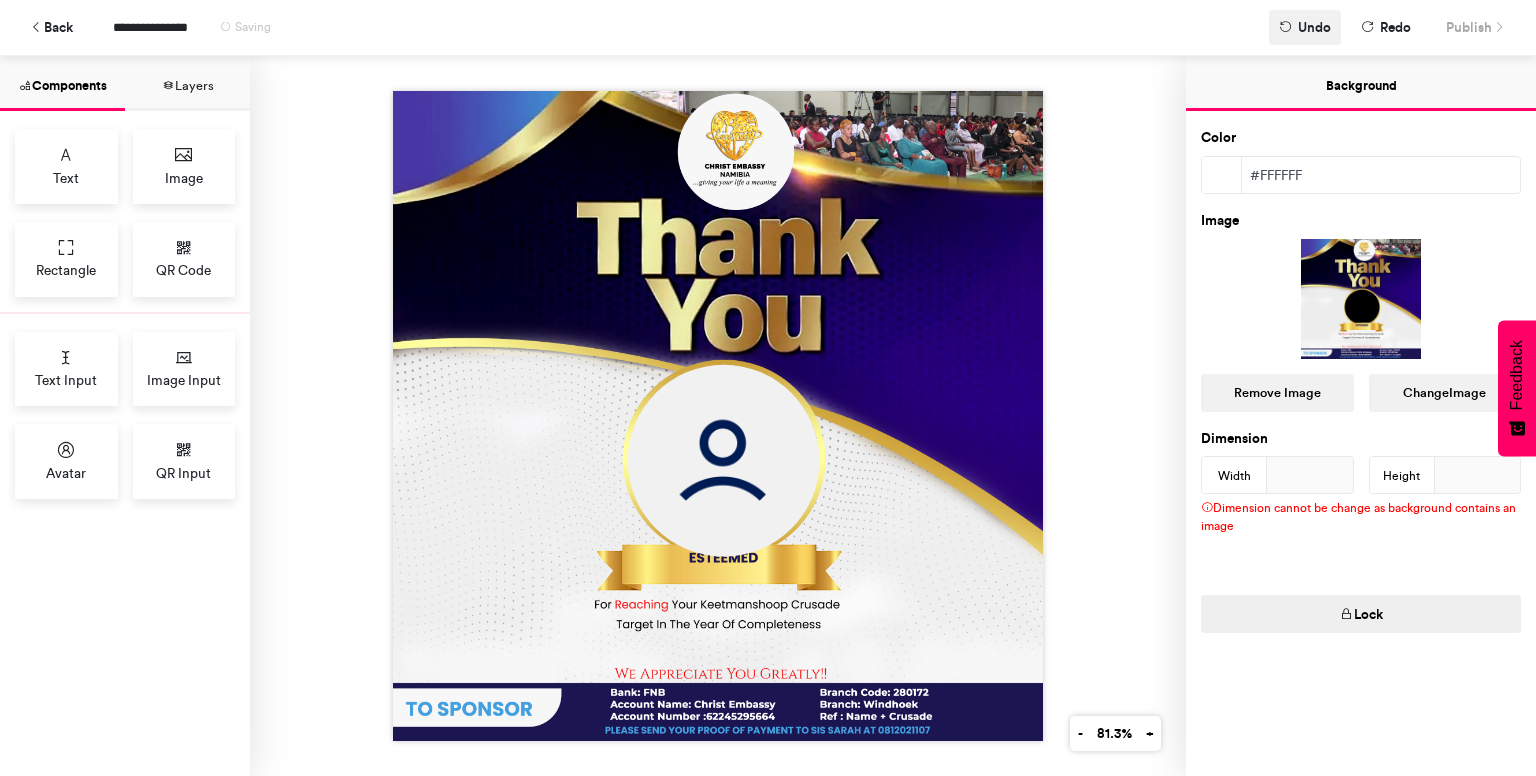 click on "Undo" at bounding box center [1314, 27] 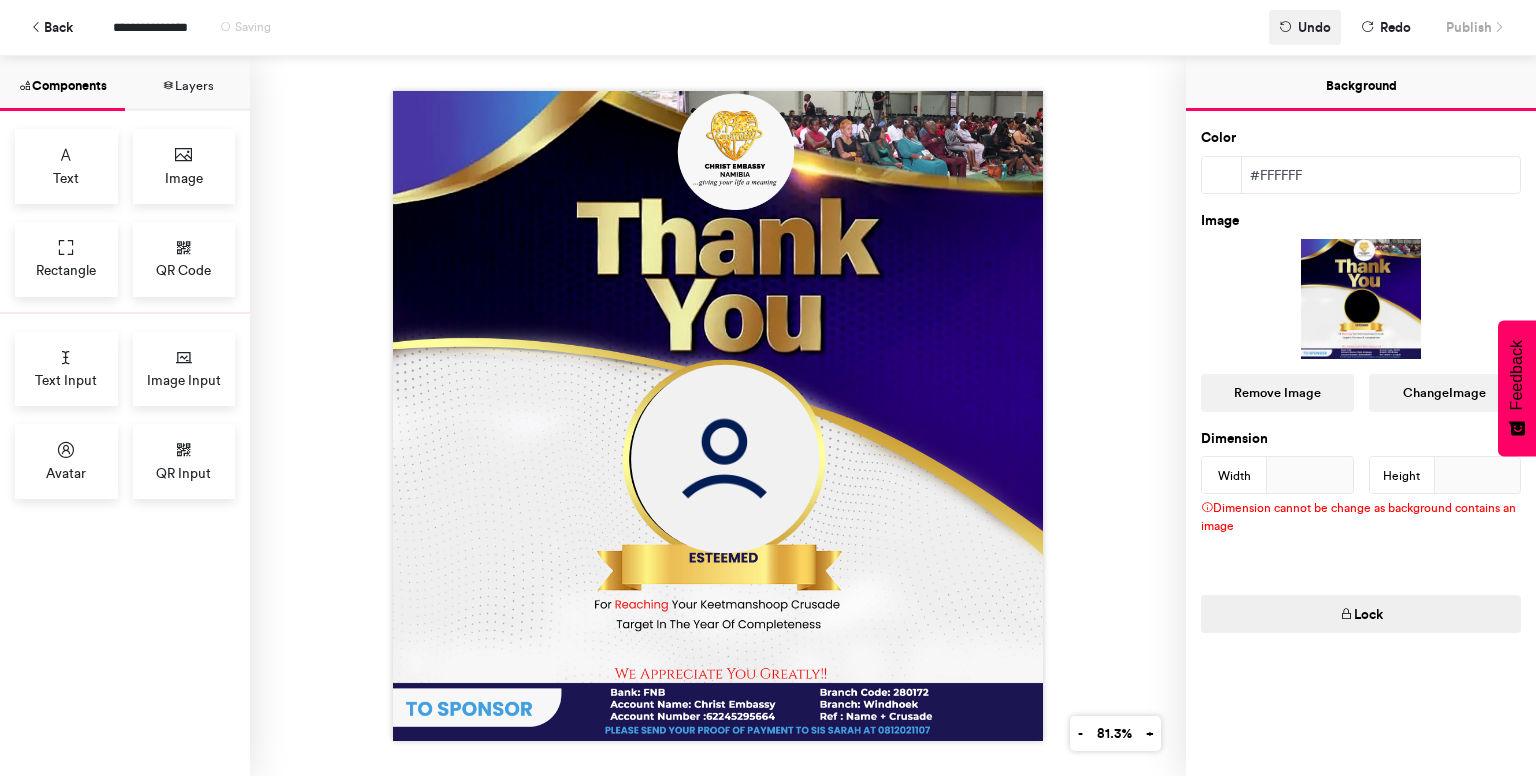 click on "Undo" at bounding box center [1314, 27] 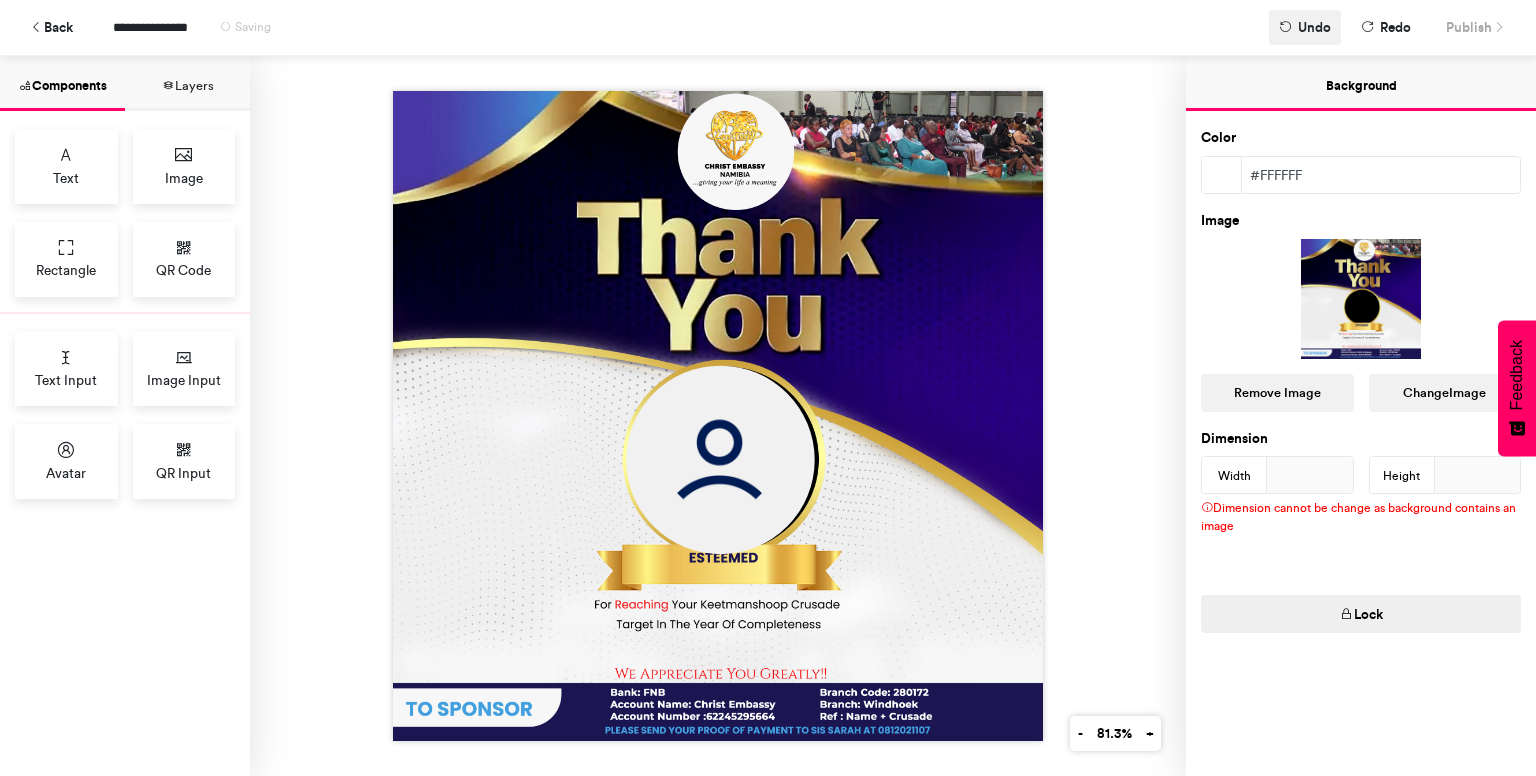 click on "Undo" at bounding box center [1314, 27] 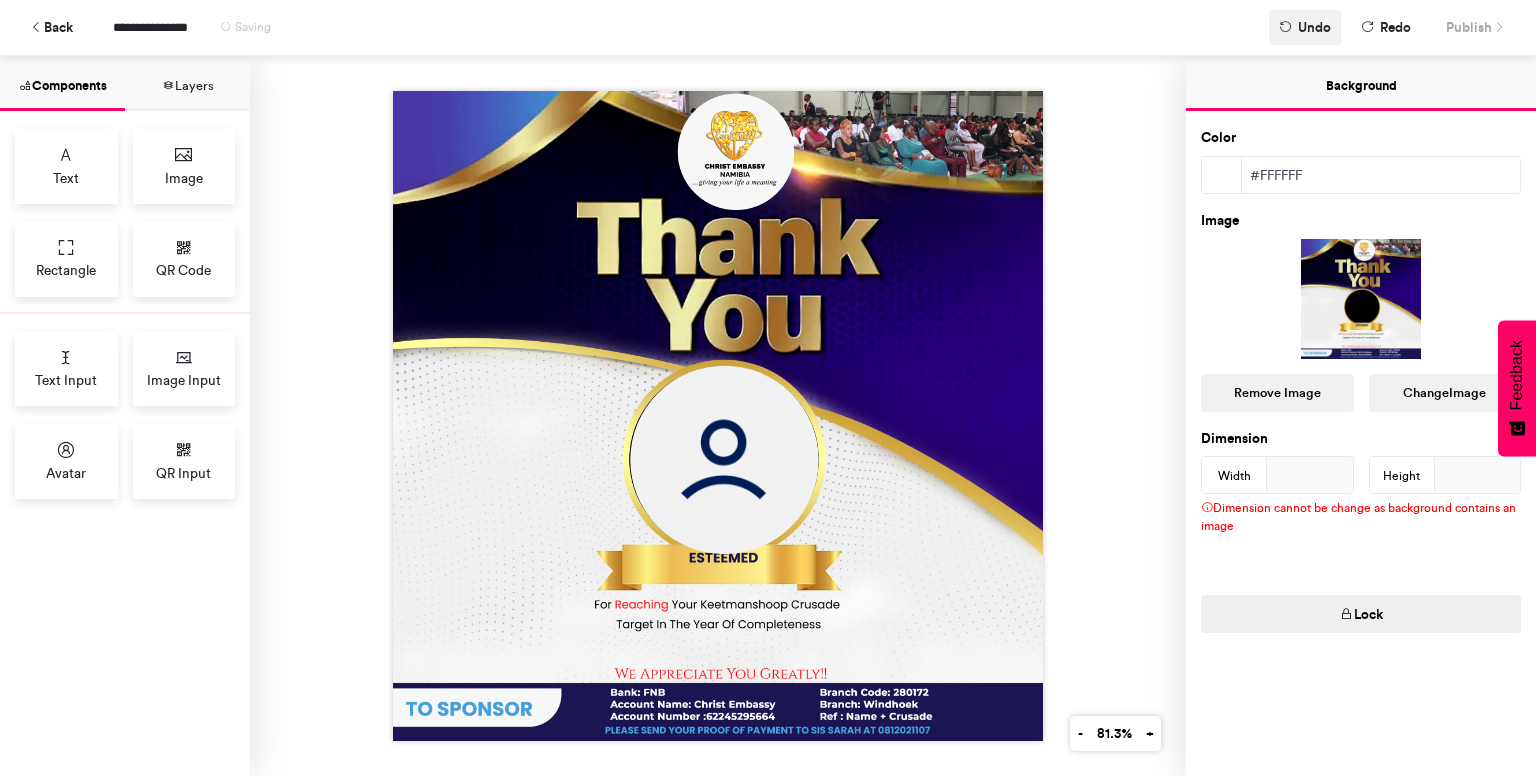 click on "Undo" at bounding box center [1314, 27] 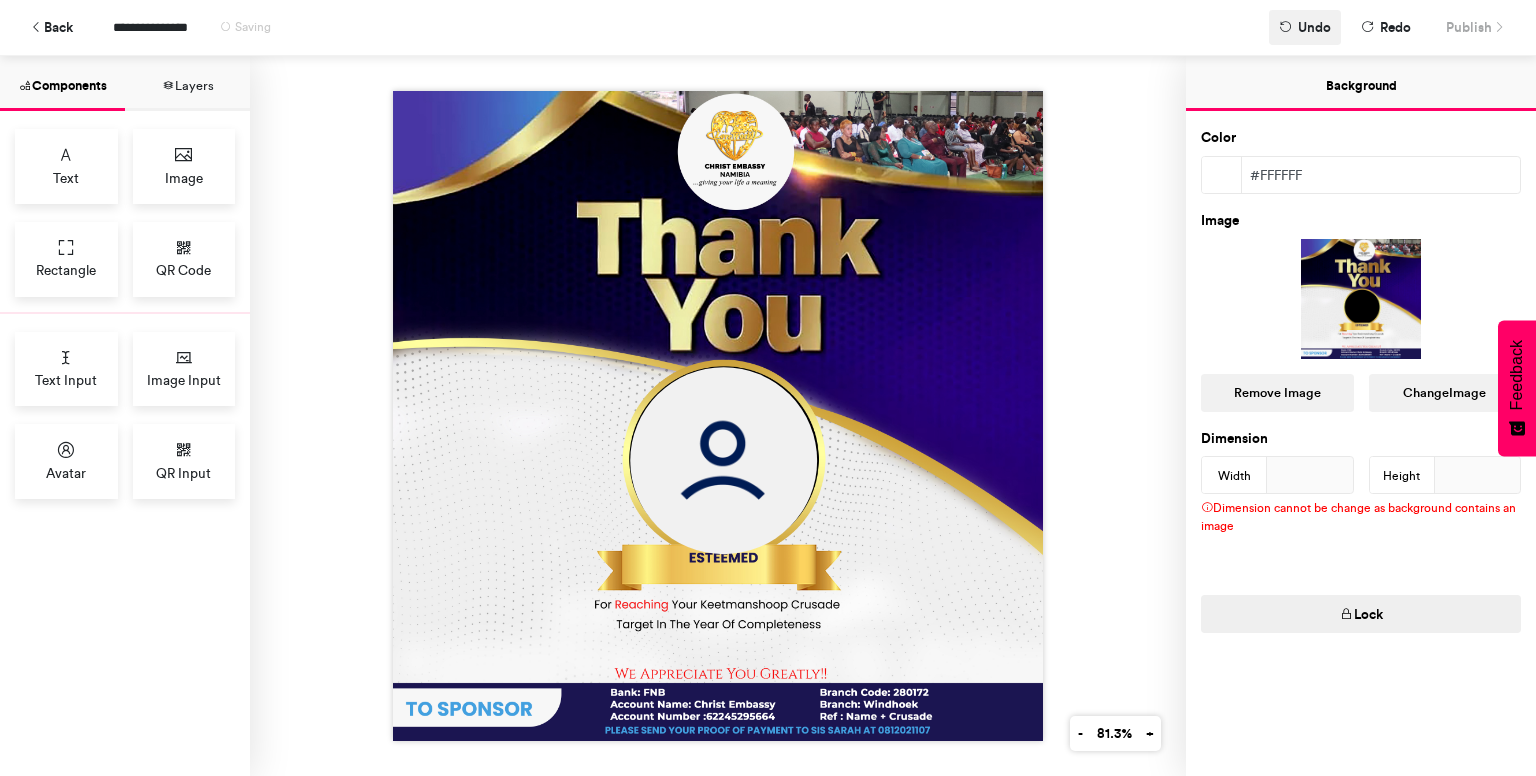 click on "Undo" at bounding box center (1314, 27) 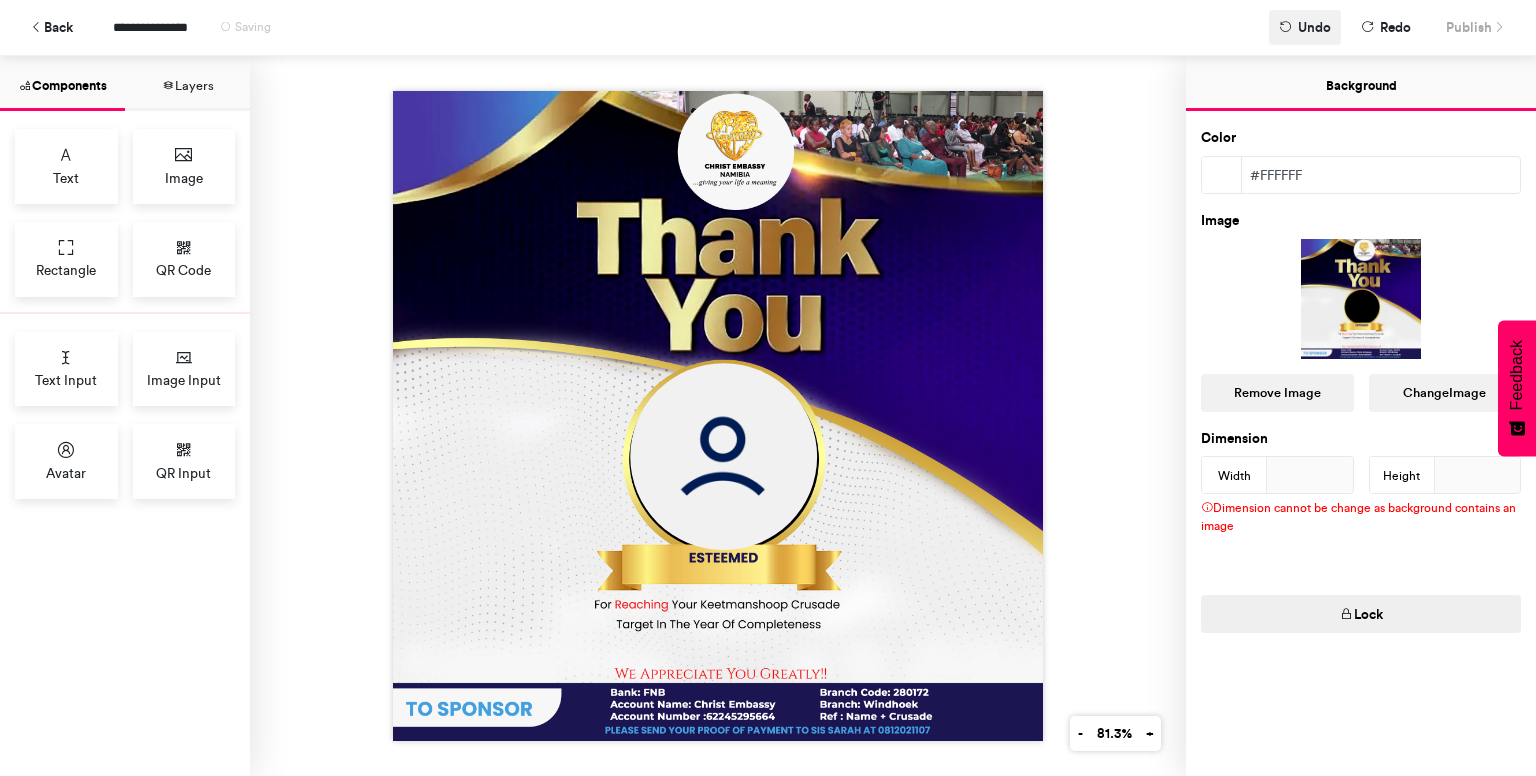 click on "Undo" at bounding box center [1314, 27] 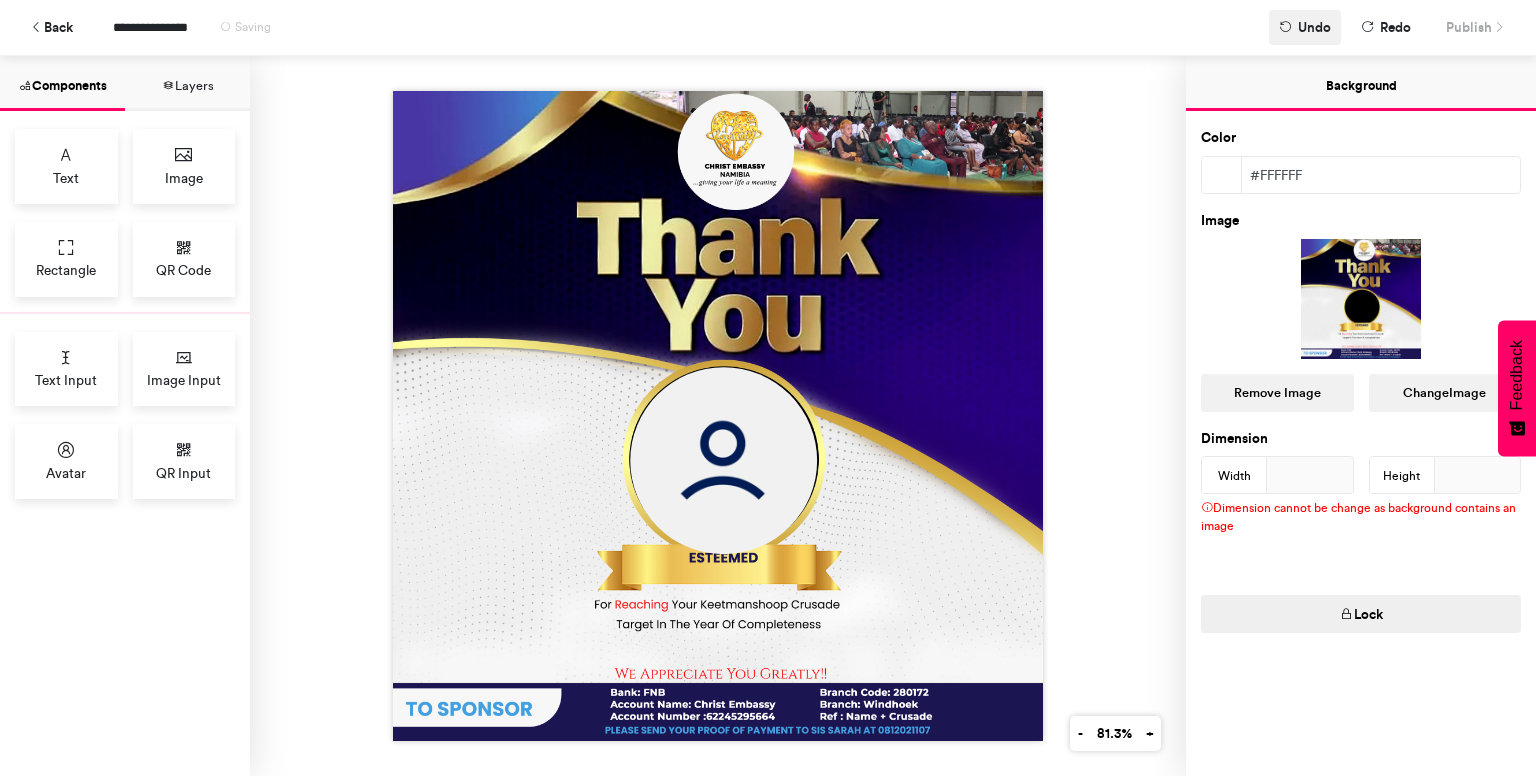 click on "Undo" at bounding box center [1314, 27] 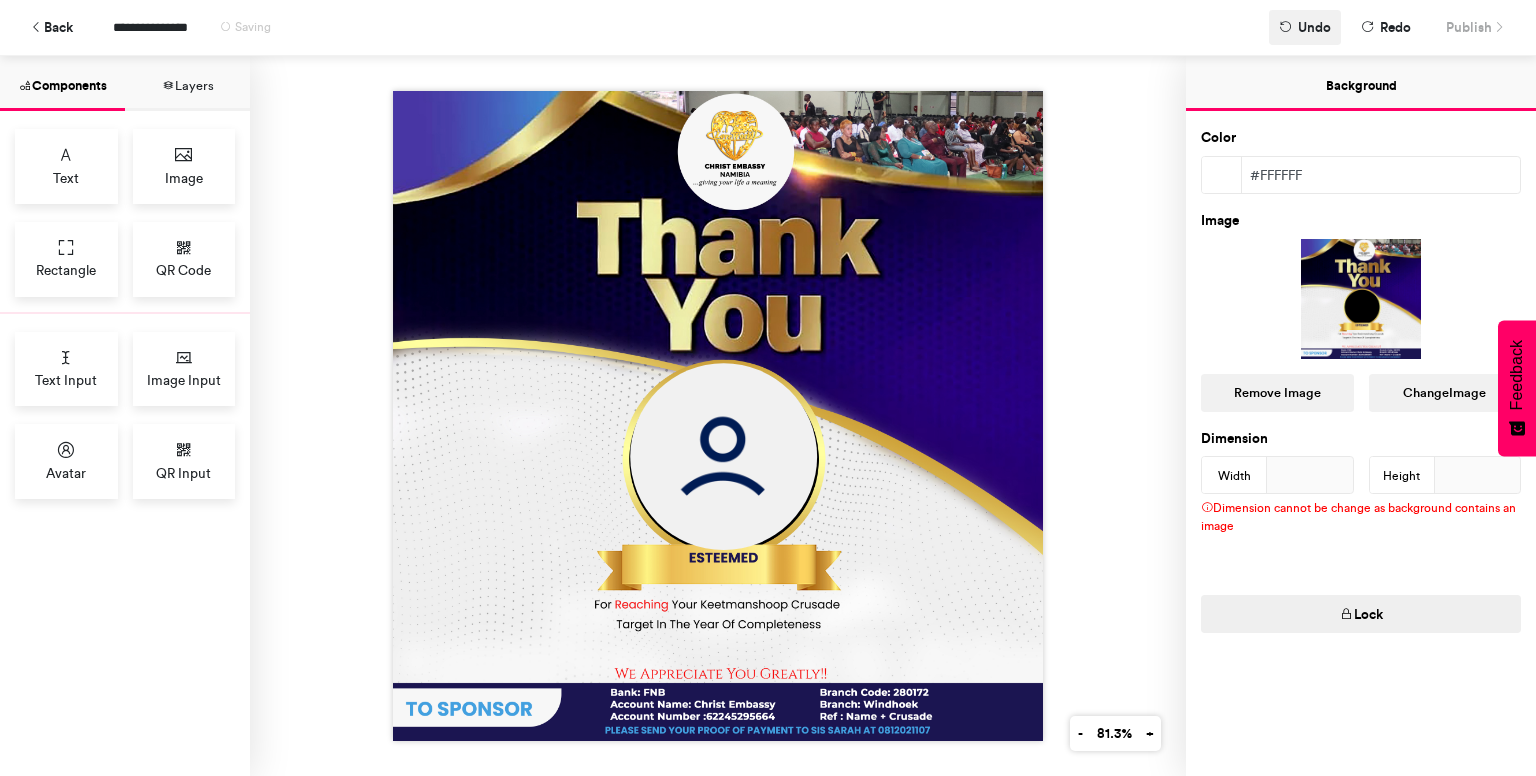 click on "Undo" at bounding box center [1314, 27] 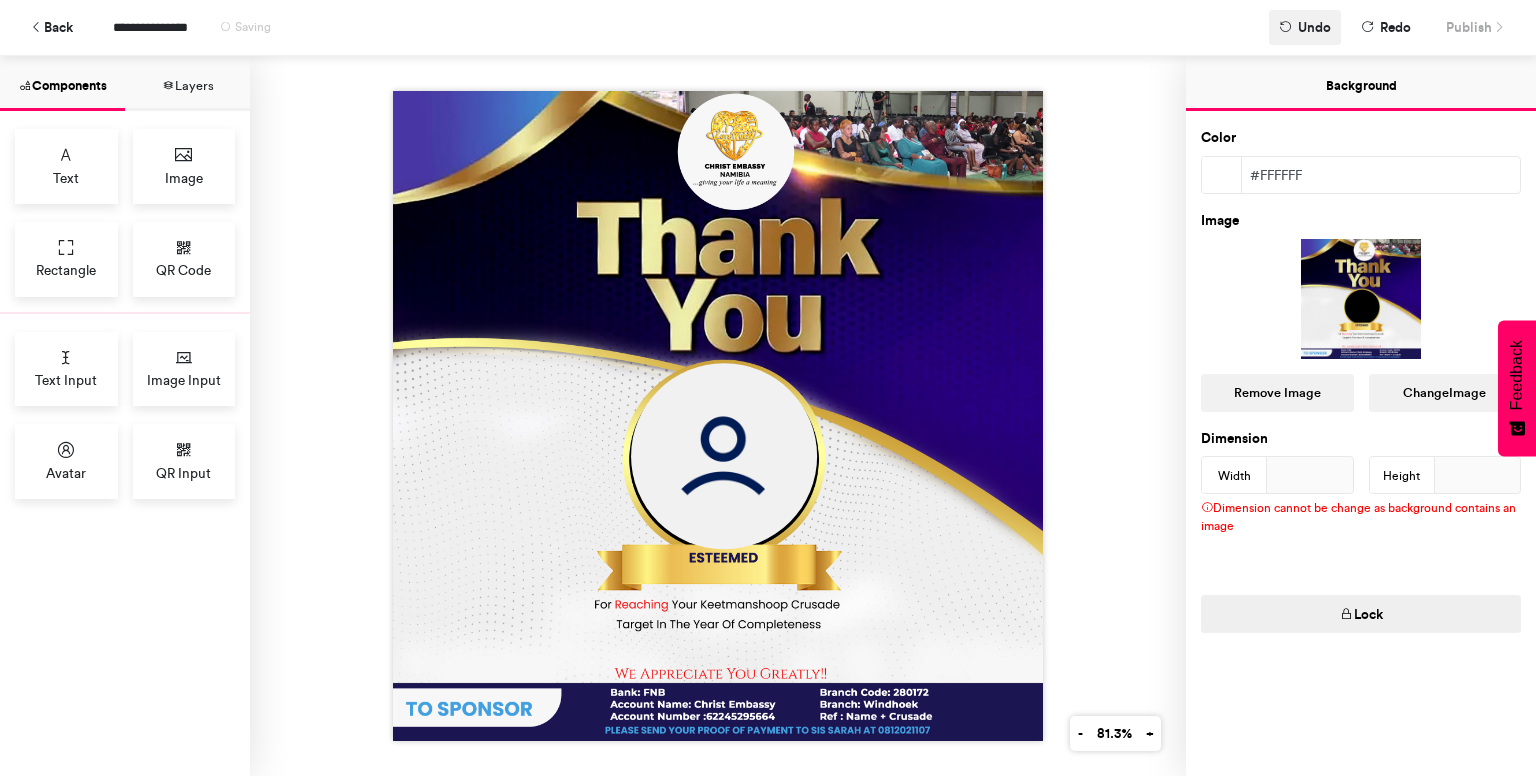 click on "Undo" at bounding box center (1314, 27) 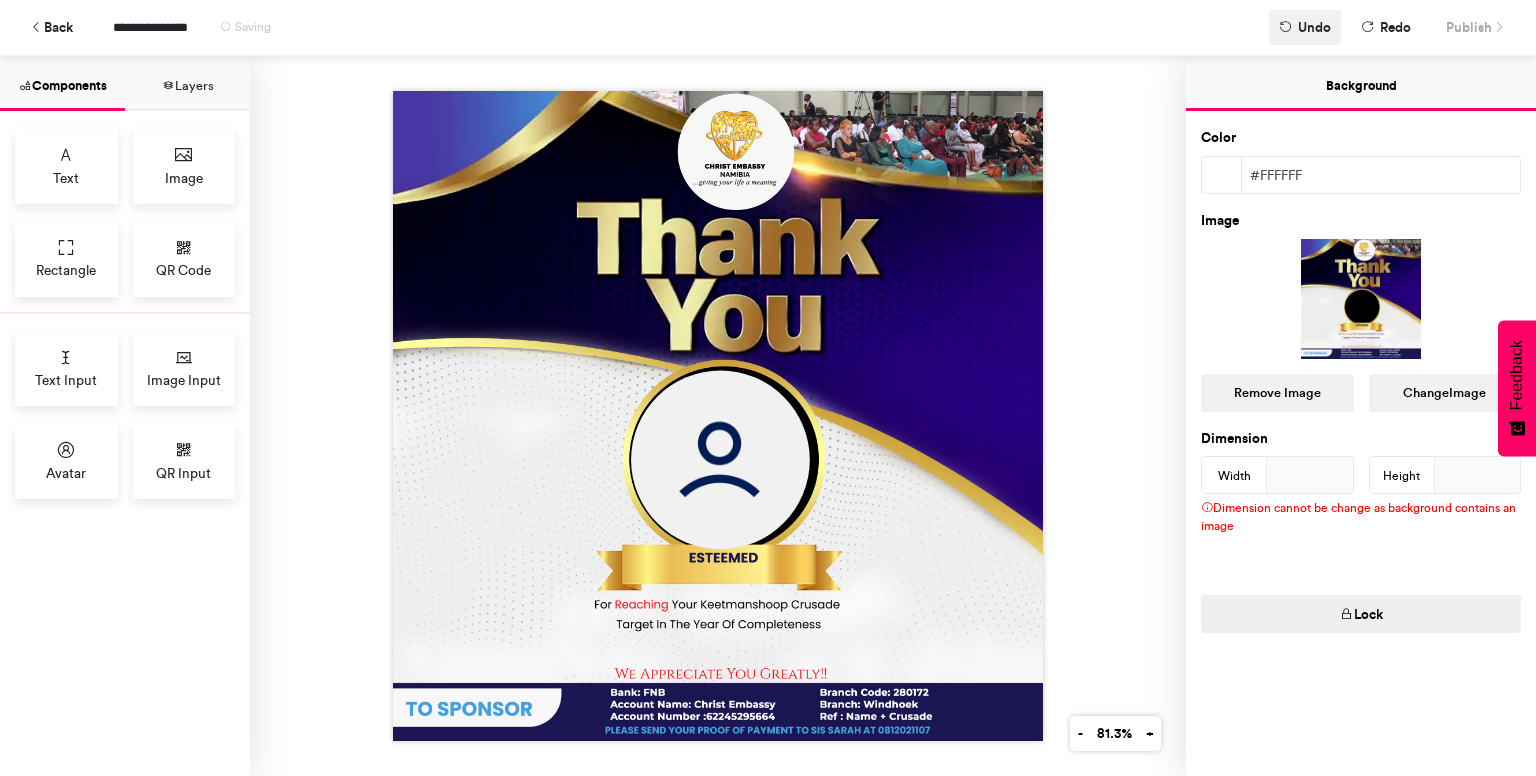 click on "Undo" at bounding box center (1314, 27) 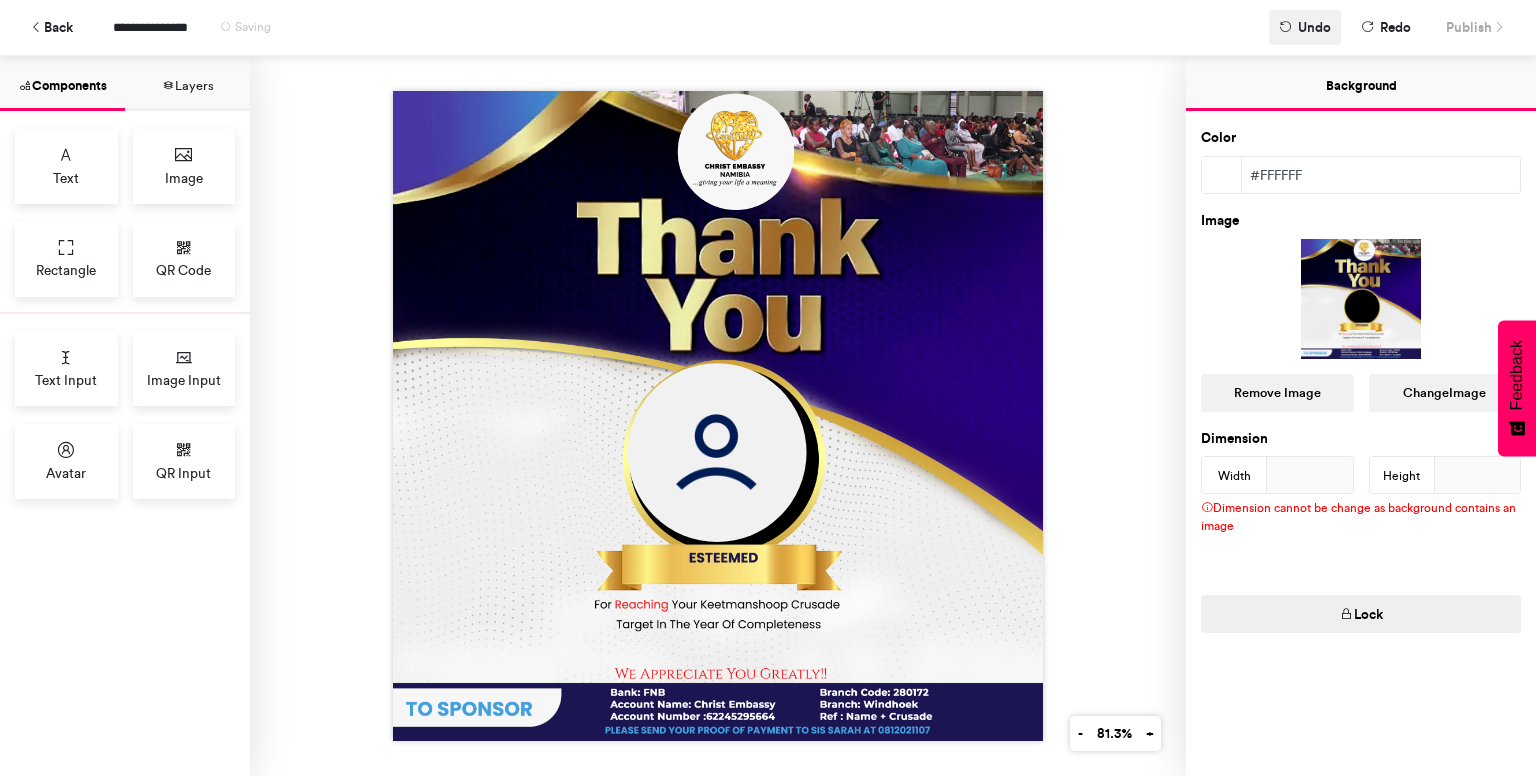 click on "Undo" at bounding box center (1314, 27) 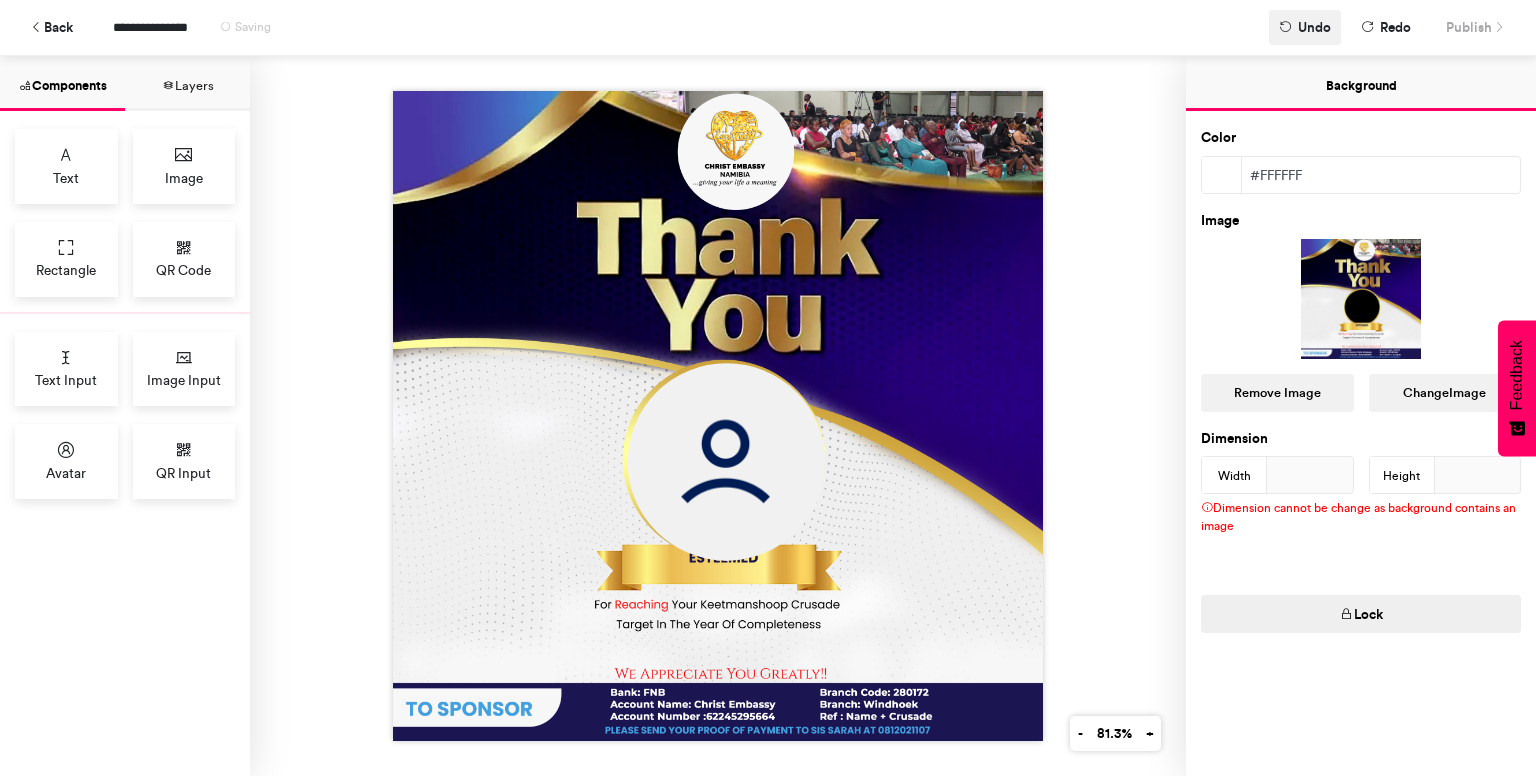 click on "Undo" at bounding box center (1314, 27) 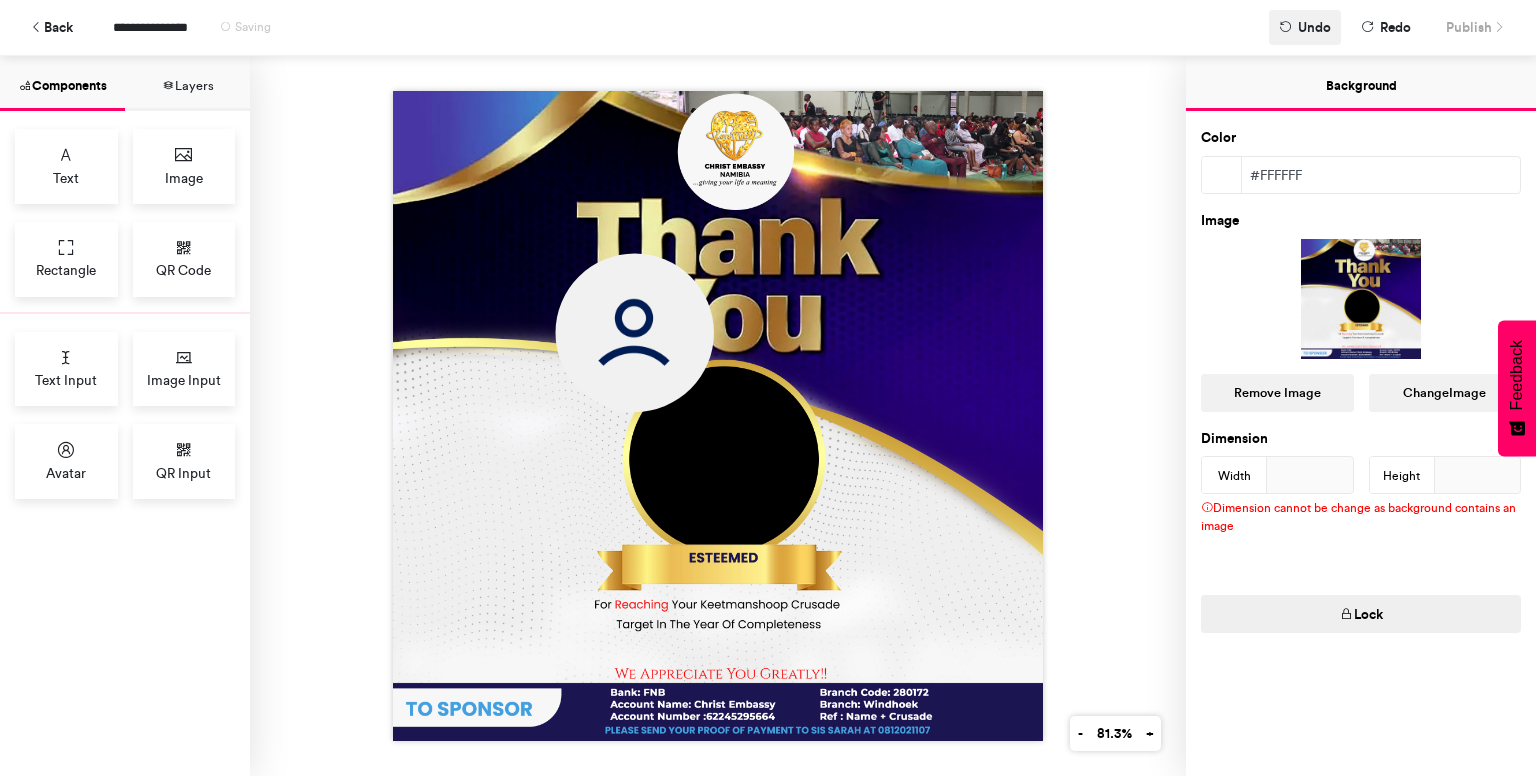 click on "Undo" at bounding box center [1314, 27] 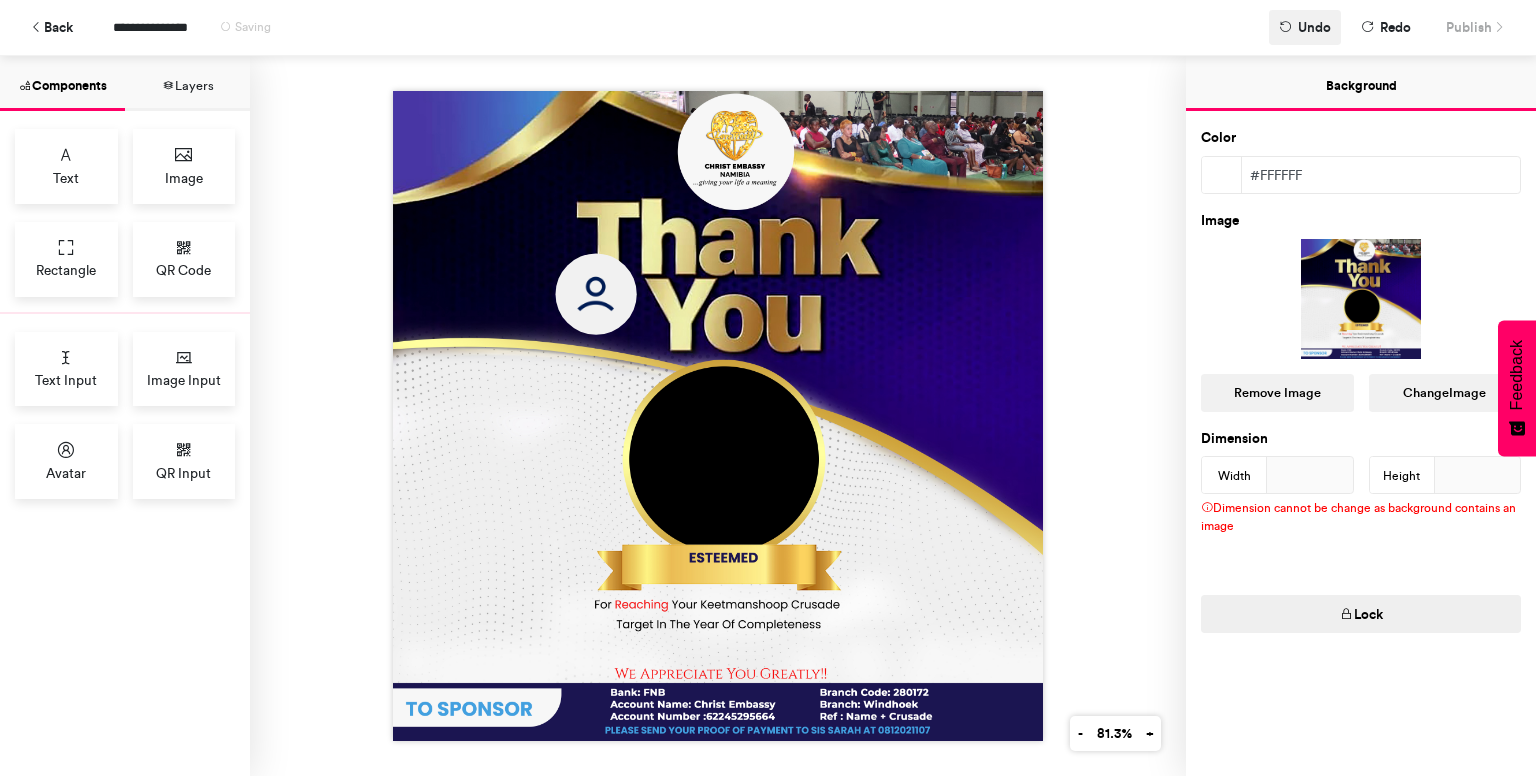 click on "Undo" at bounding box center (1314, 27) 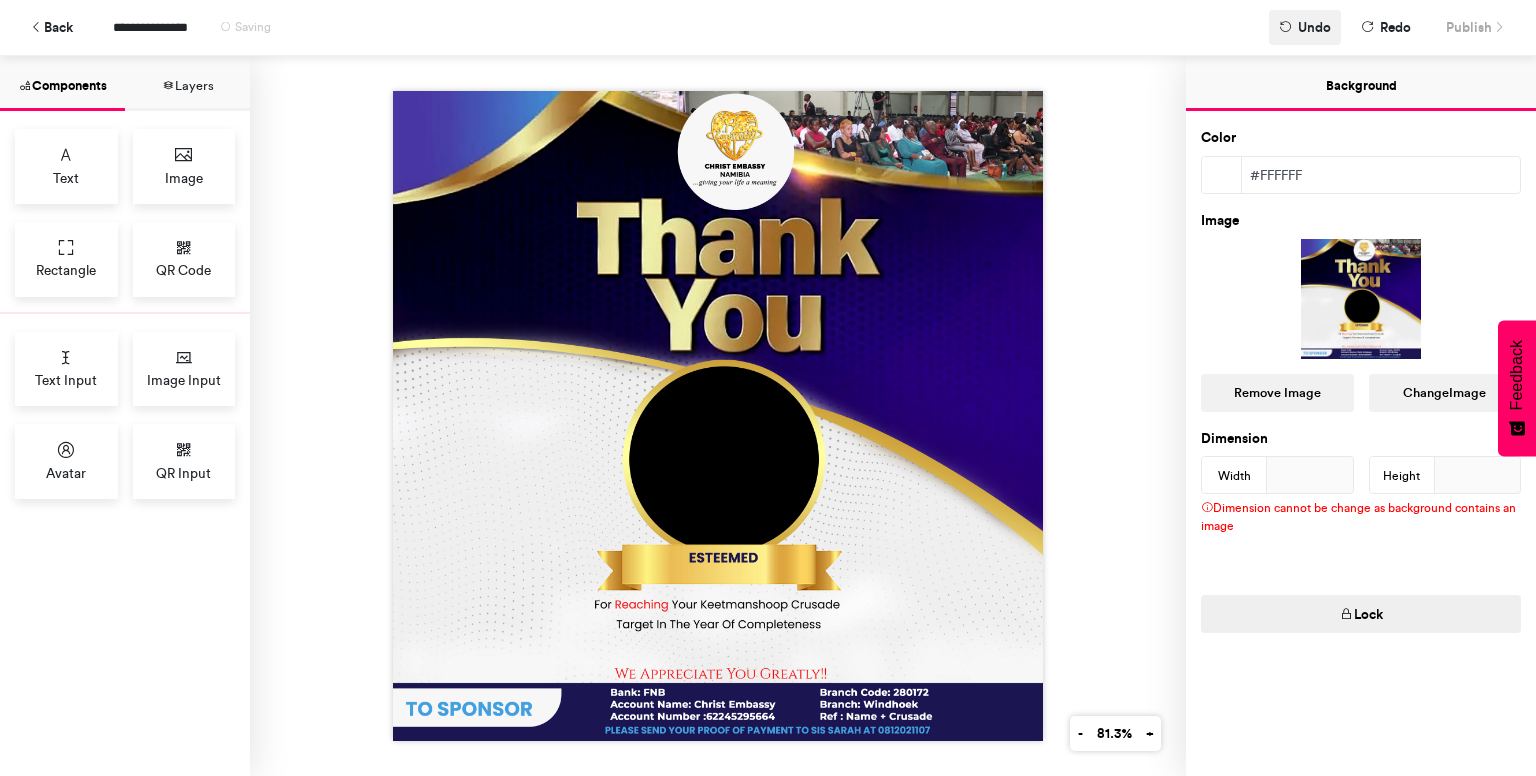 click on "Undo" at bounding box center [1314, 27] 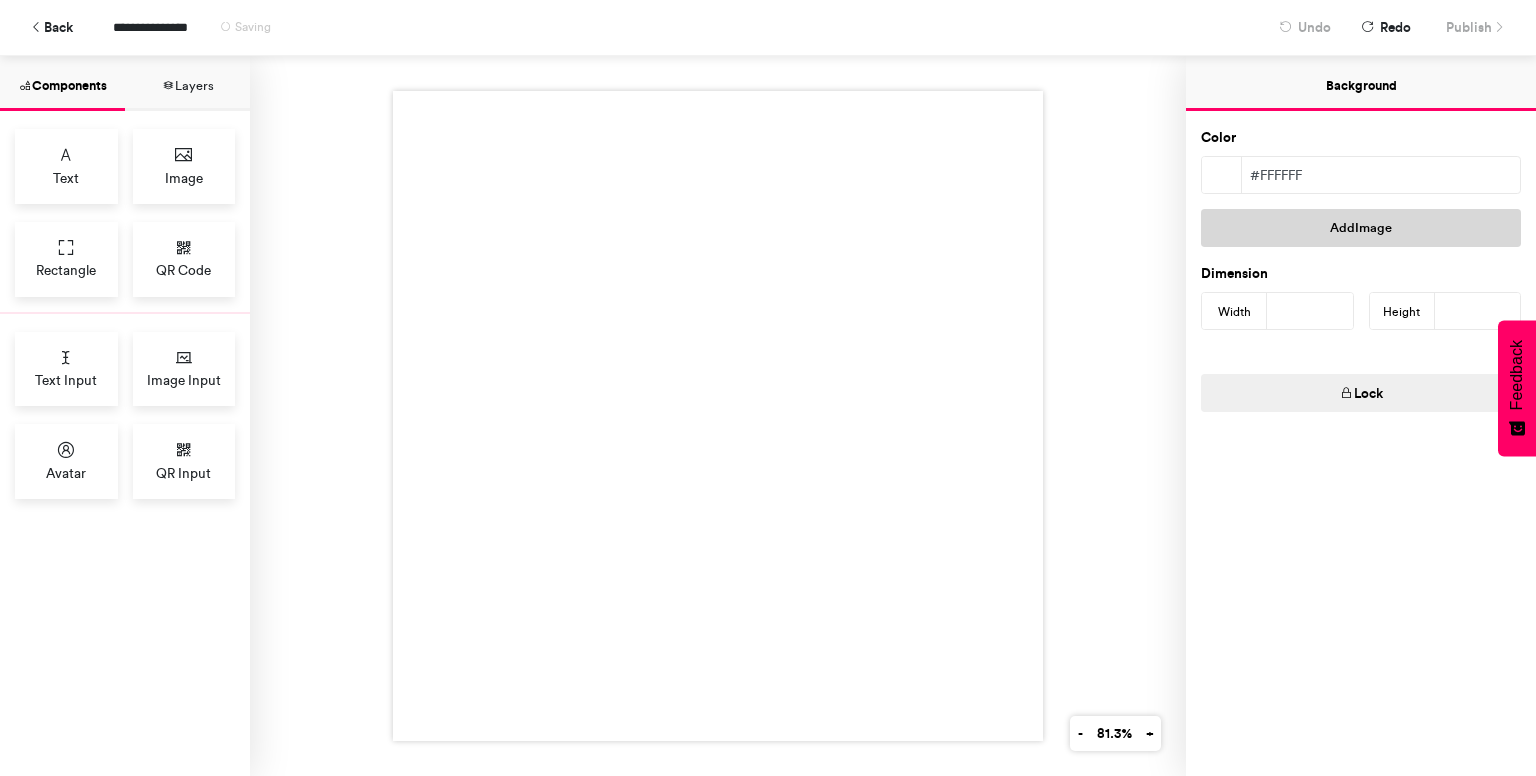 click on "Add  Image" at bounding box center (1361, 228) 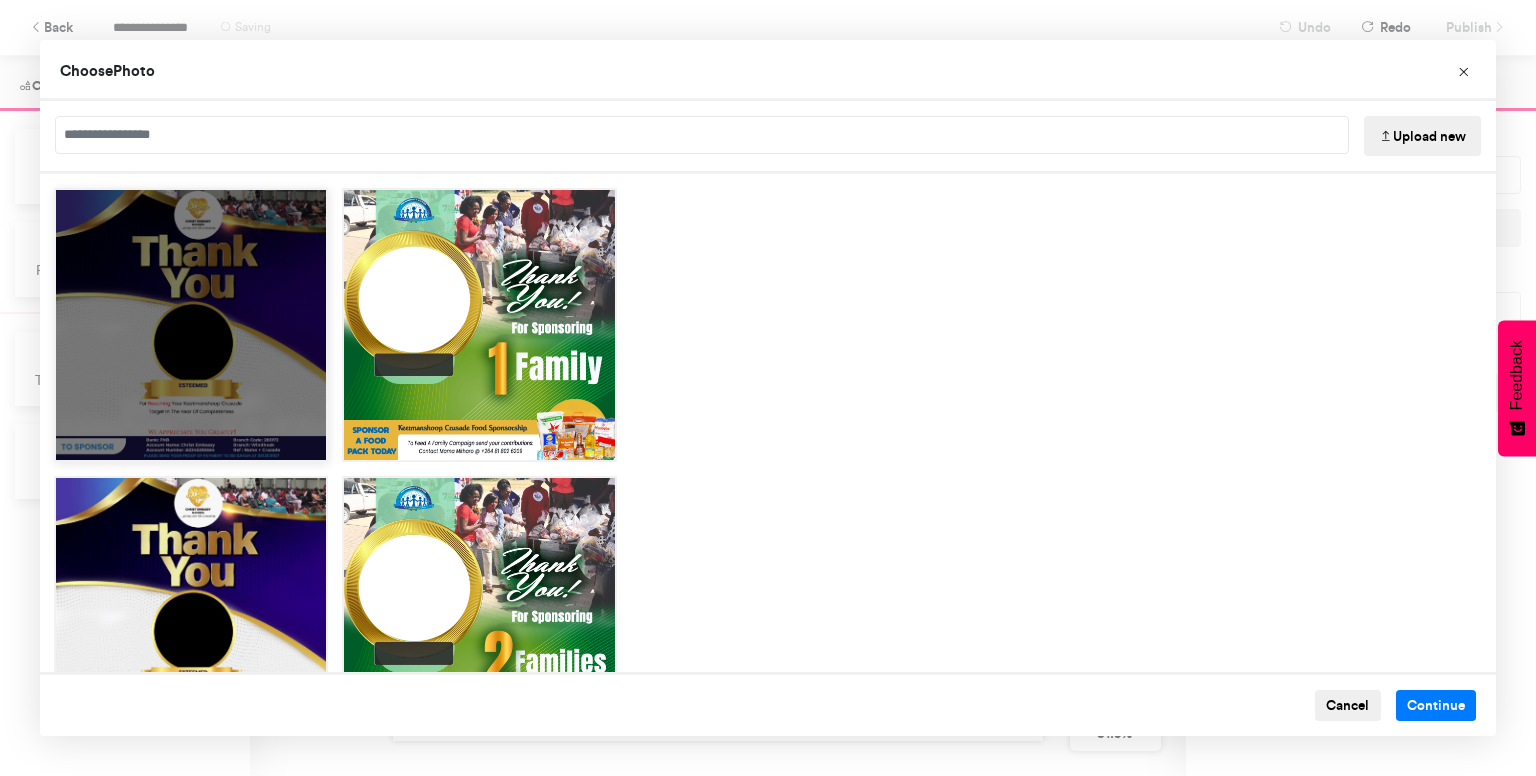 click at bounding box center [191, 325] 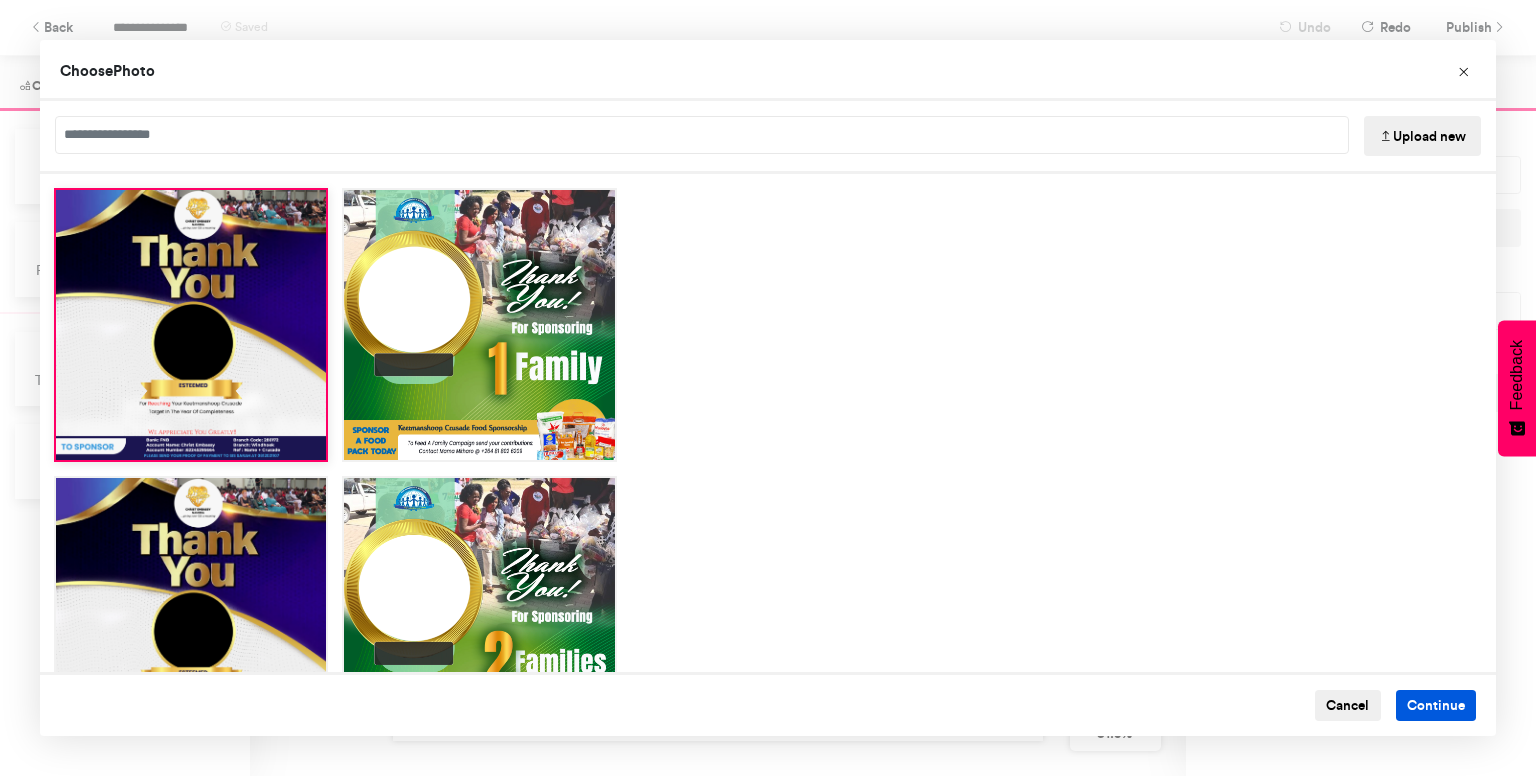click on "Continue" at bounding box center [1436, 706] 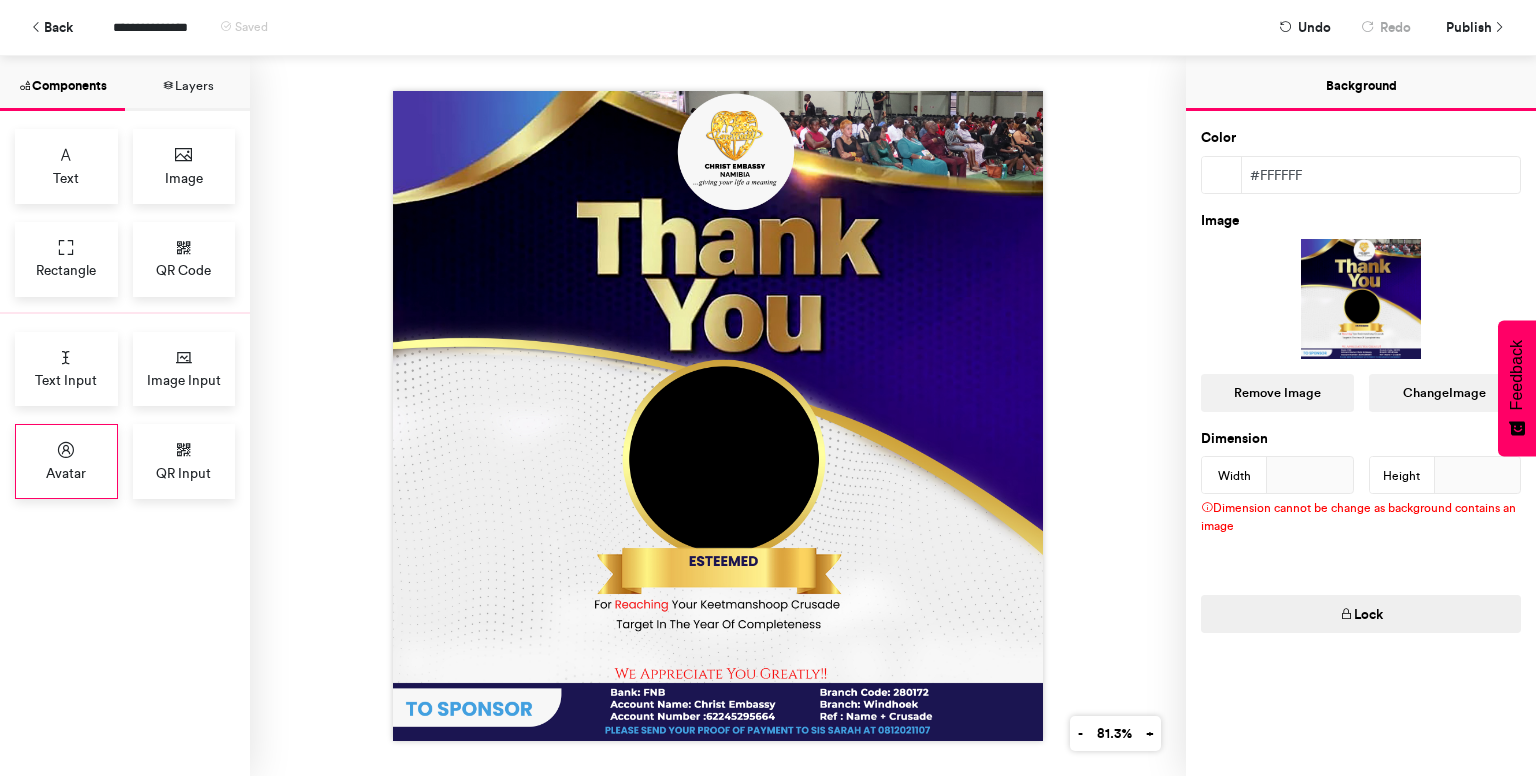 click on "Avatar" at bounding box center (66, 461) 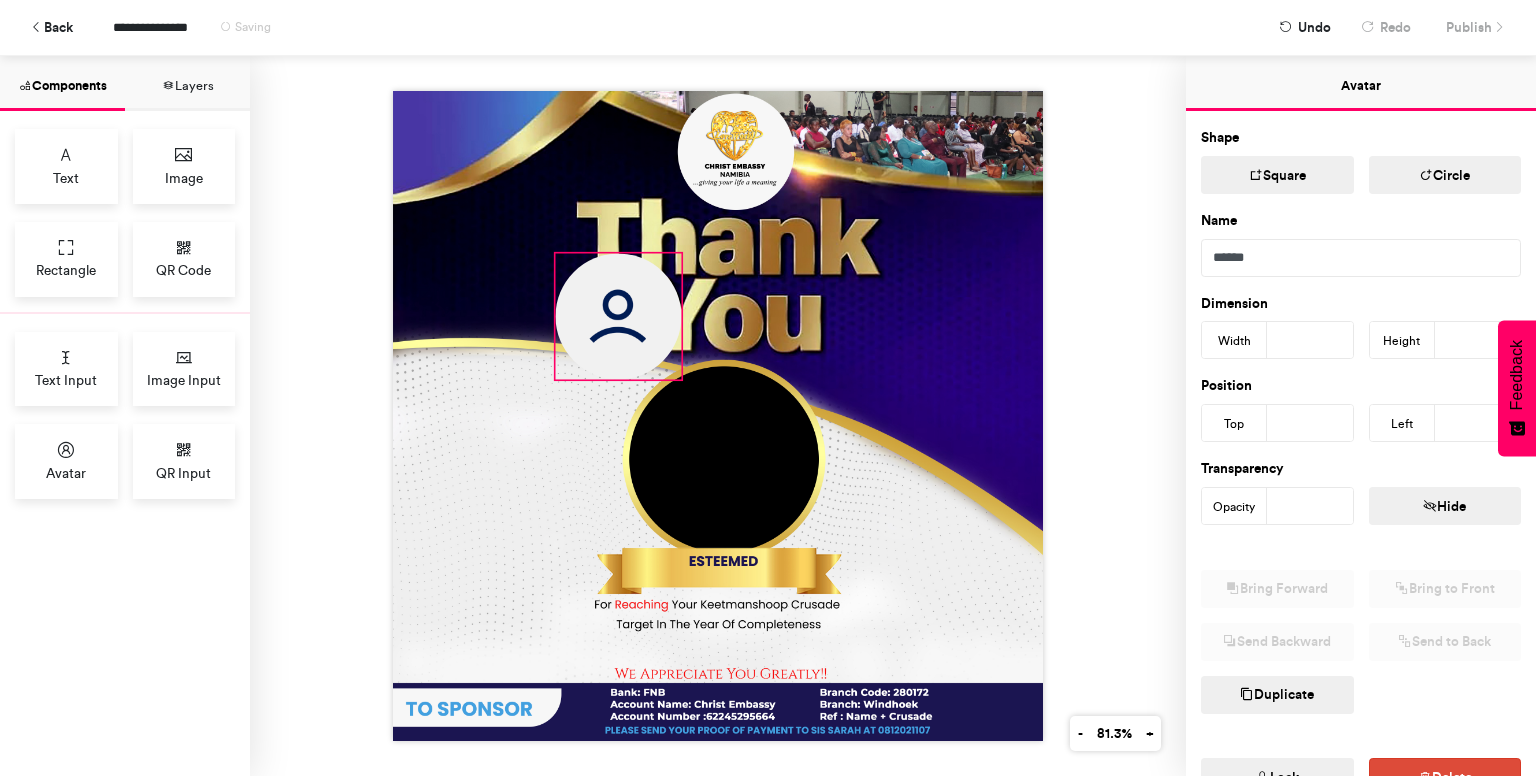 drag, startPoint x: 634, startPoint y: 327, endPoint x: 679, endPoint y: 393, distance: 79.881165 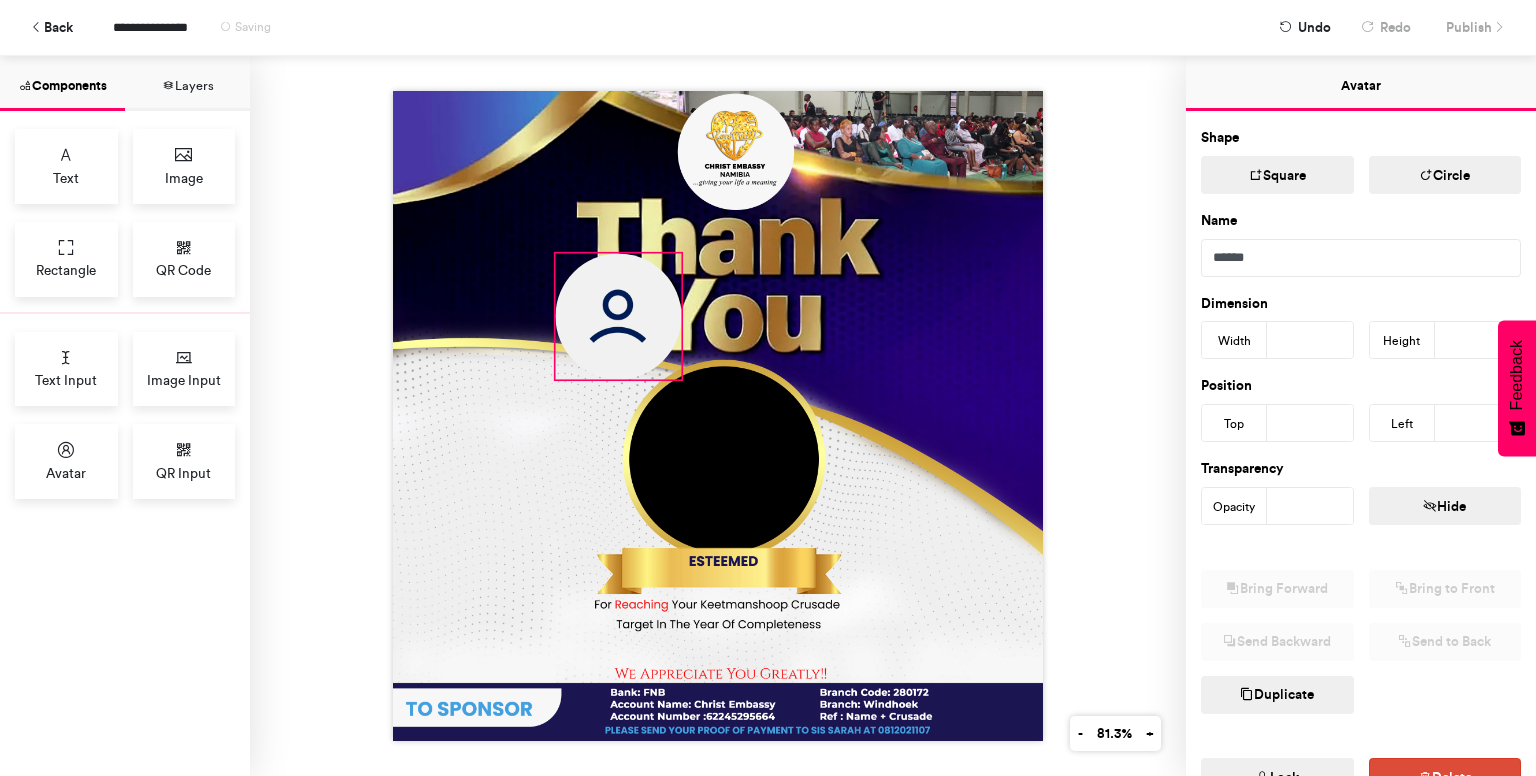 click at bounding box center [718, 416] 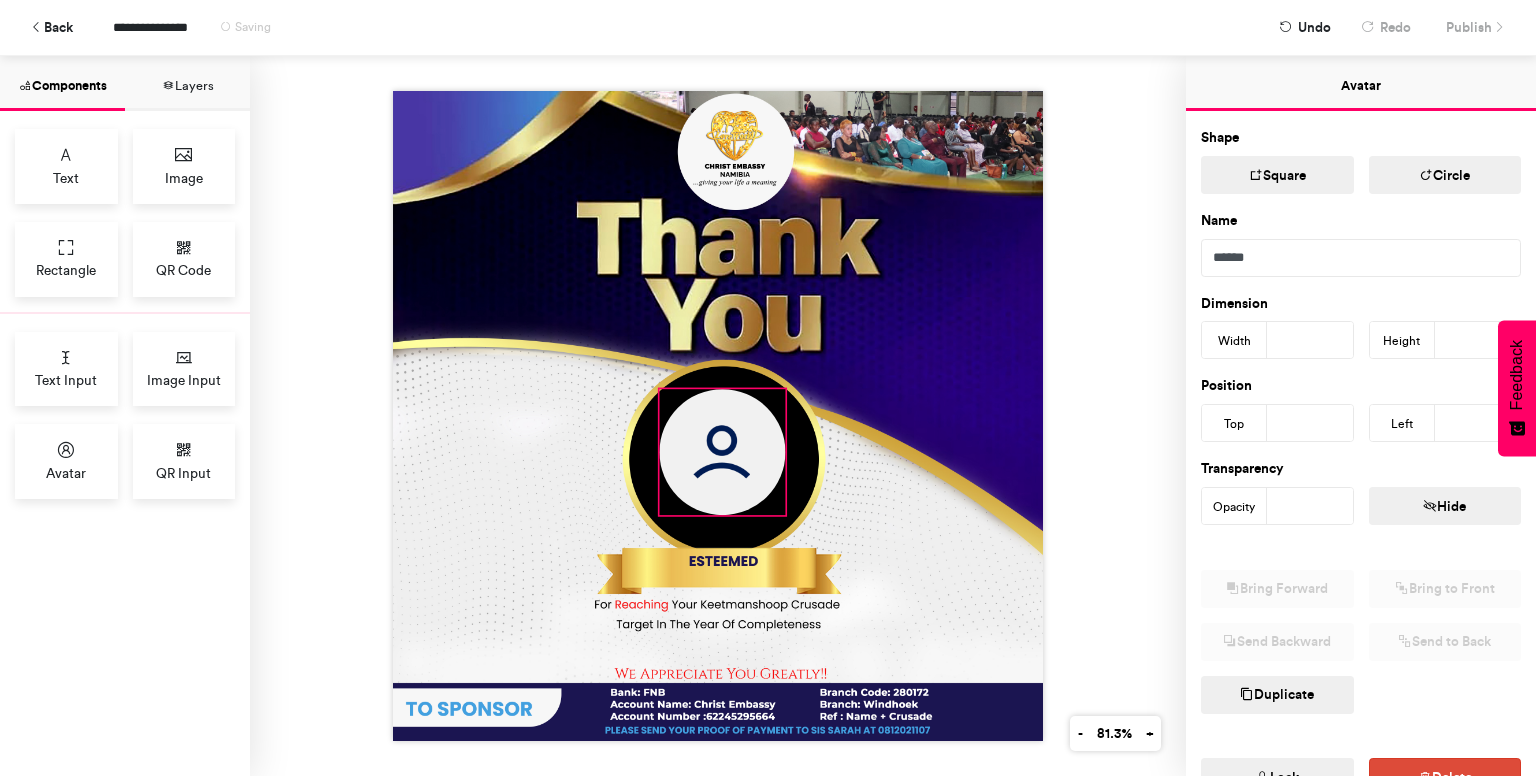 drag, startPoint x: 628, startPoint y: 329, endPoint x: 732, endPoint y: 466, distance: 172.00291 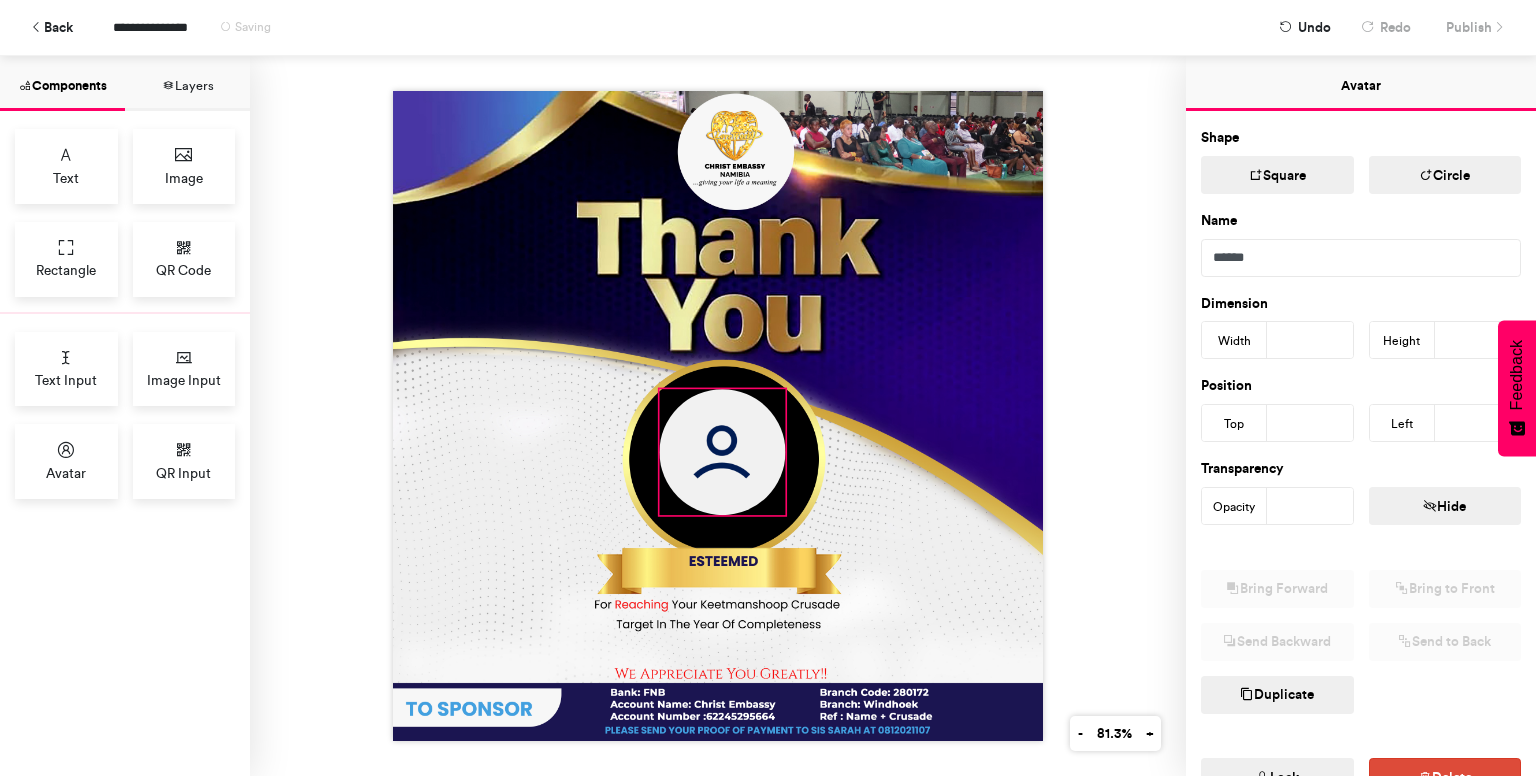 click at bounding box center (723, 452) 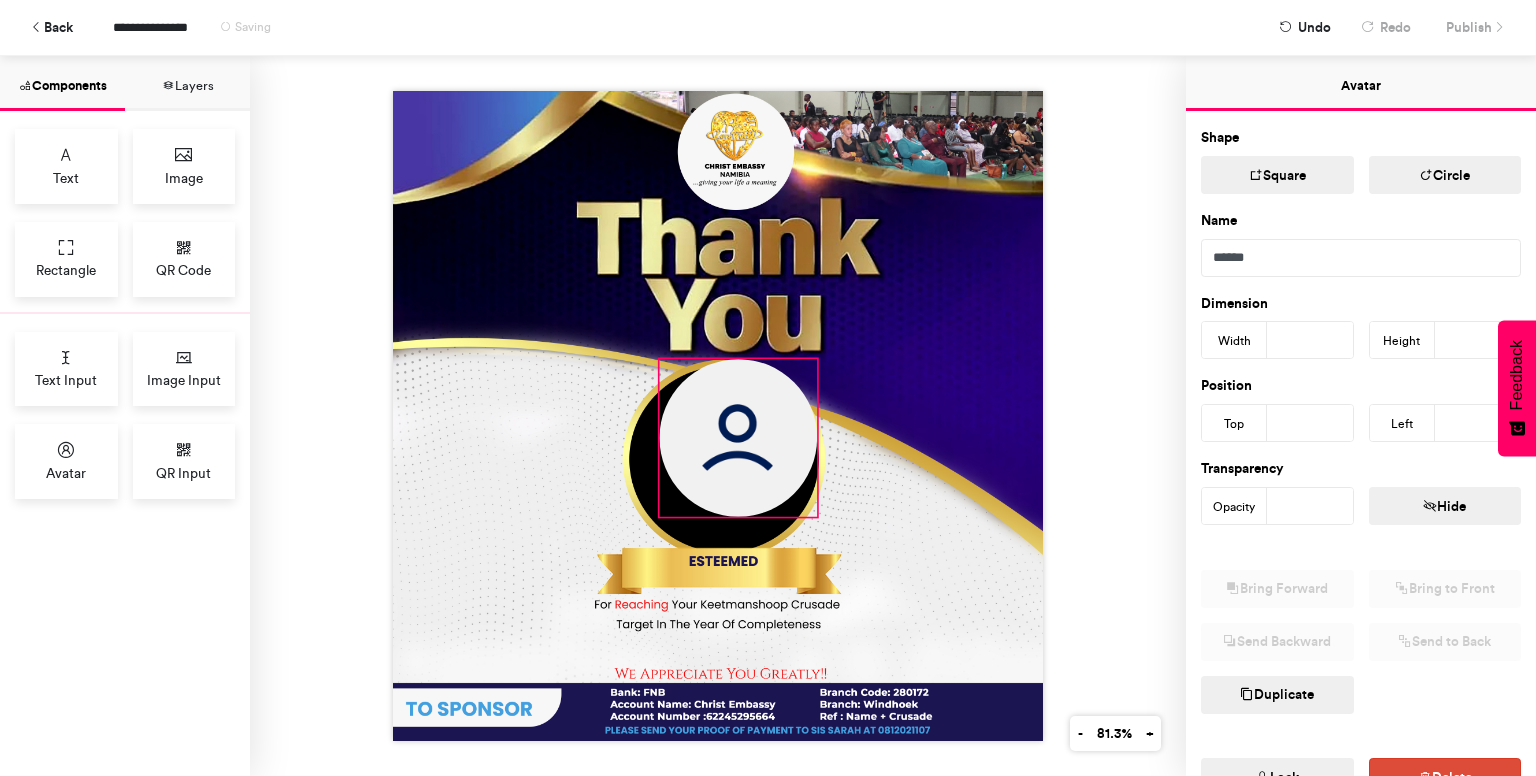 drag, startPoint x: 777, startPoint y: 384, endPoint x: 809, endPoint y: 370, distance: 34.928497 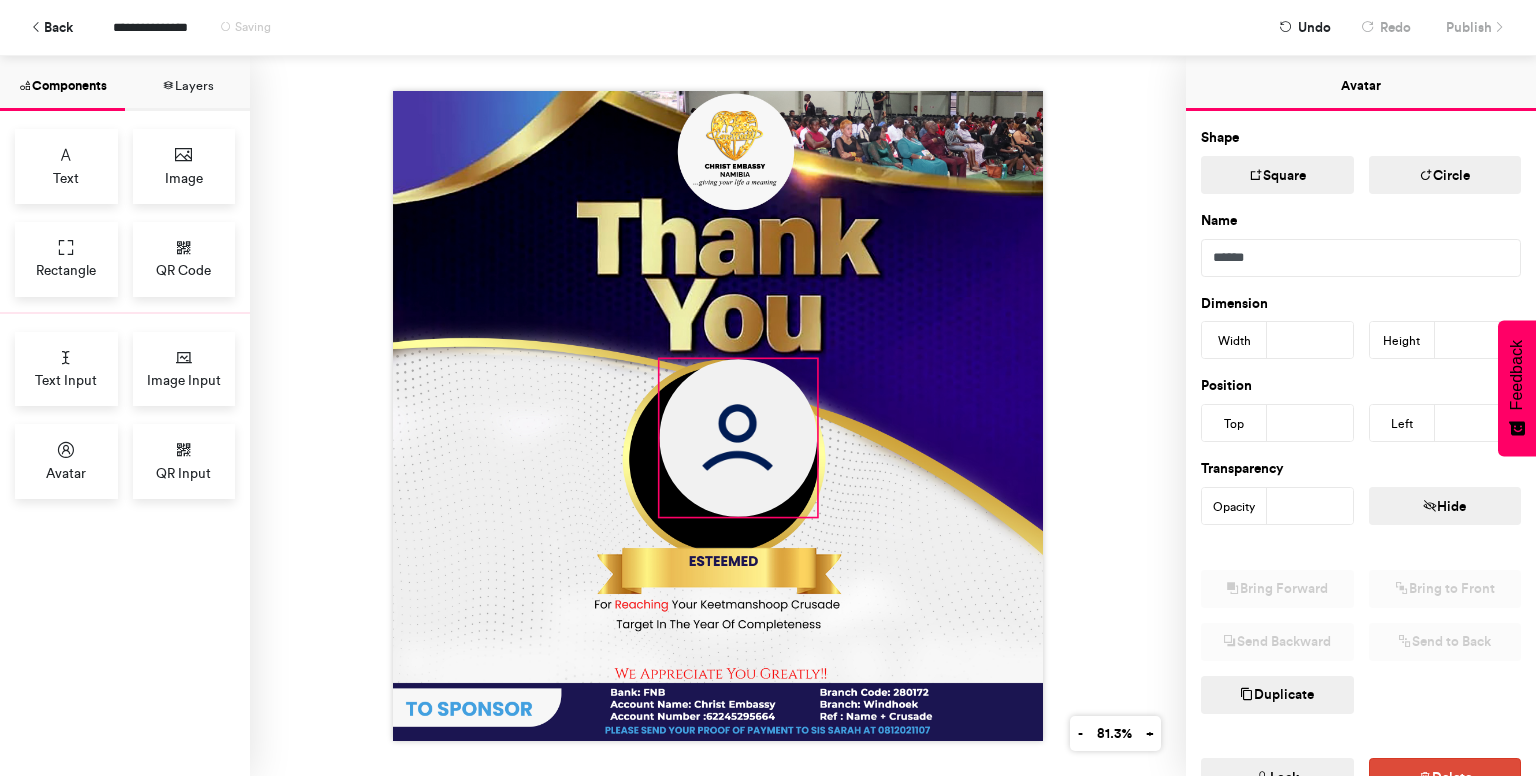 click at bounding box center [718, 416] 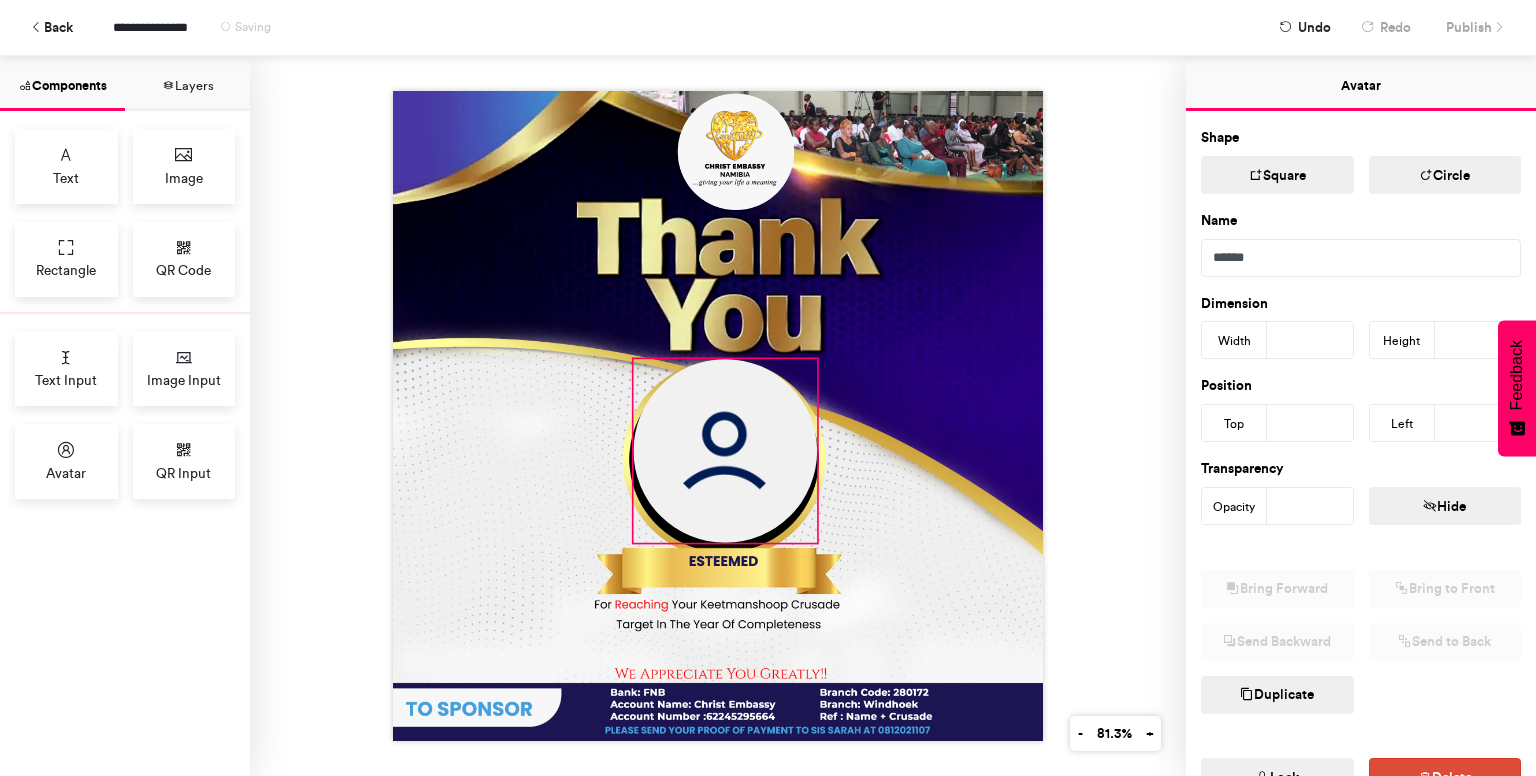 drag, startPoint x: 653, startPoint y: 508, endPoint x: 627, endPoint y: 576, distance: 72.8011 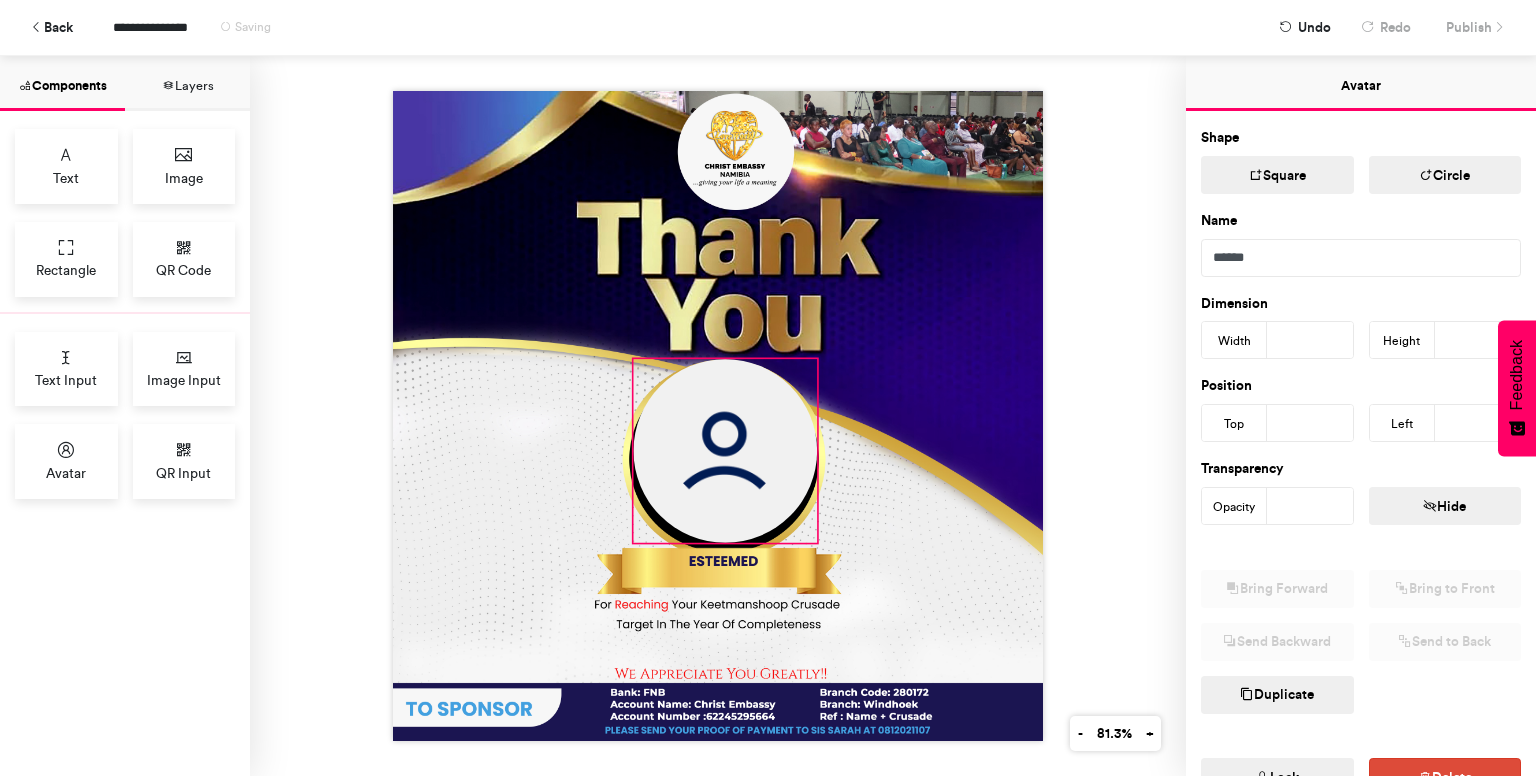 click at bounding box center [718, 416] 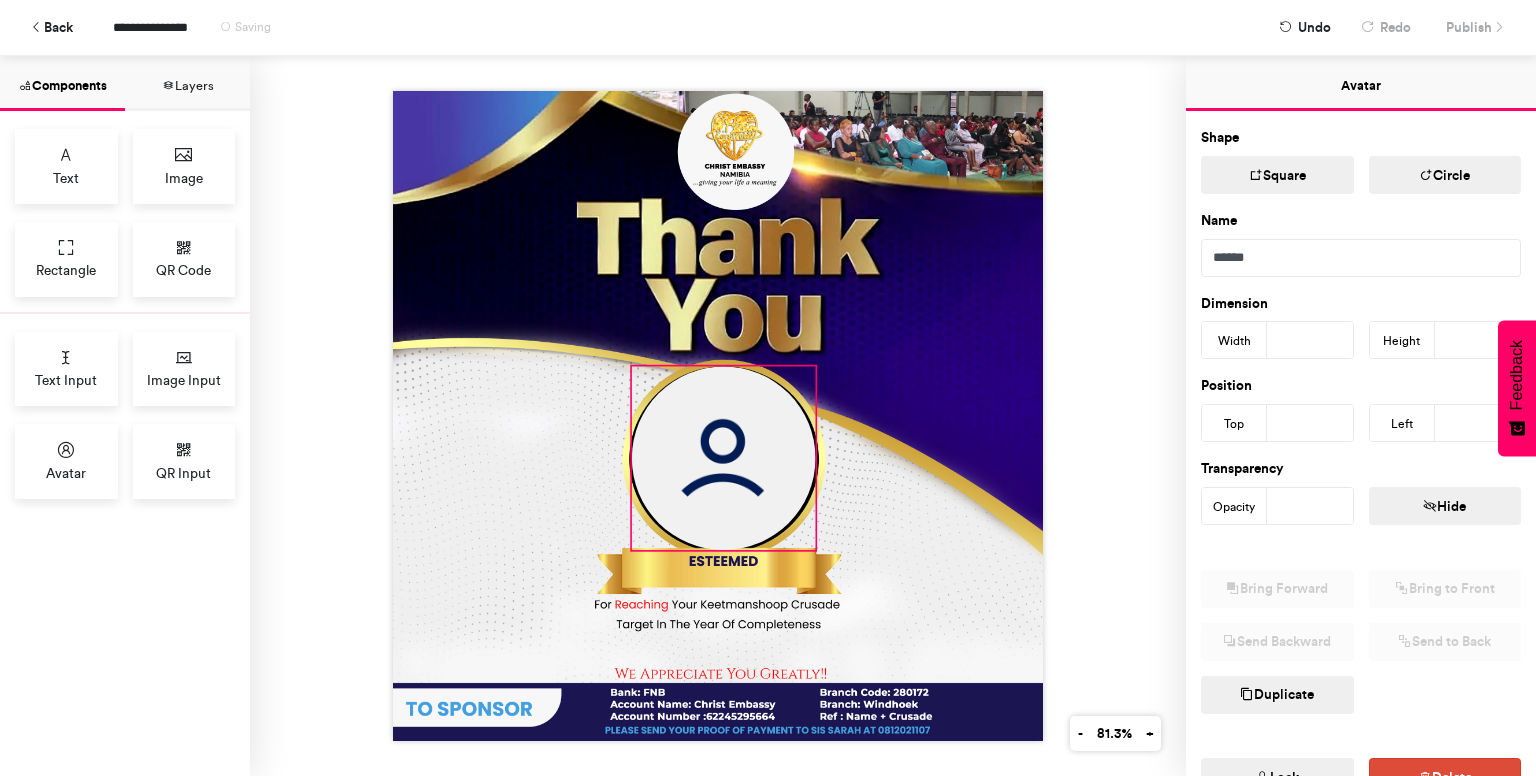 click at bounding box center [724, 458] 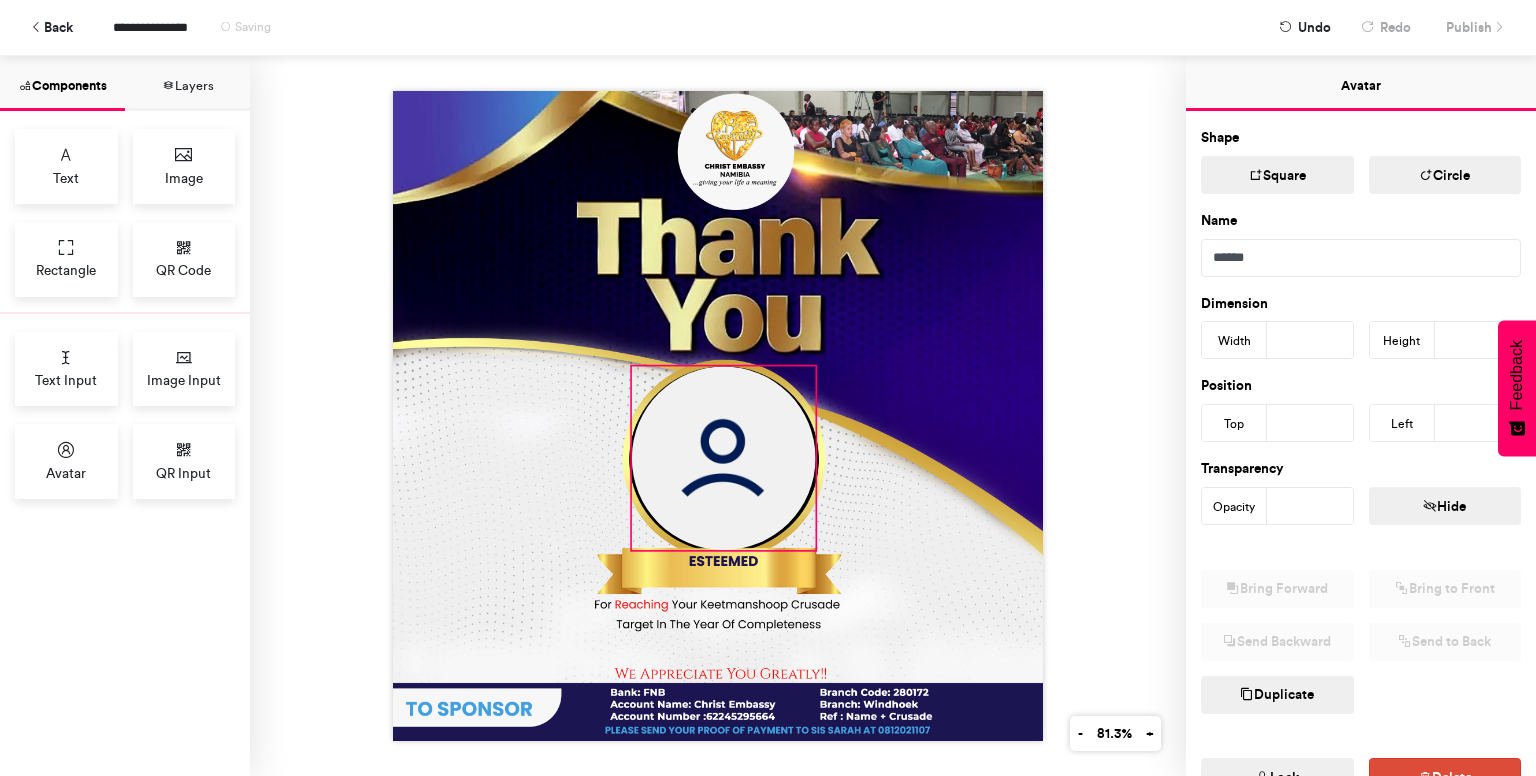 type on "***" 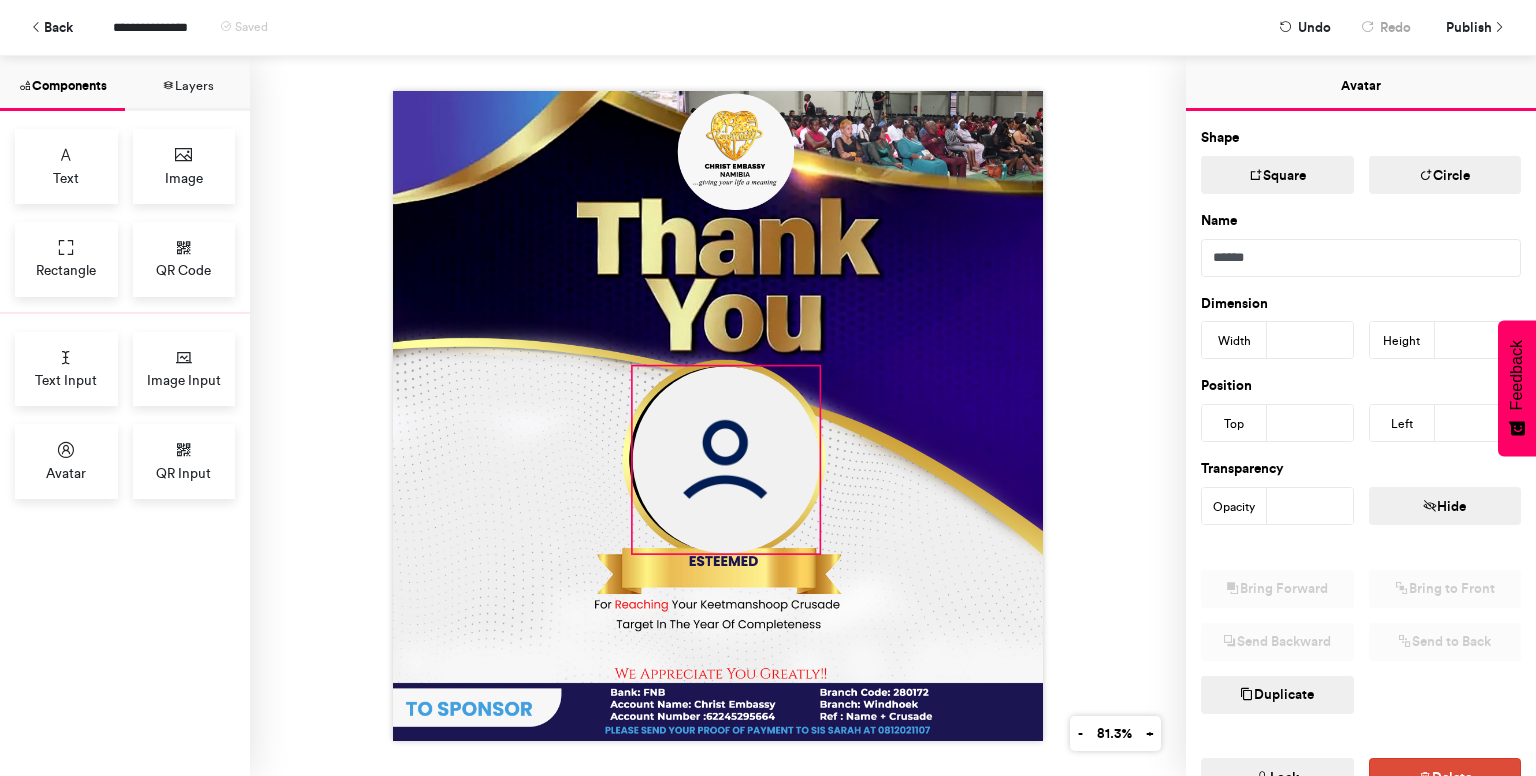 click at bounding box center [718, 416] 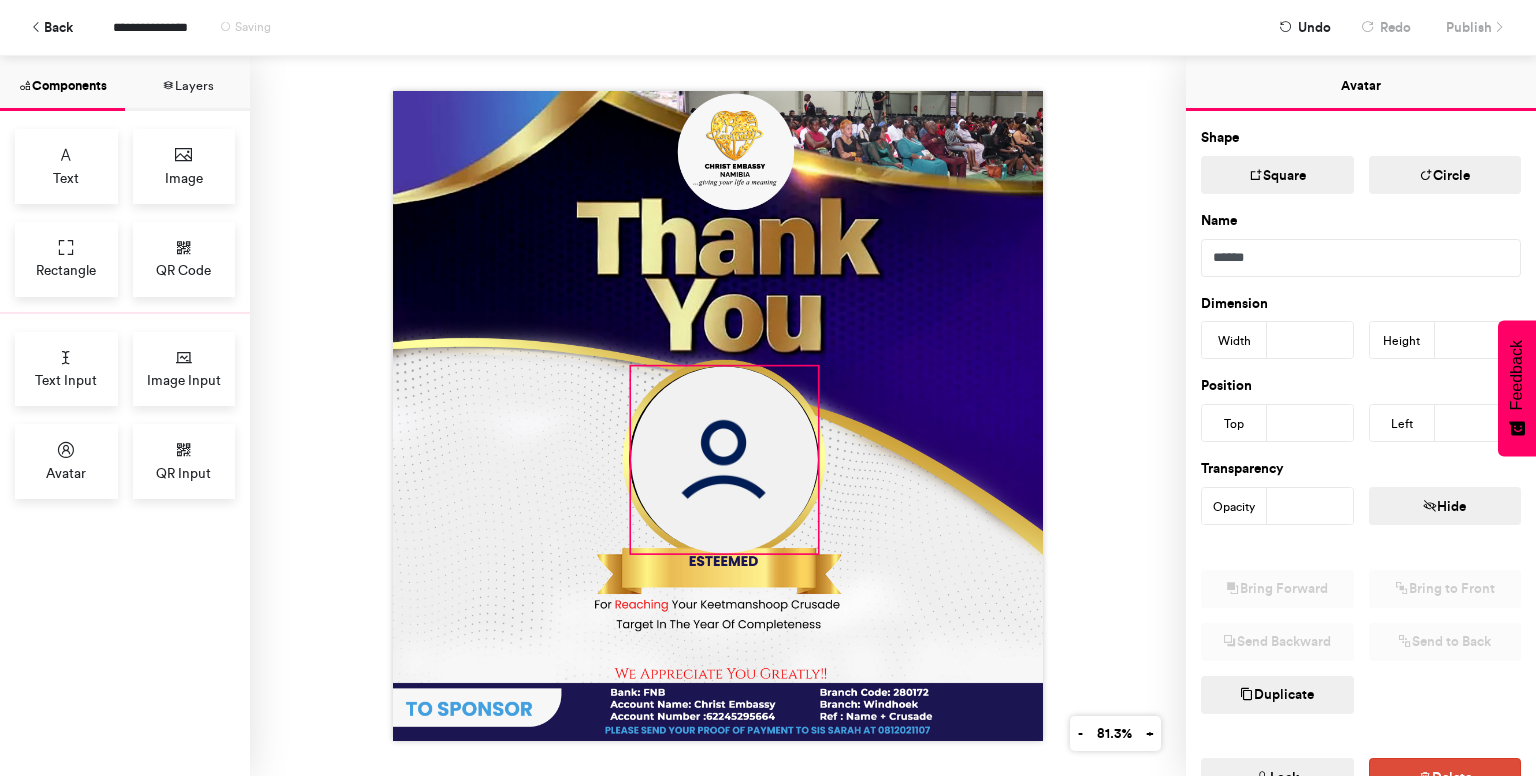 click at bounding box center (724, 459) 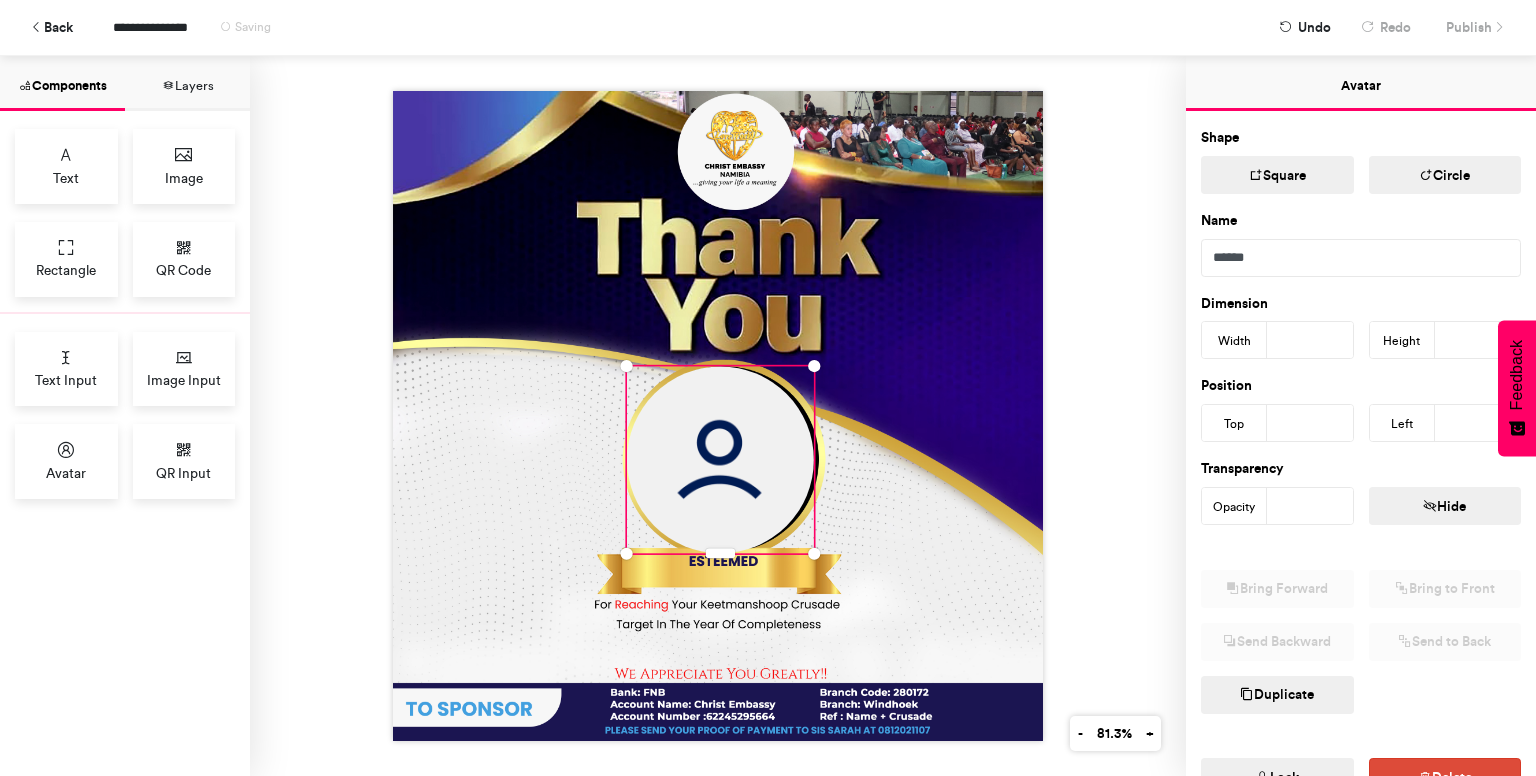 type on "***" 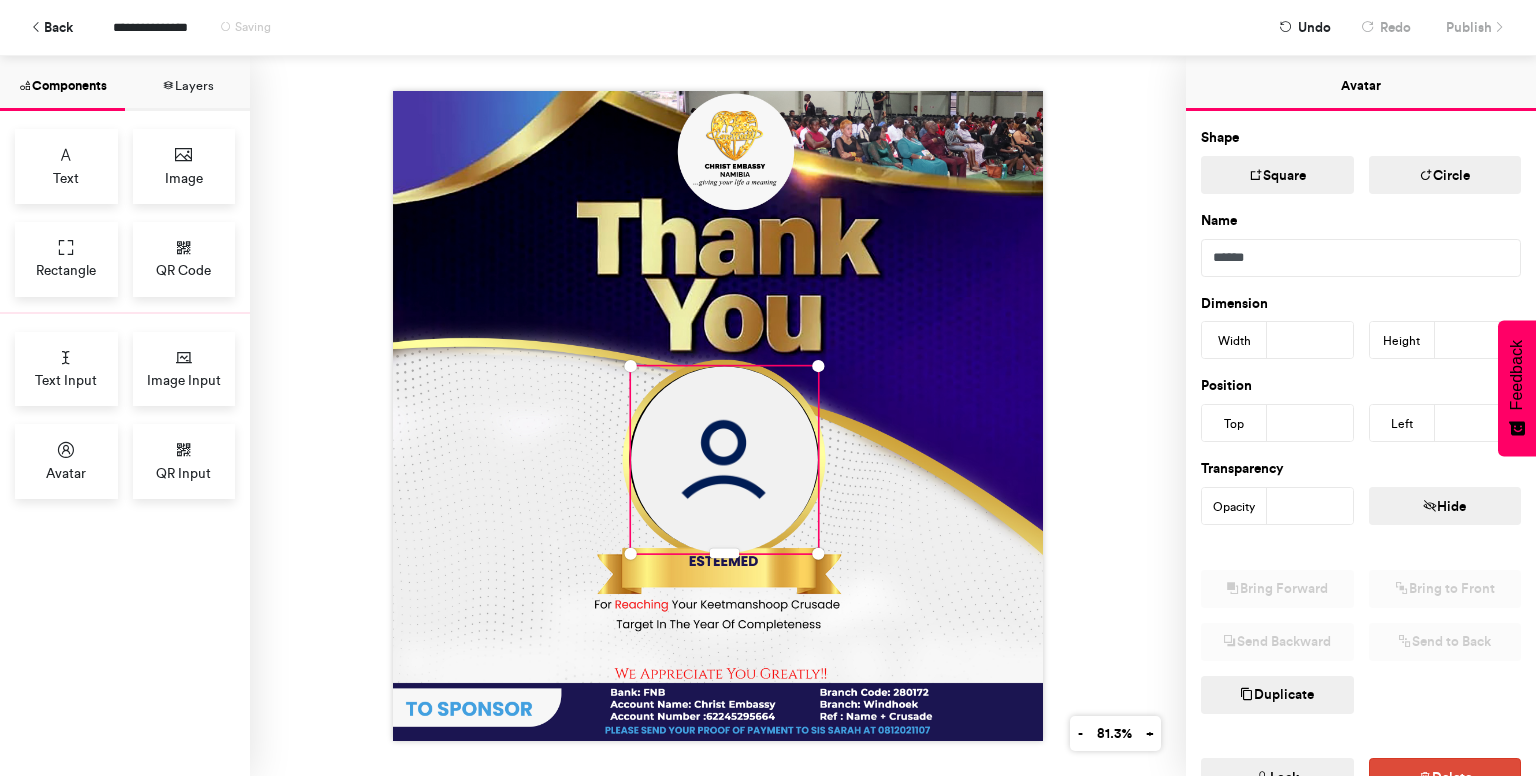 click at bounding box center [718, 416] 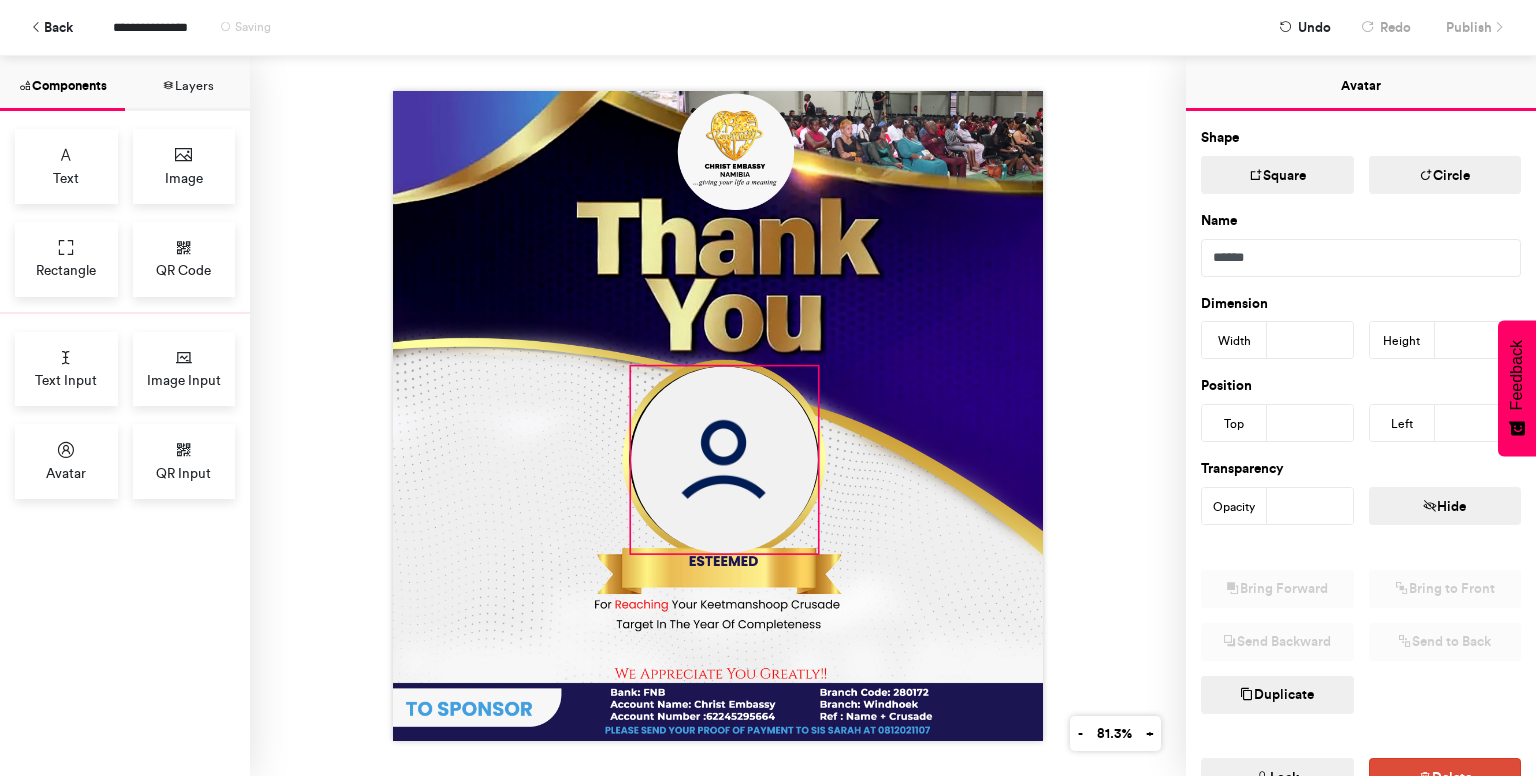 click at bounding box center (724, 459) 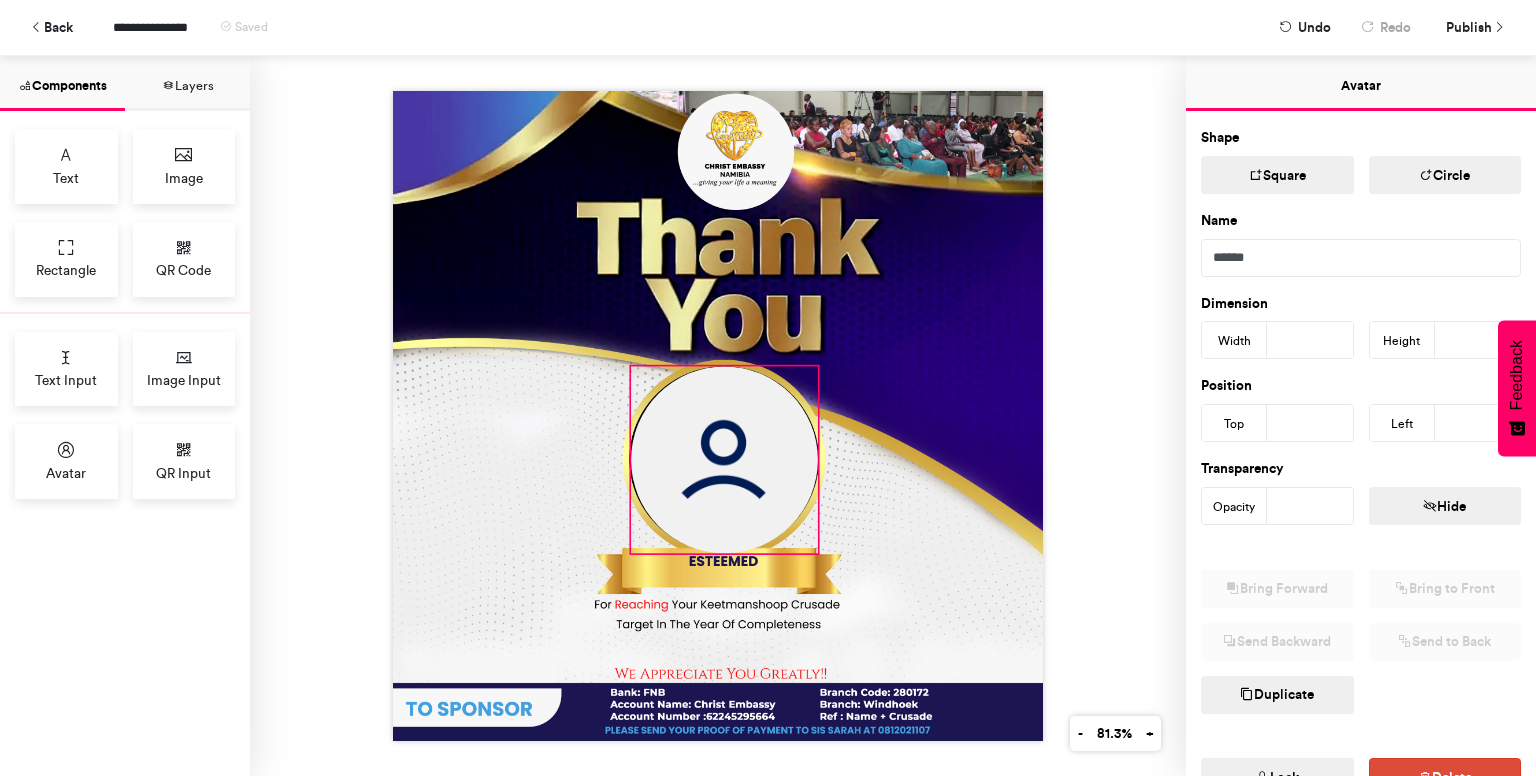 click at bounding box center (718, 416) 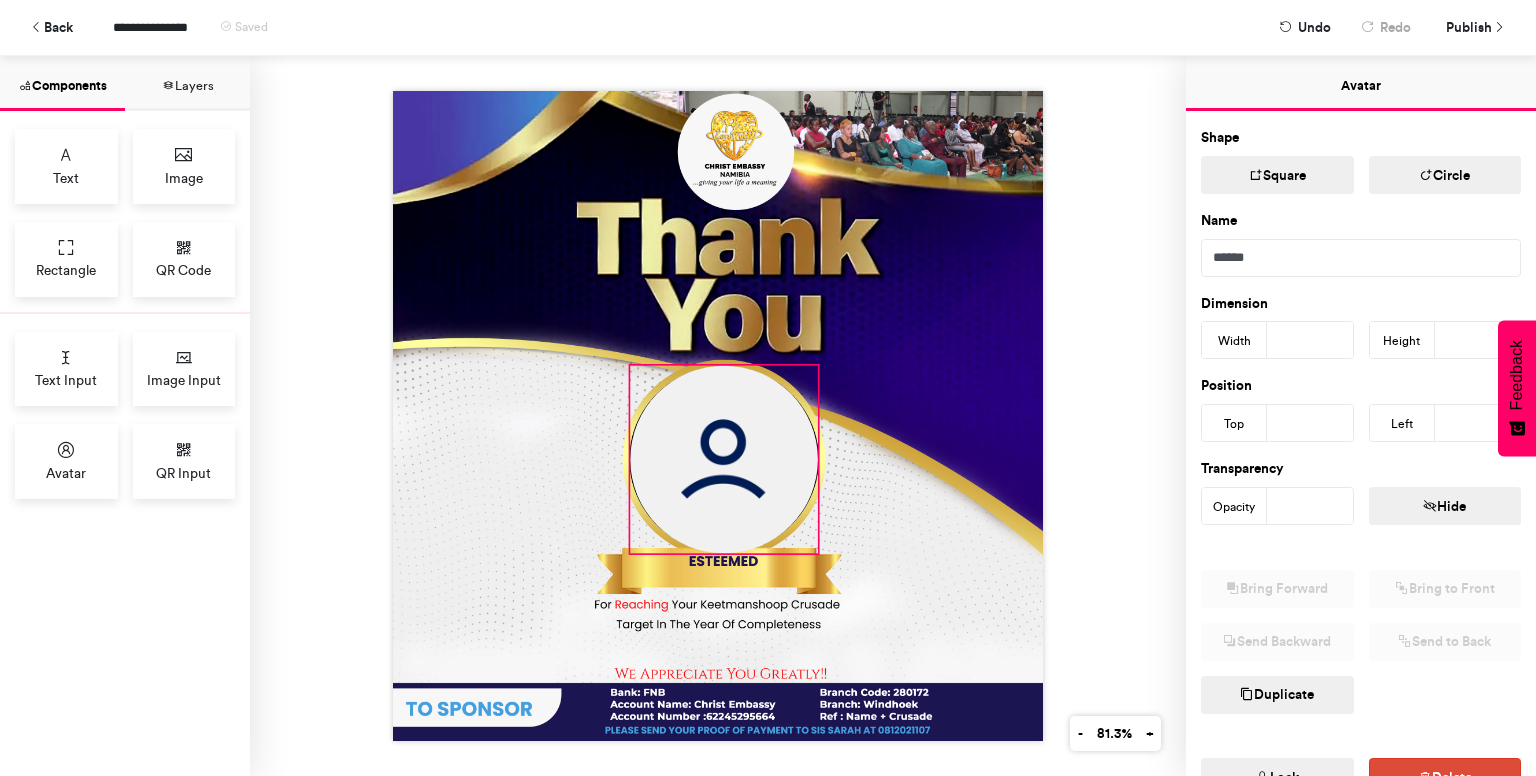 click at bounding box center (718, 416) 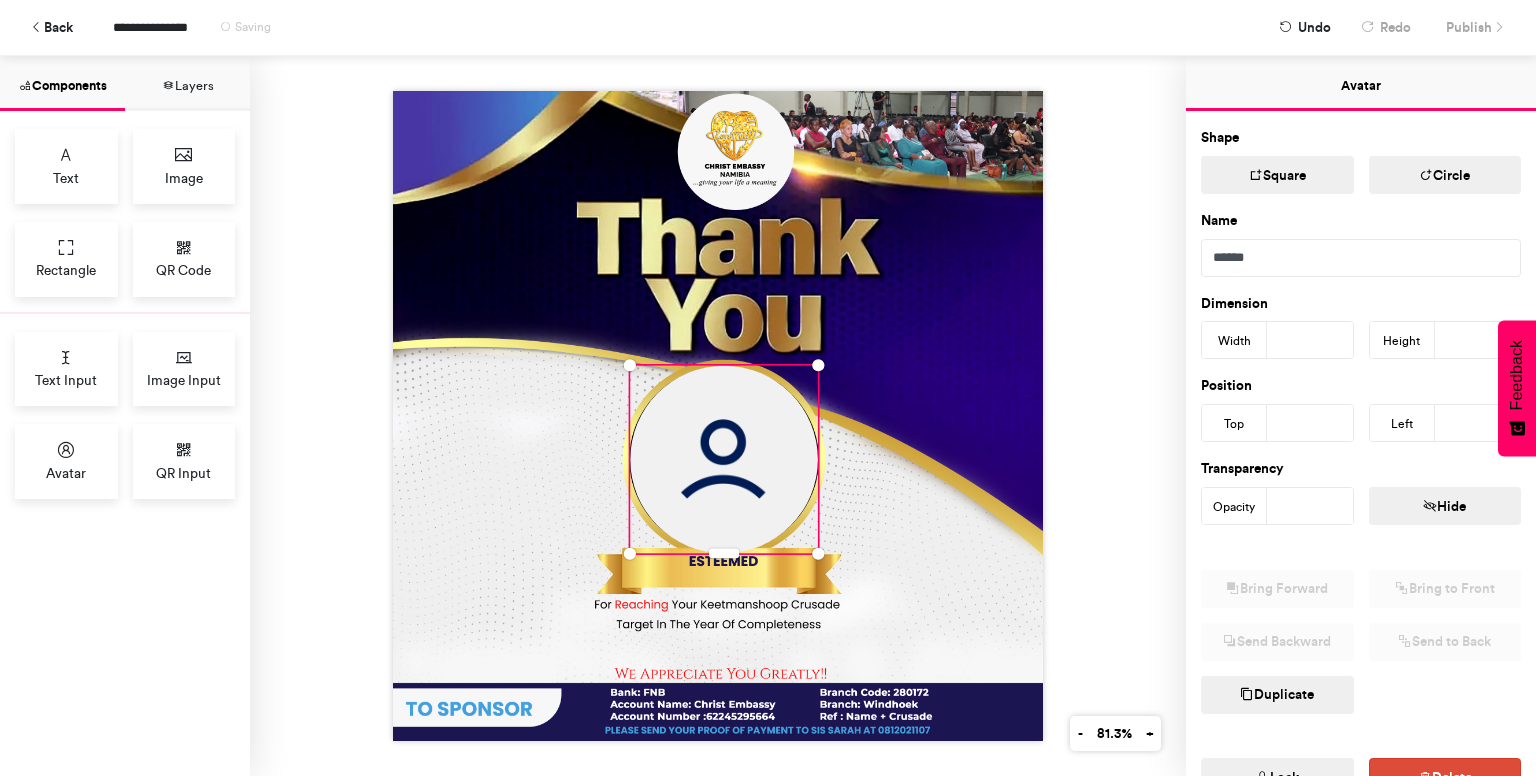 click at bounding box center [718, 416] 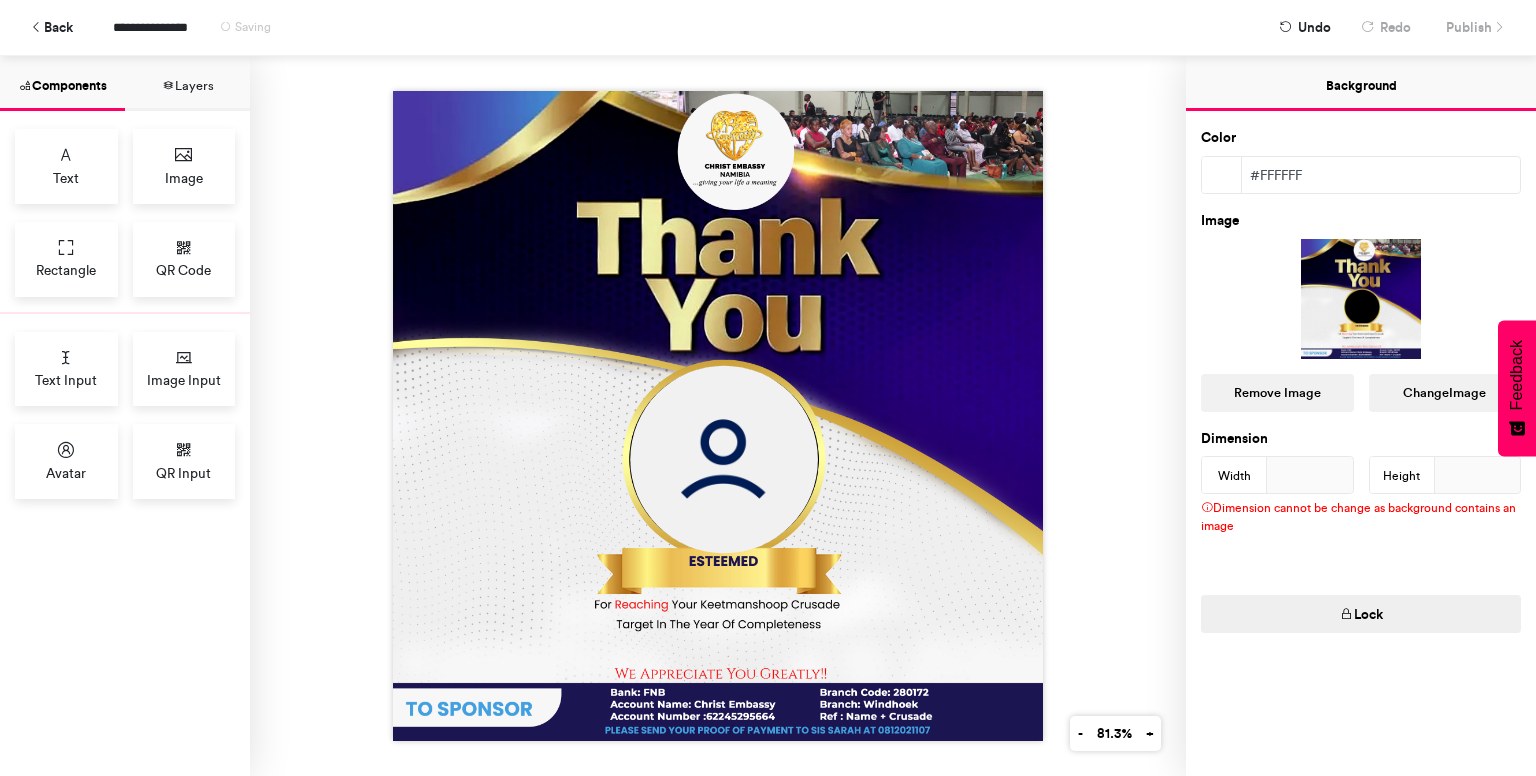 click at bounding box center [718, 416] 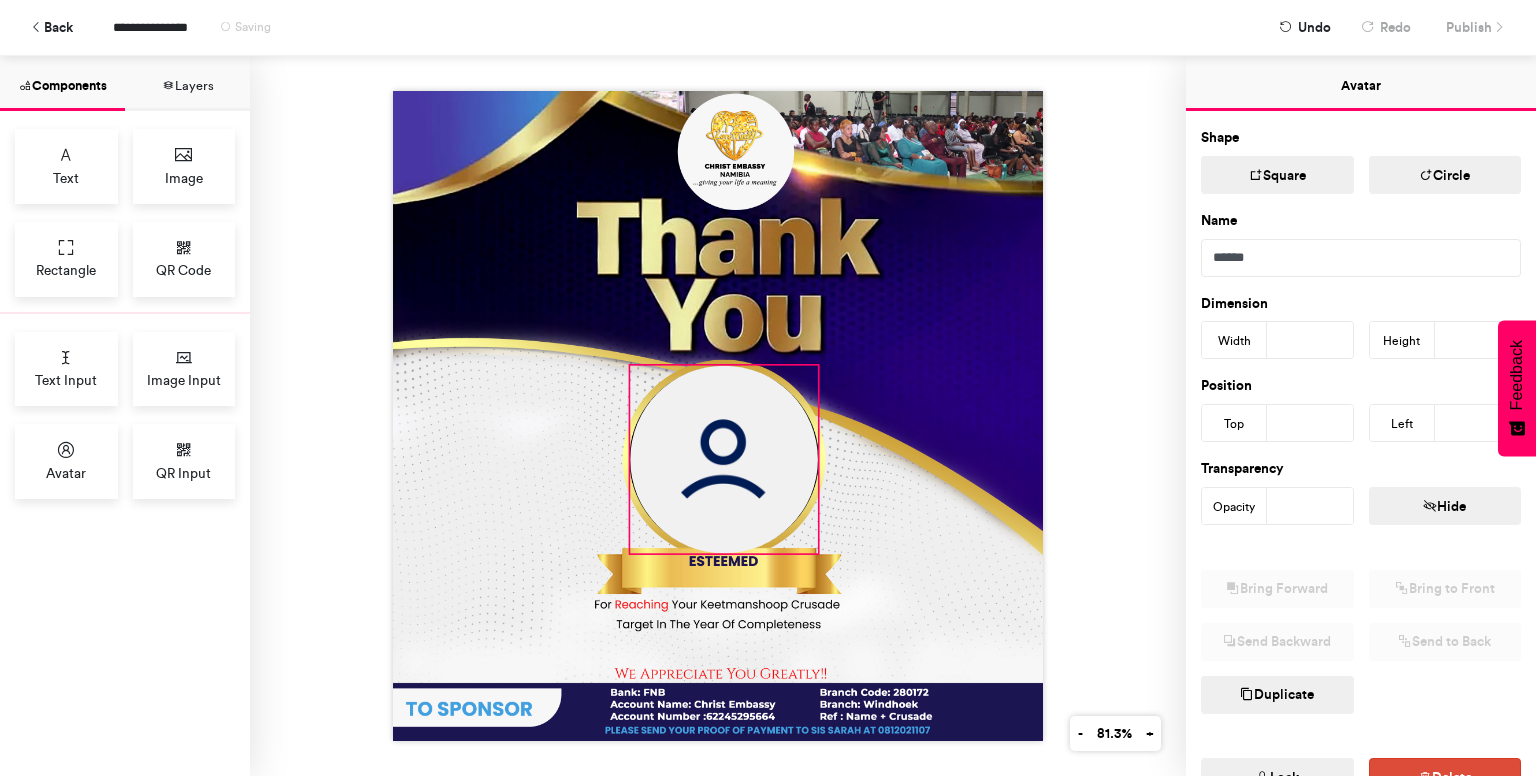 click at bounding box center [724, 460] 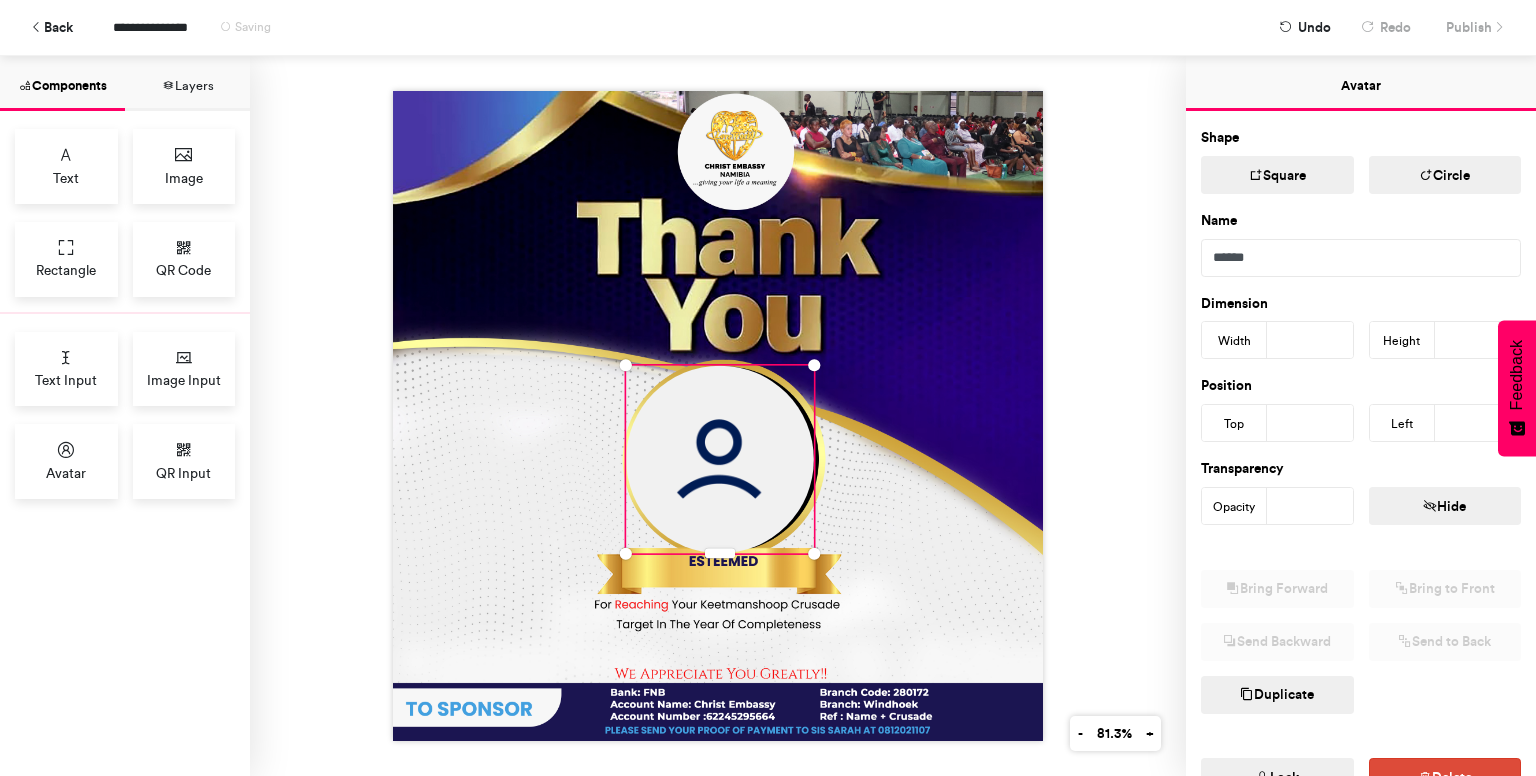 type on "***" 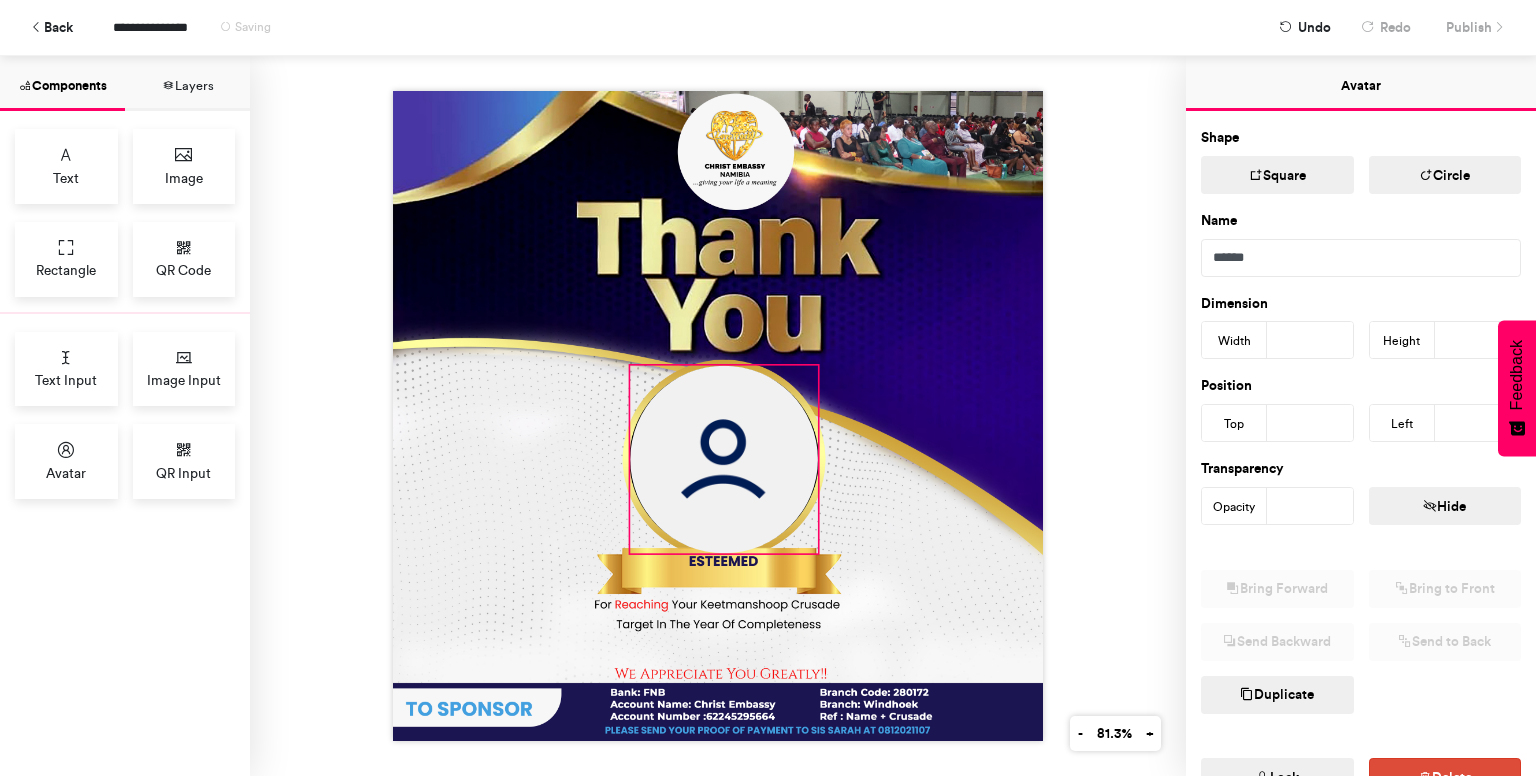 click at bounding box center [718, 416] 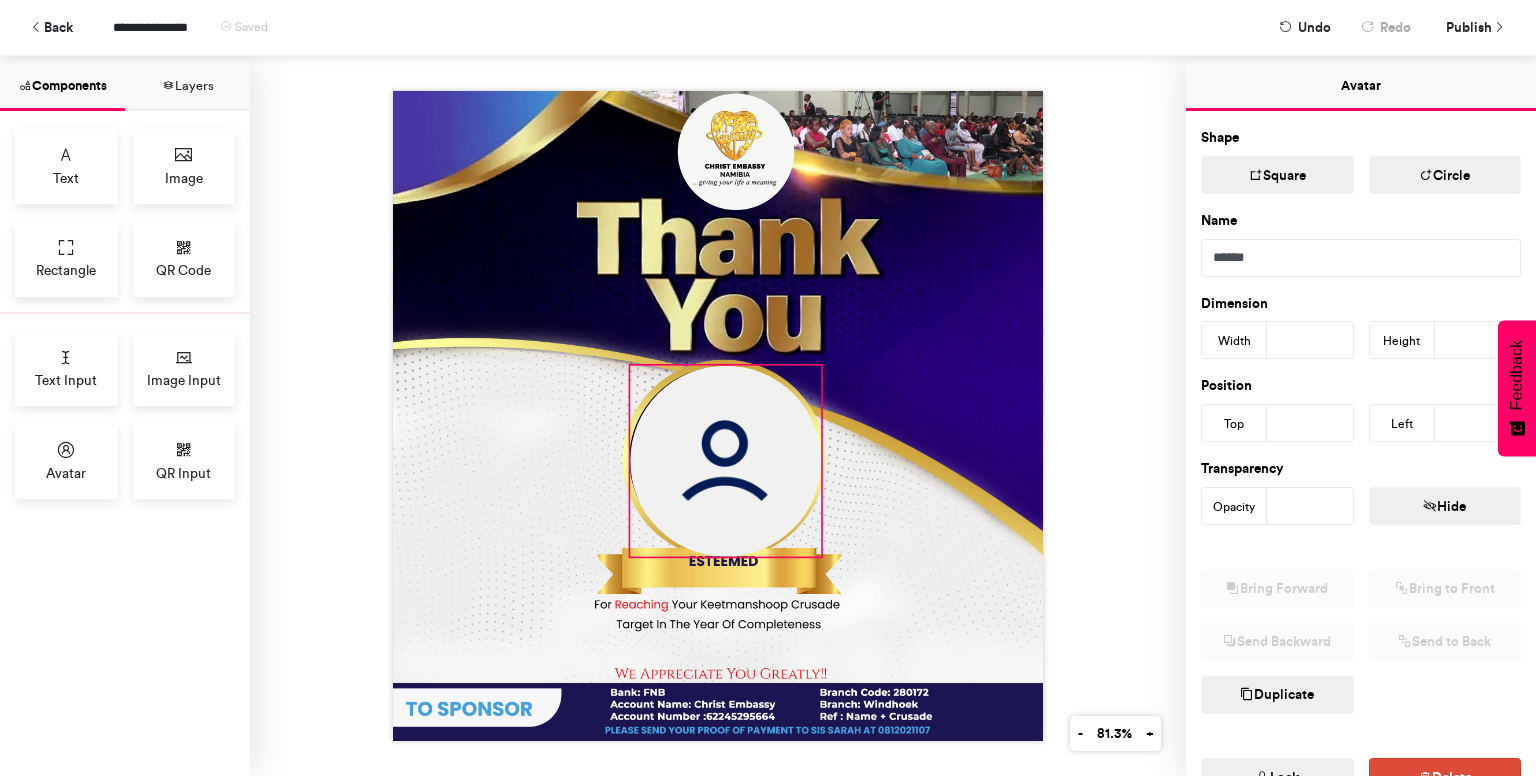 click at bounding box center (718, 416) 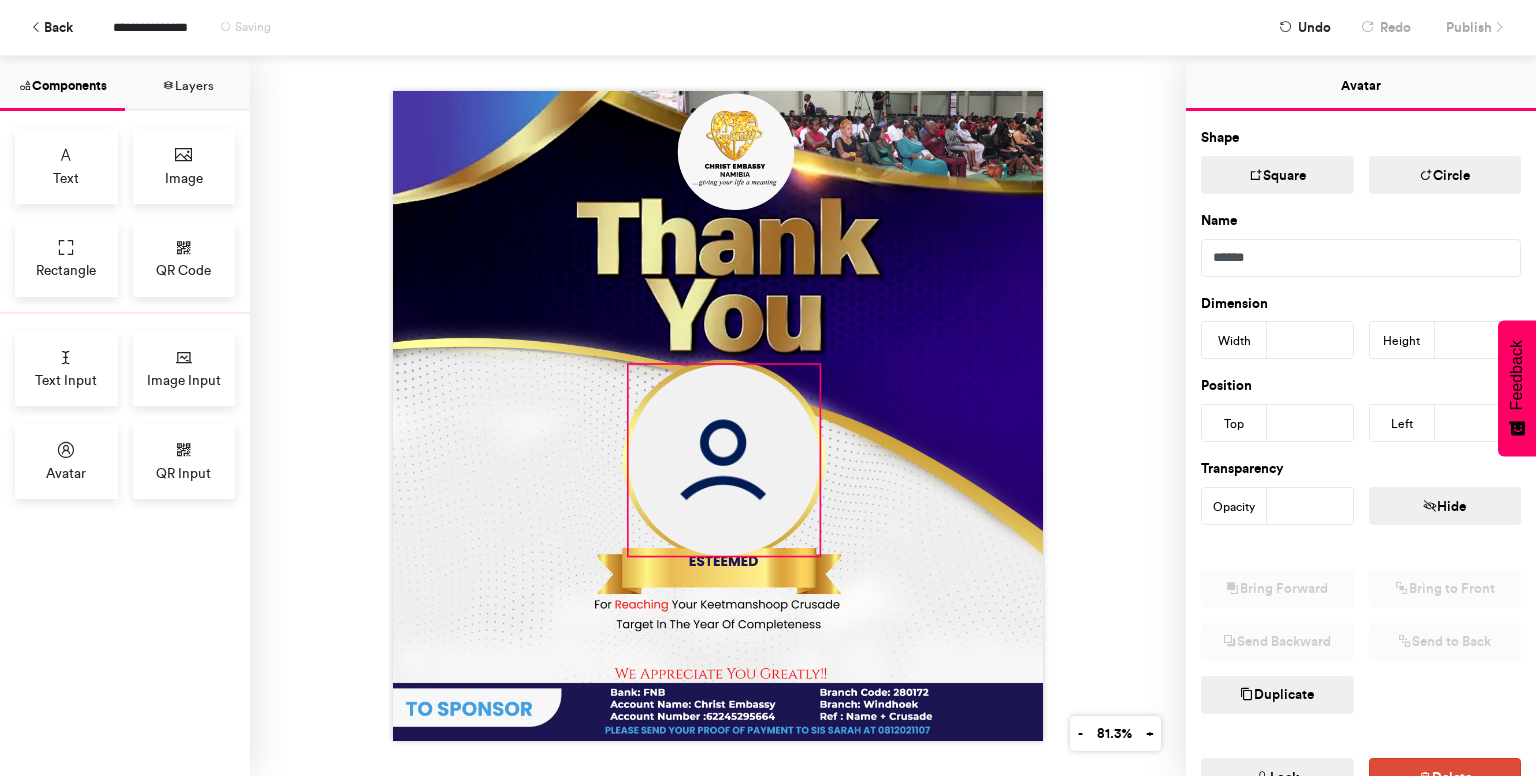 click at bounding box center [724, 460] 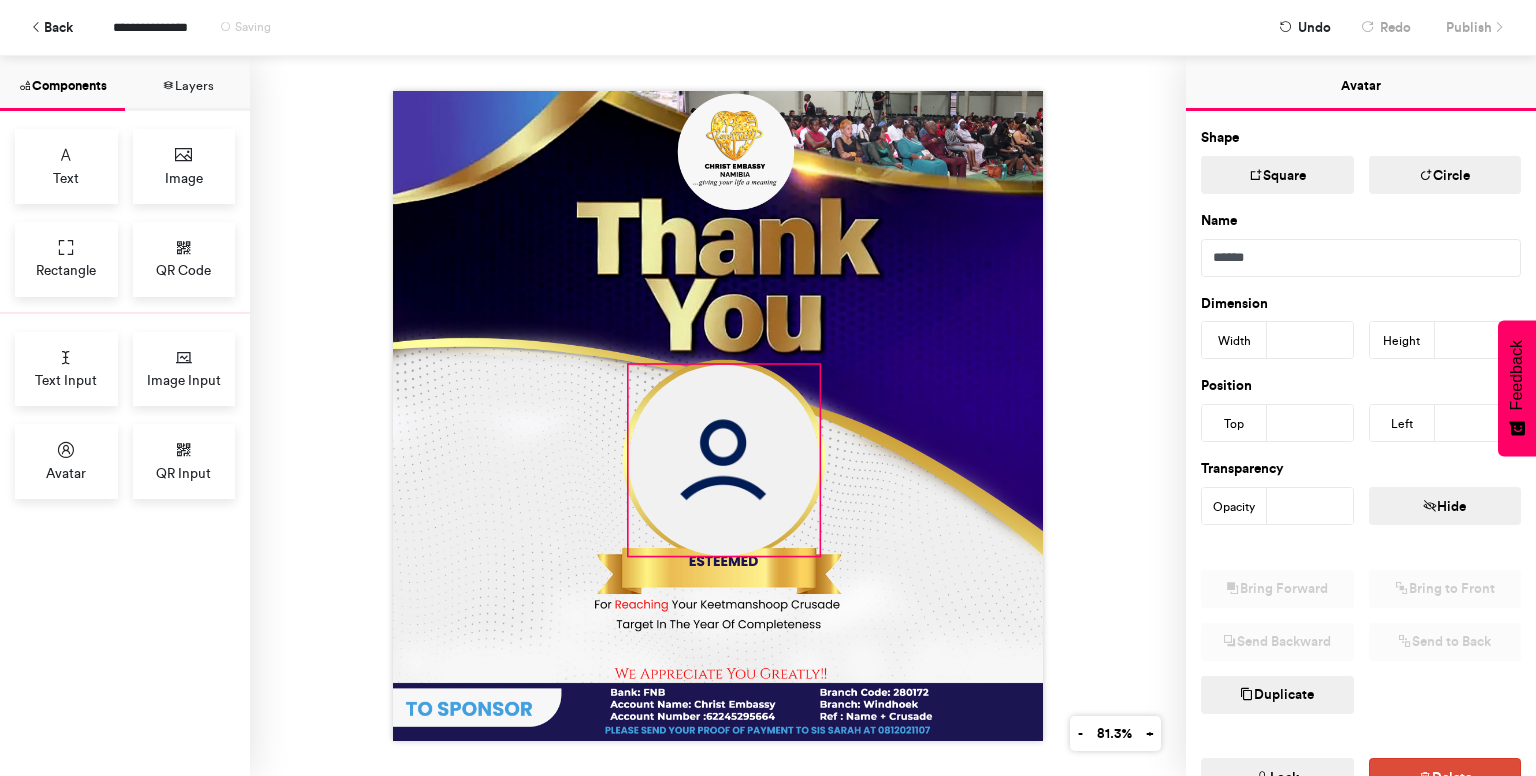 type on "***" 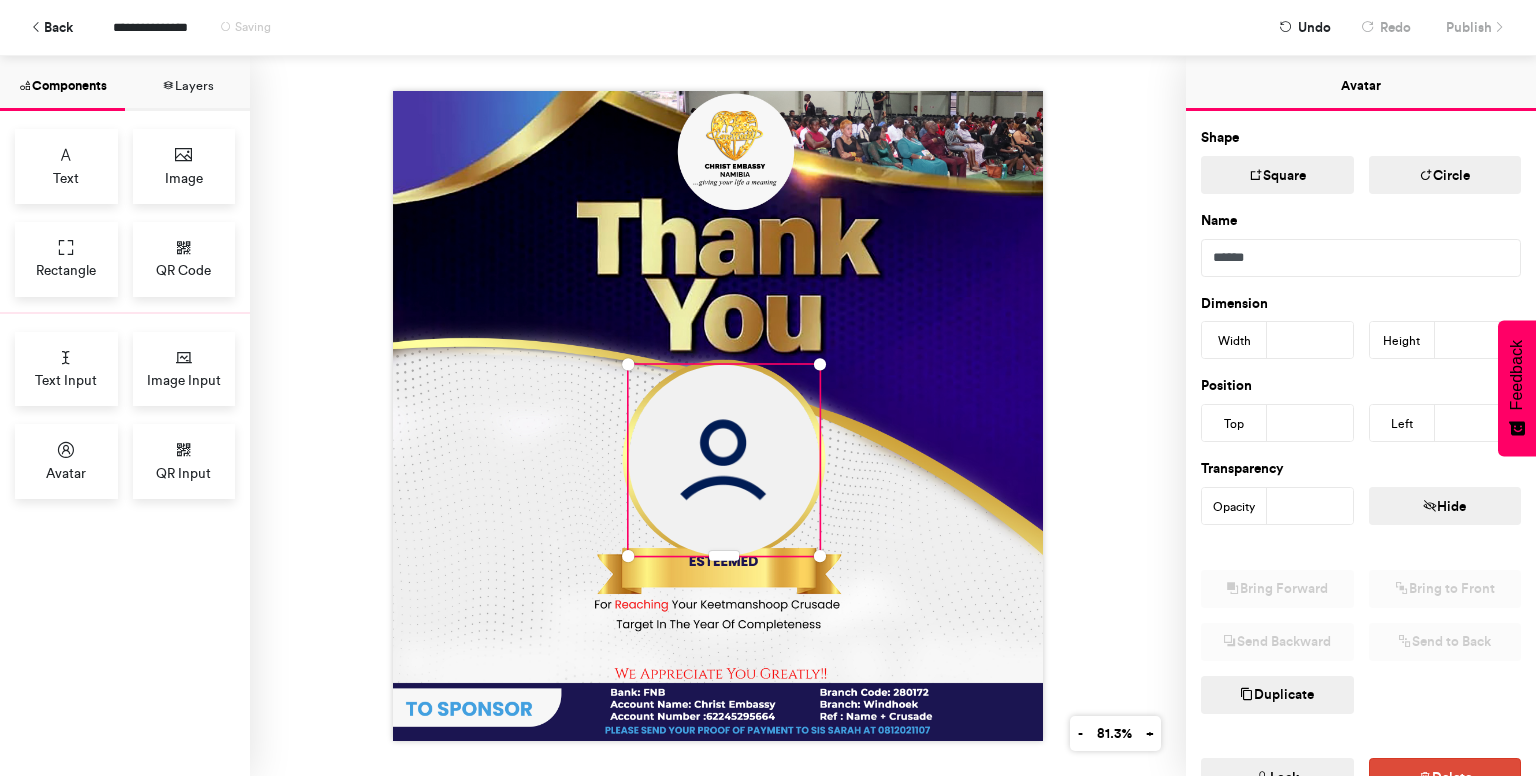 click at bounding box center [718, 416] 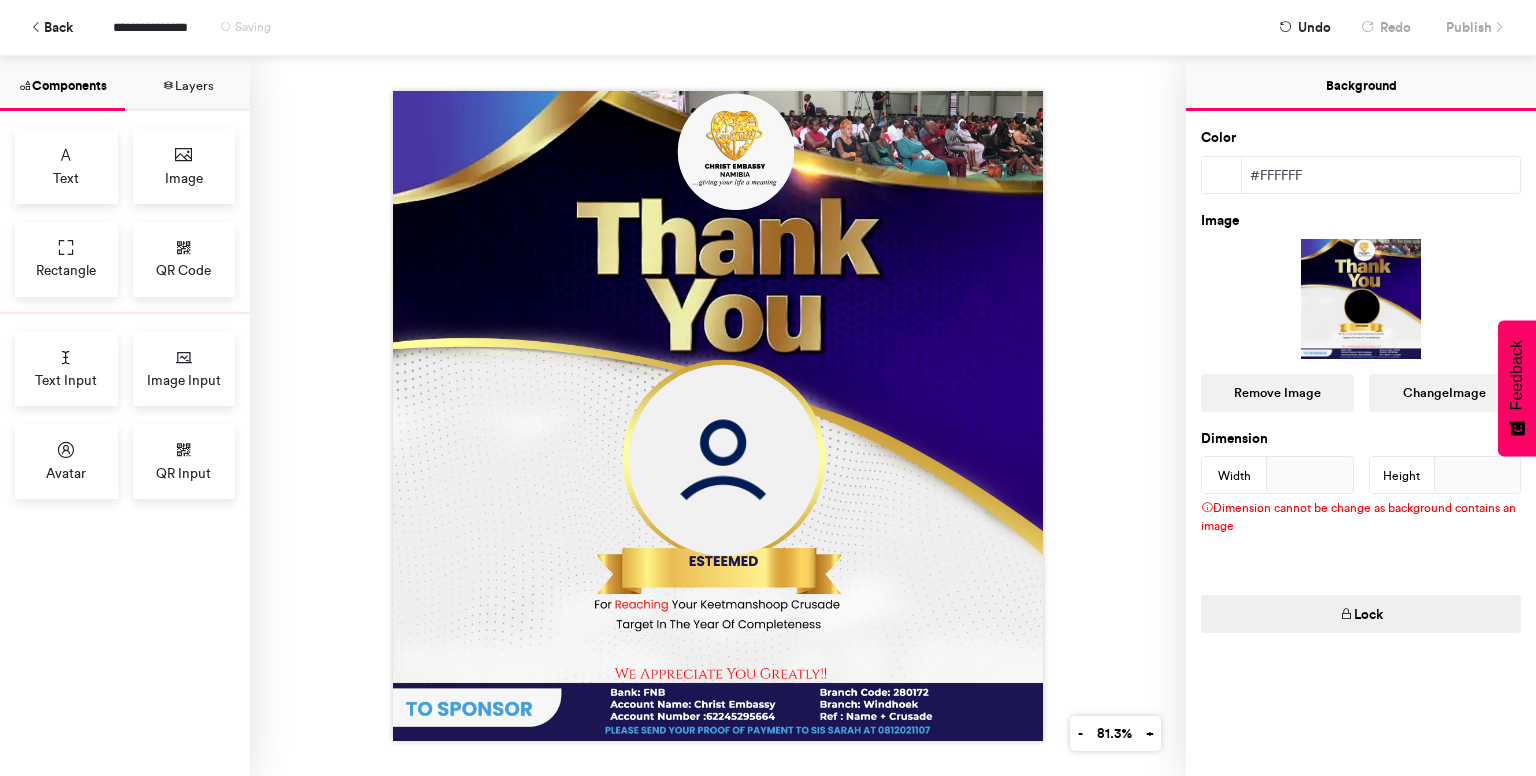 click at bounding box center (718, 416) 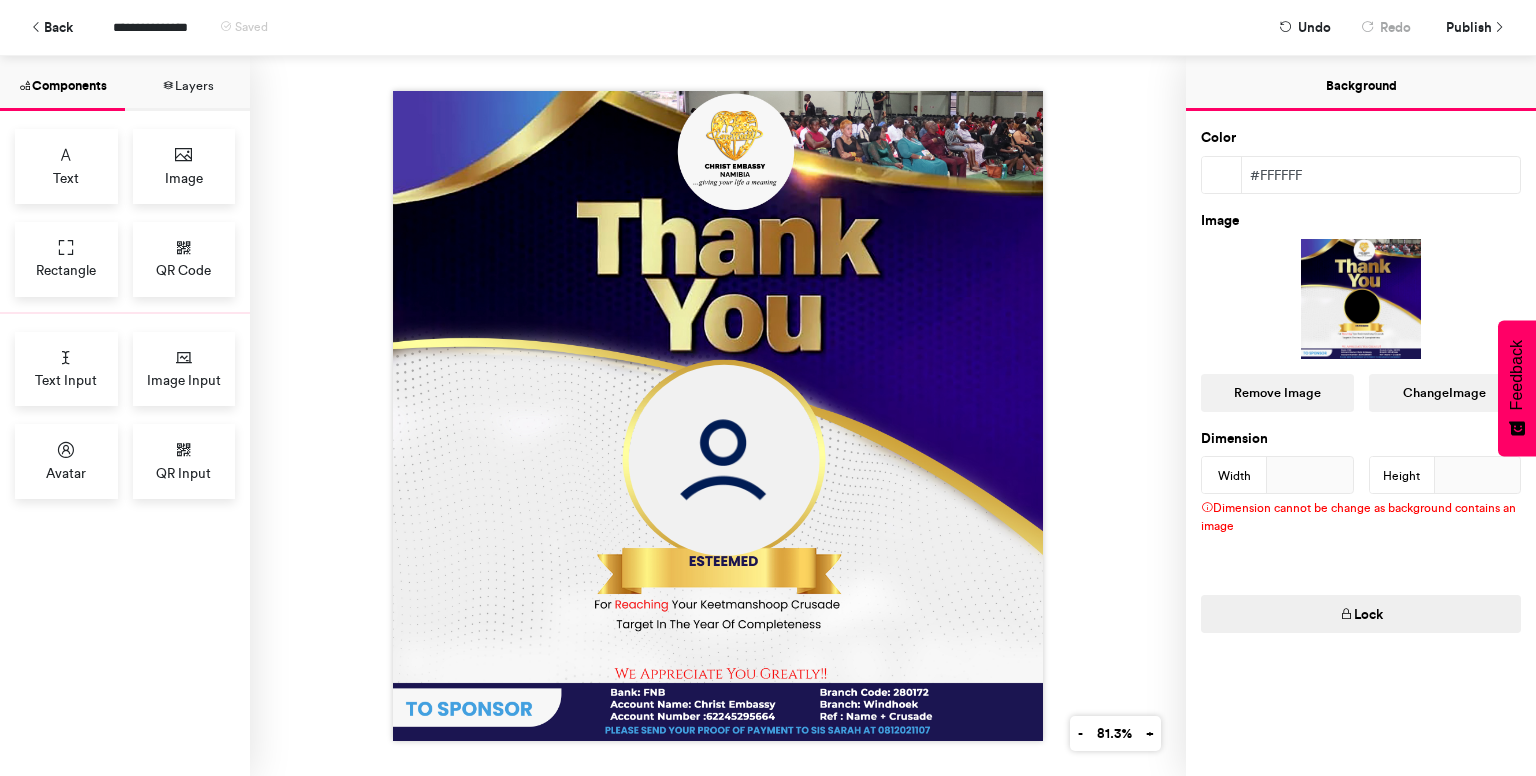 click at bounding box center [718, 416] 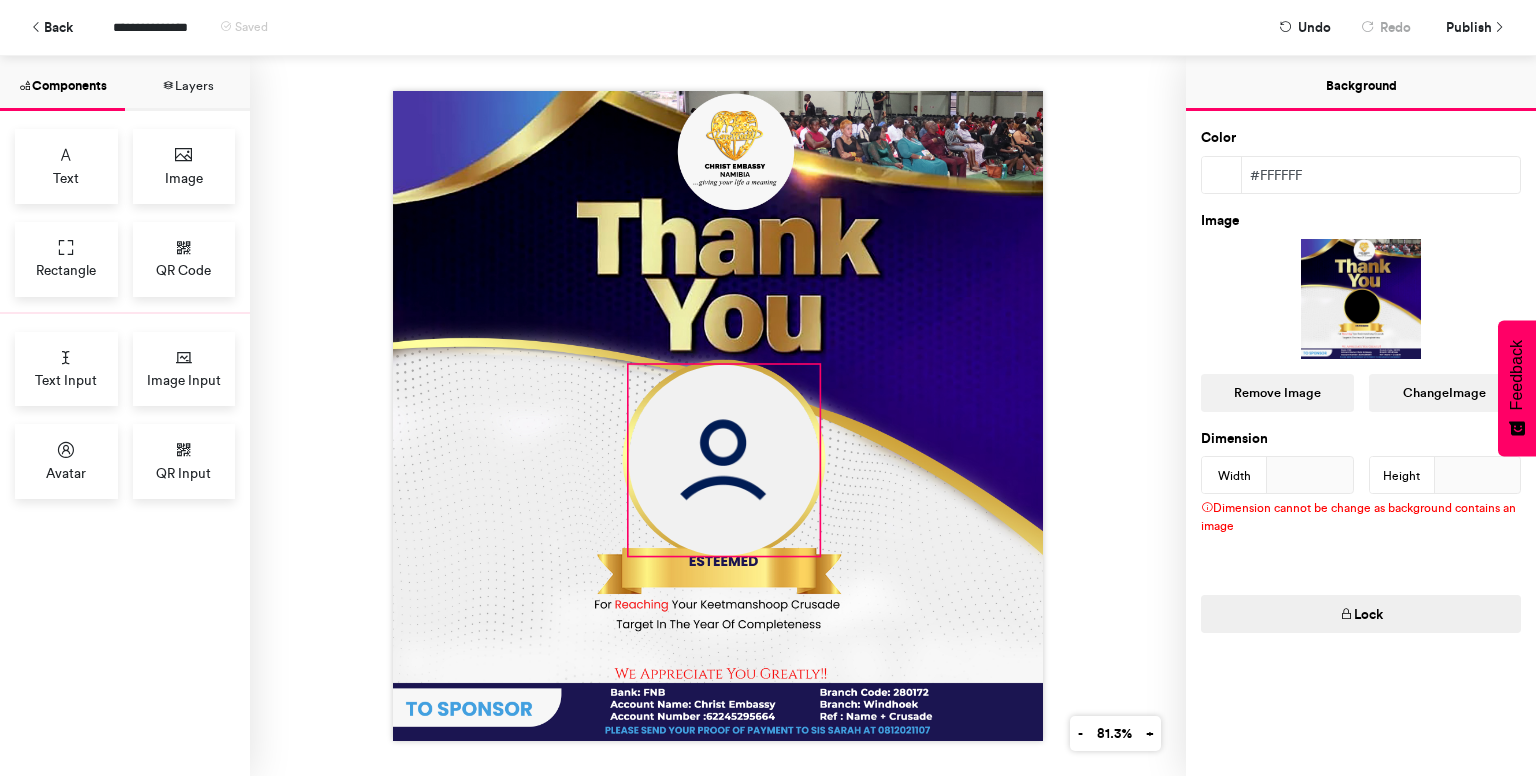 click at bounding box center [724, 460] 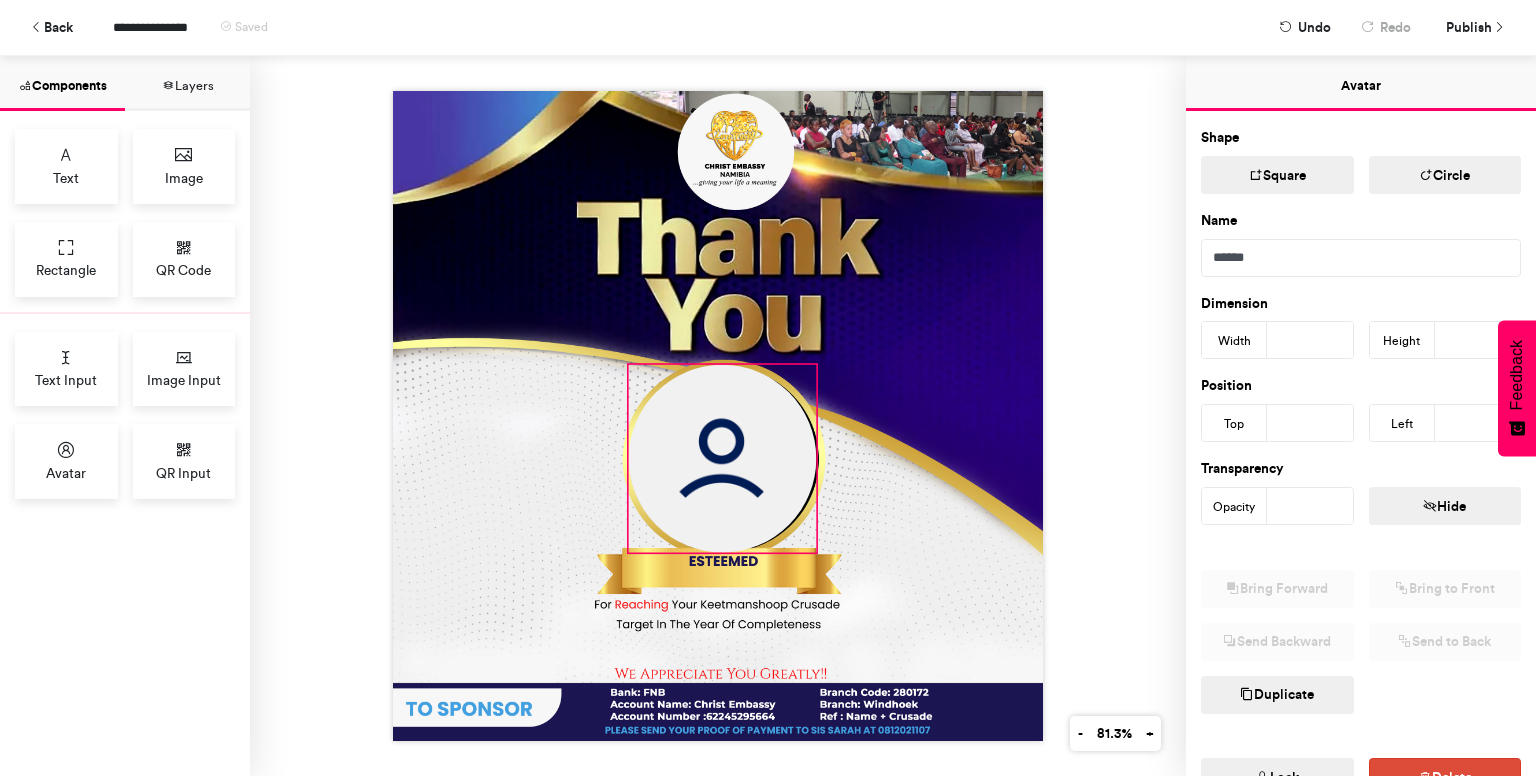 click at bounding box center [718, 416] 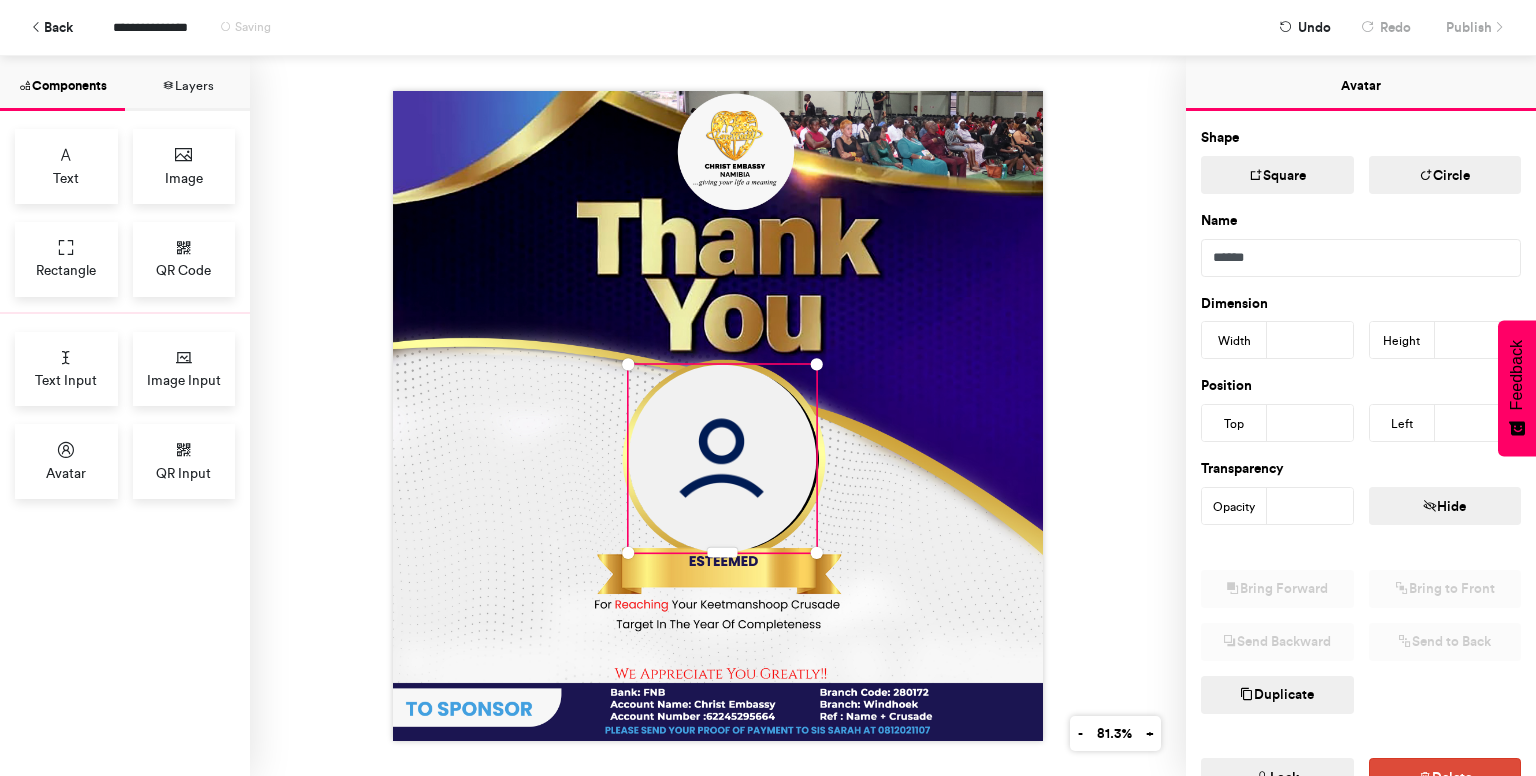 type on "***" 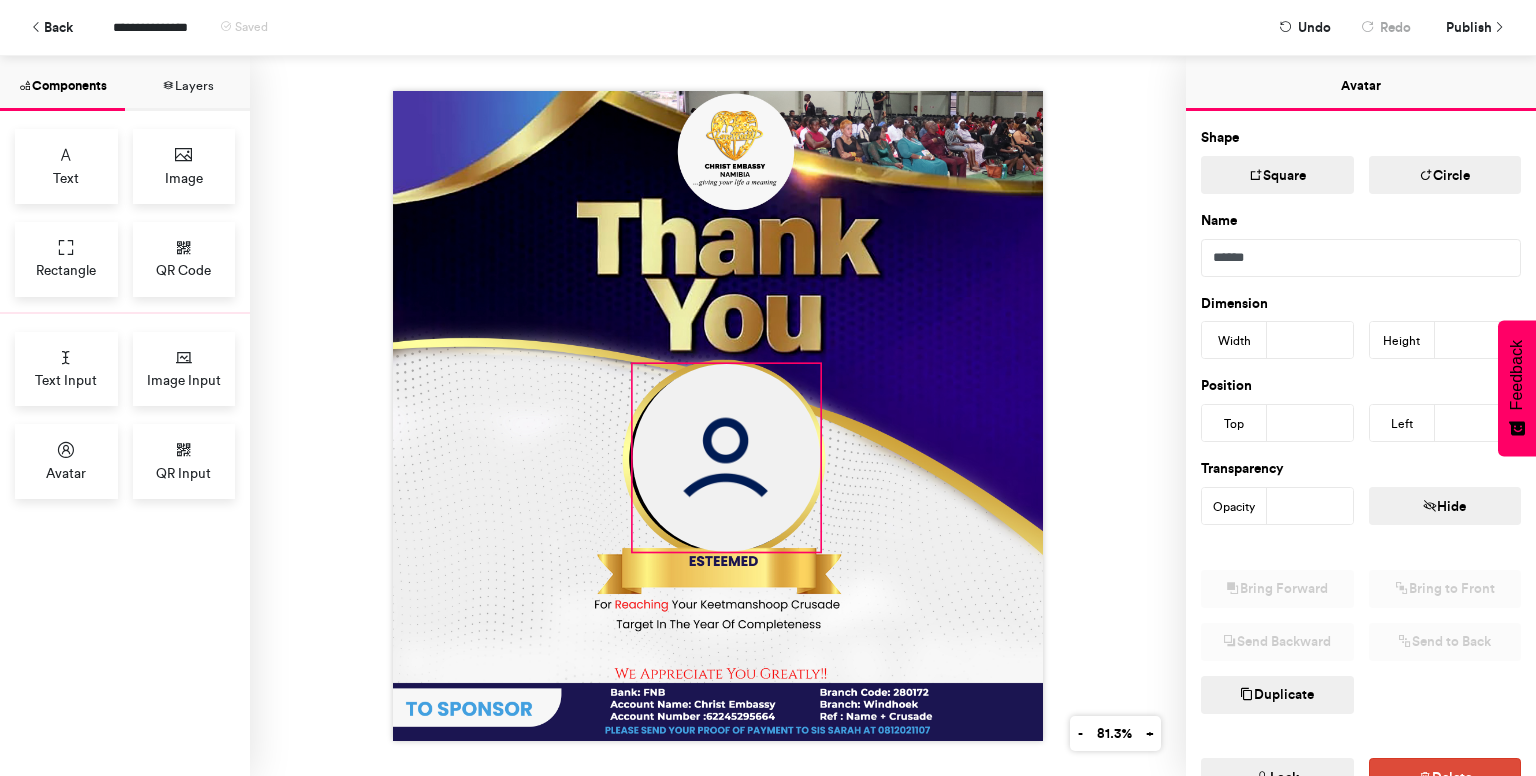 click at bounding box center [727, 458] 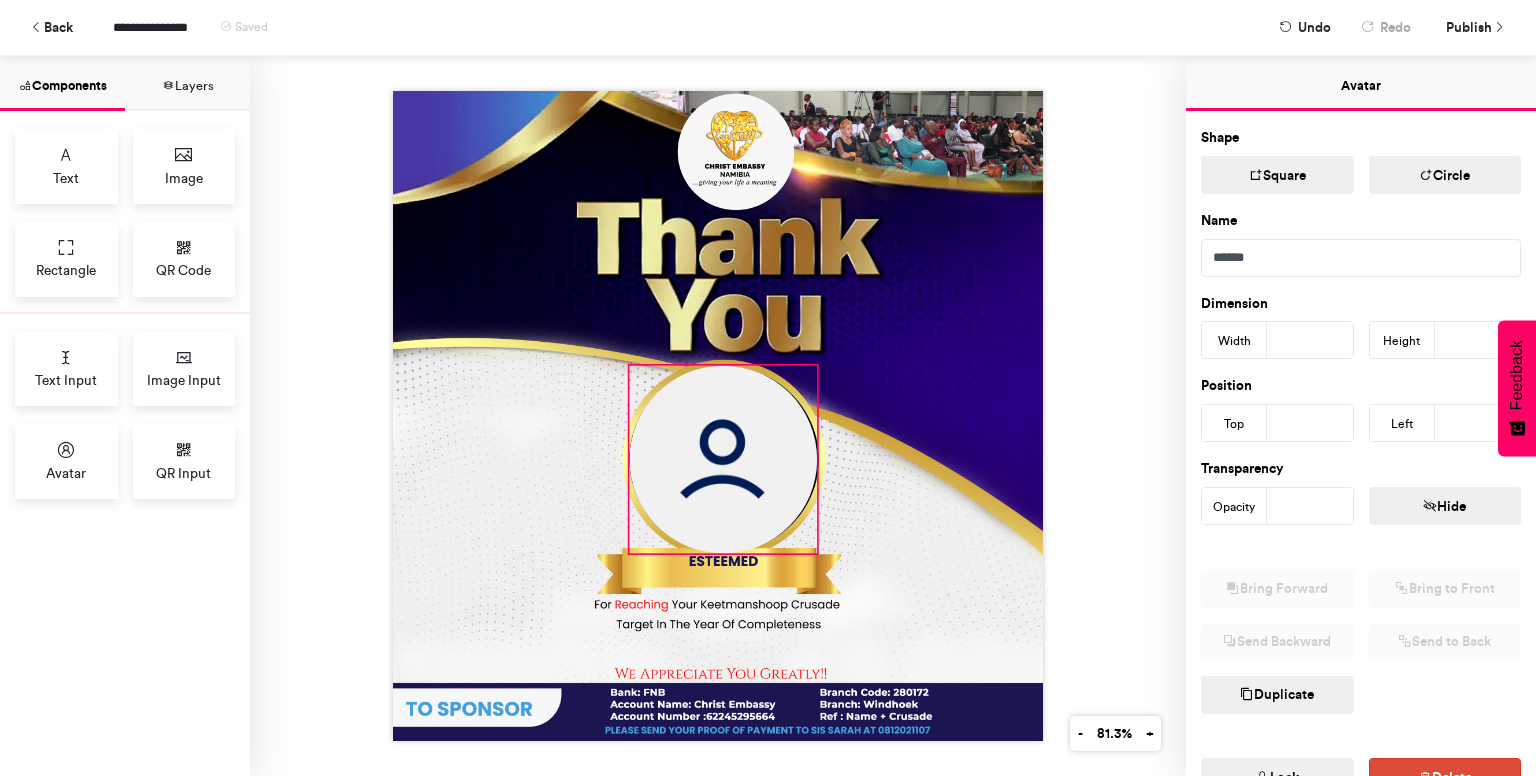 click at bounding box center (723, 460) 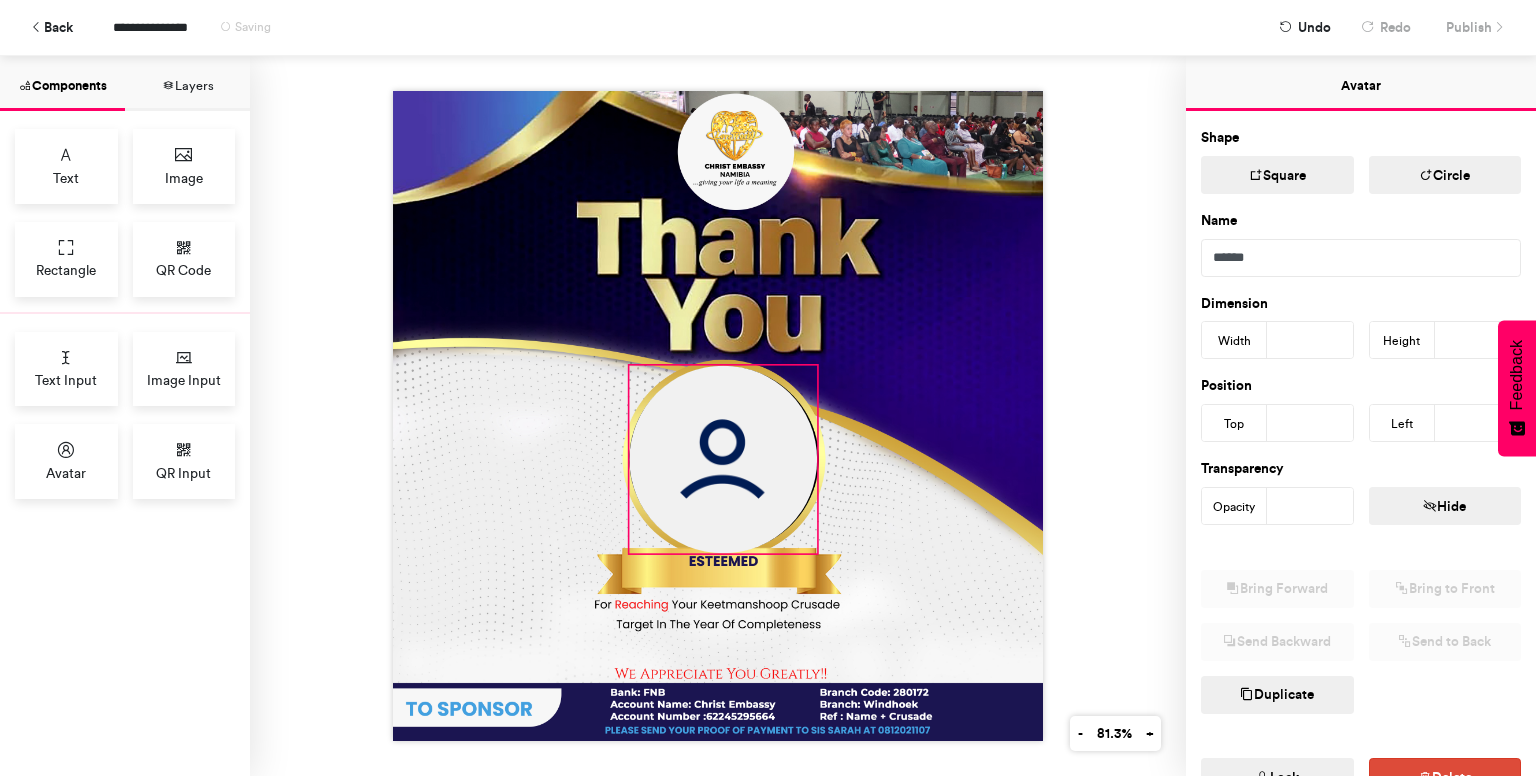click at bounding box center (723, 460) 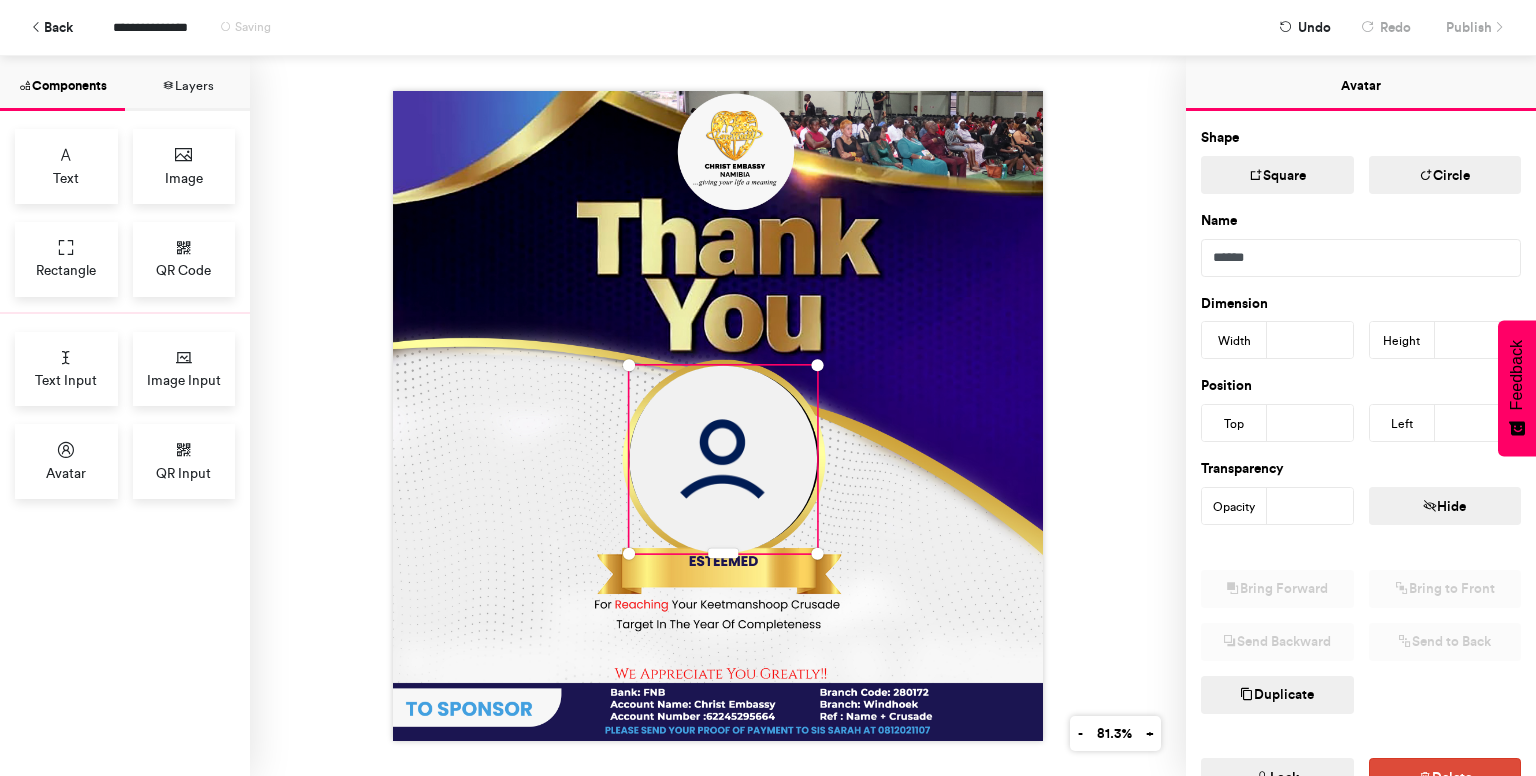 drag, startPoint x: 1114, startPoint y: 394, endPoint x: 1131, endPoint y: 407, distance: 21.400934 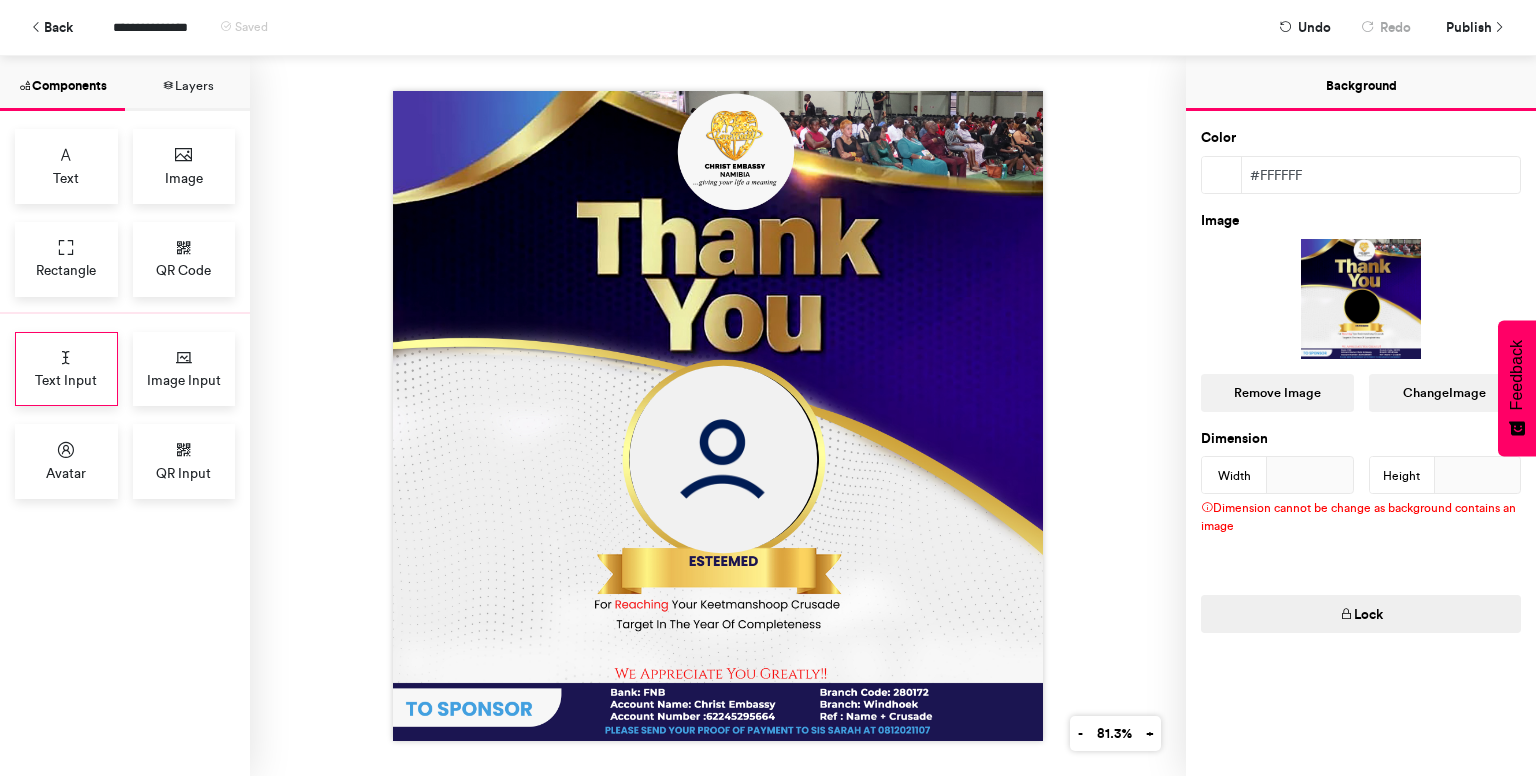click on "Text Input" at bounding box center [66, 369] 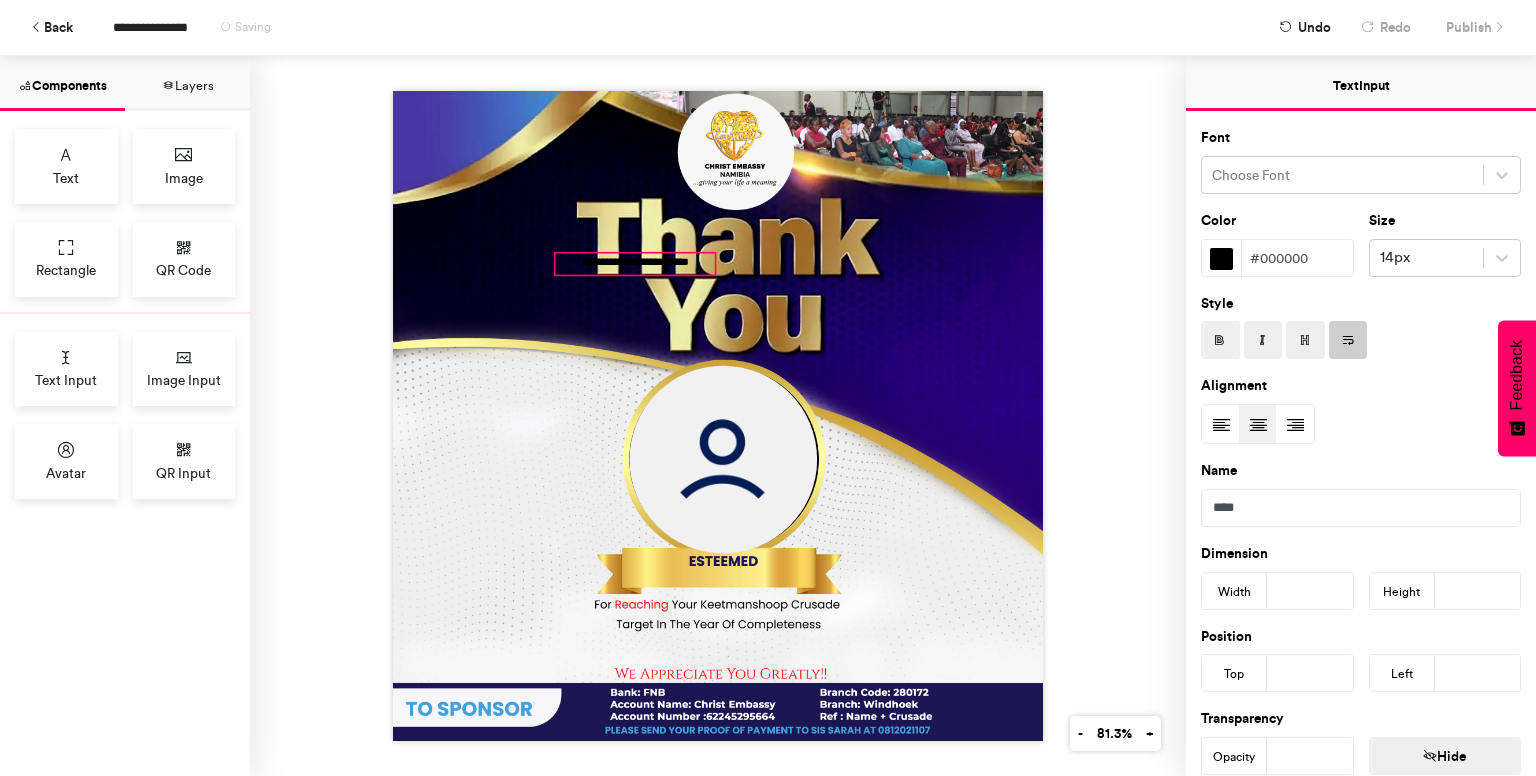 drag, startPoint x: 872, startPoint y: 325, endPoint x: 706, endPoint y: 265, distance: 176.51062 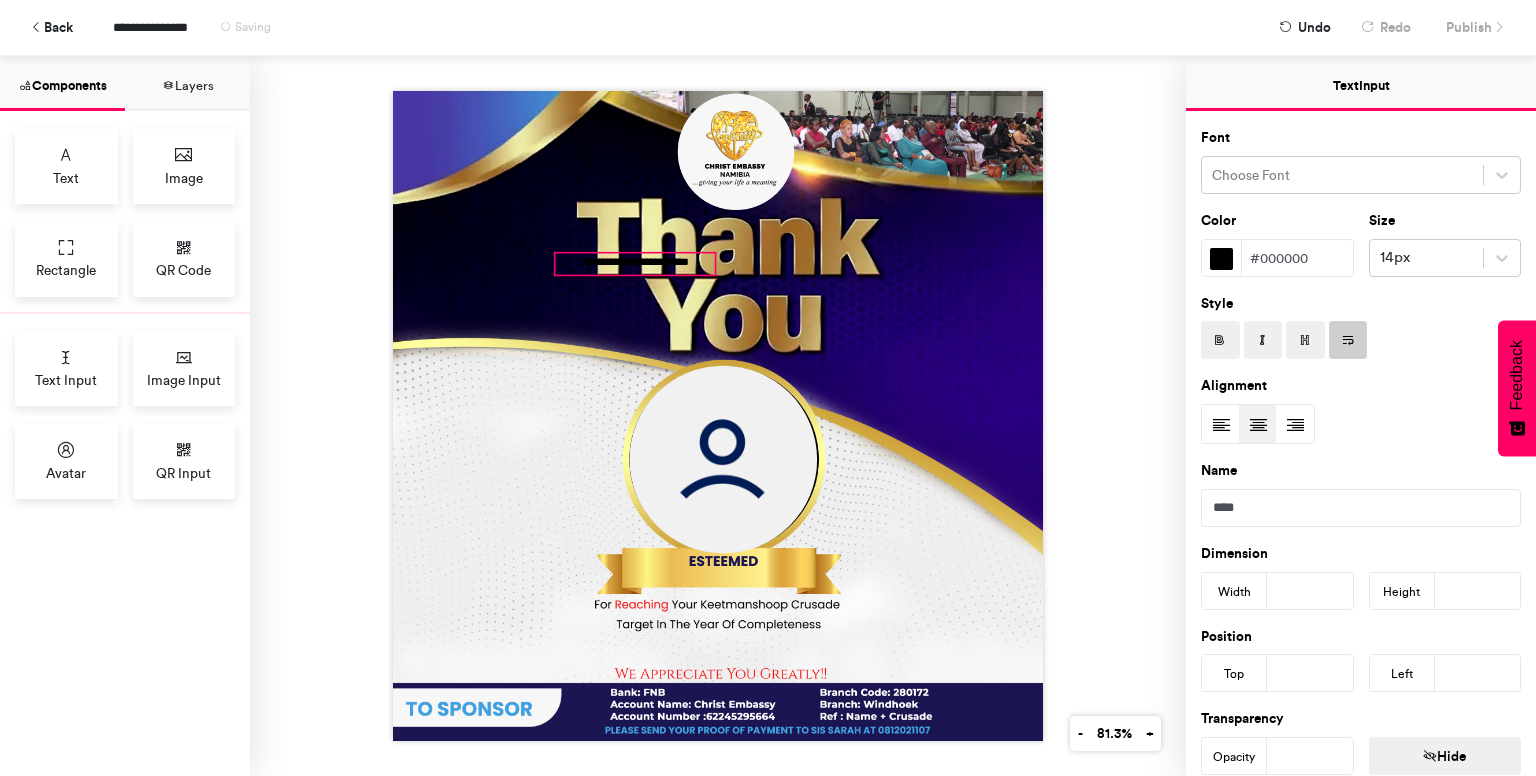 click on "**********" at bounding box center [718, 416] 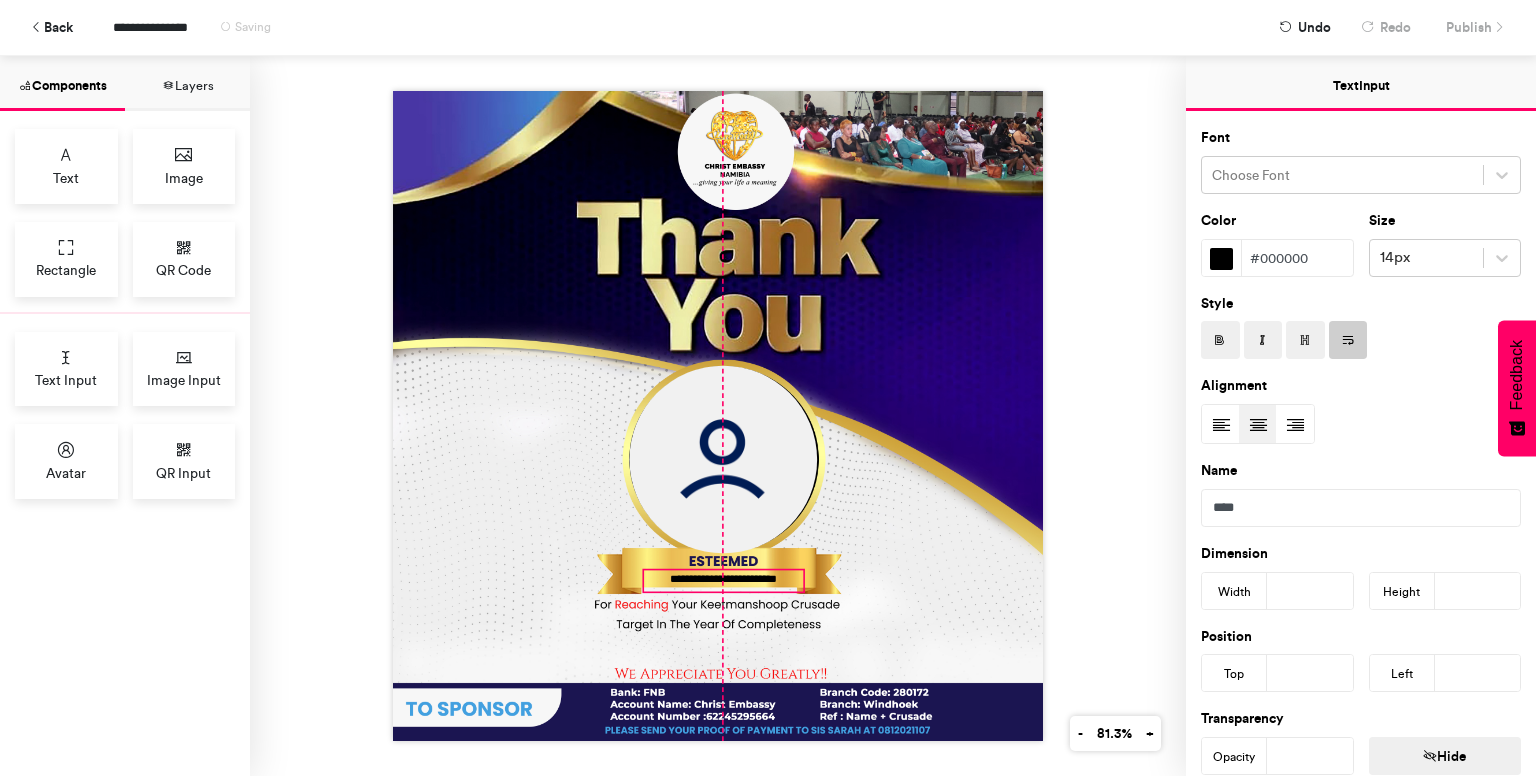 drag, startPoint x: 621, startPoint y: 267, endPoint x: 707, endPoint y: 584, distance: 328.45853 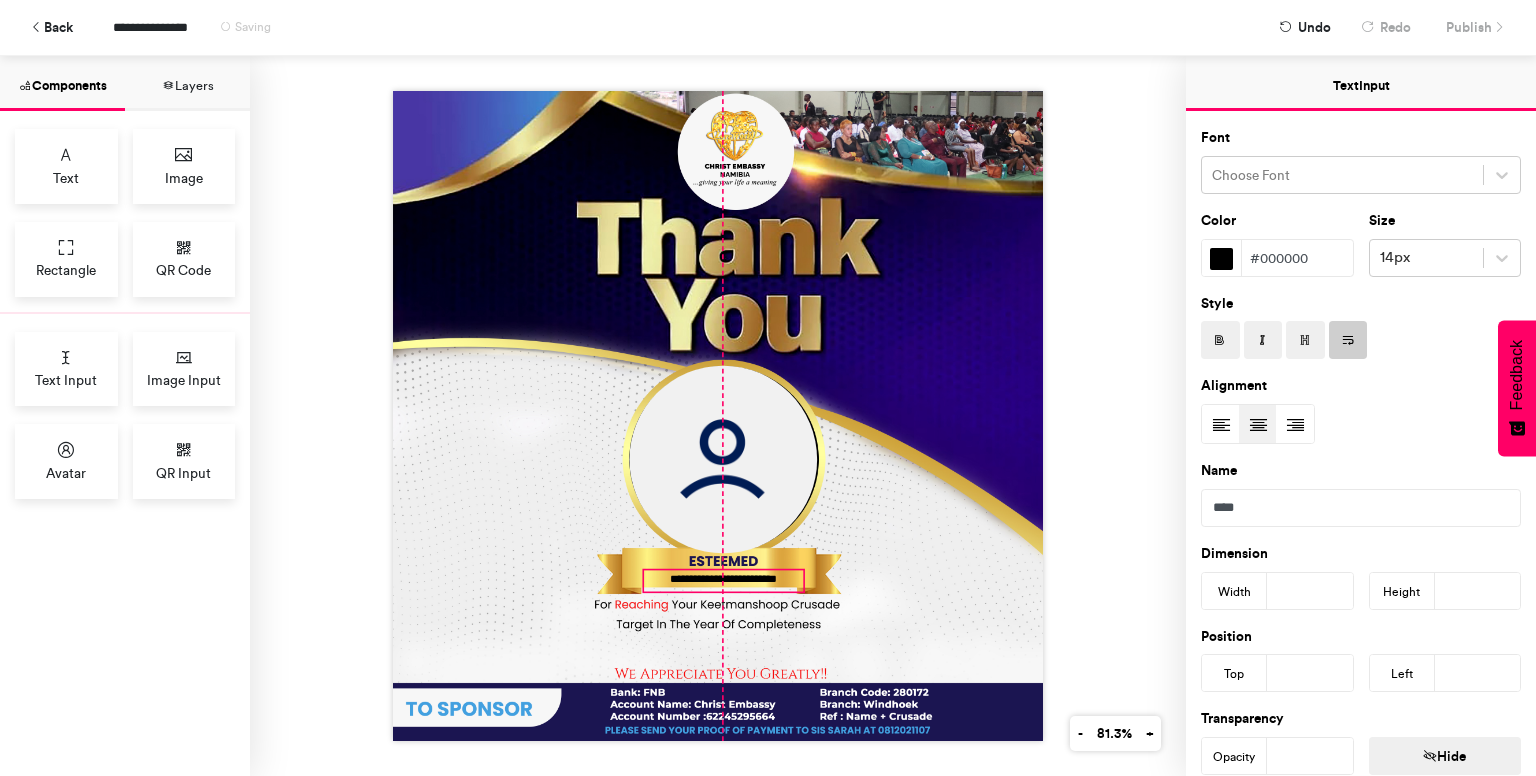 click on "**********" at bounding box center (718, 416) 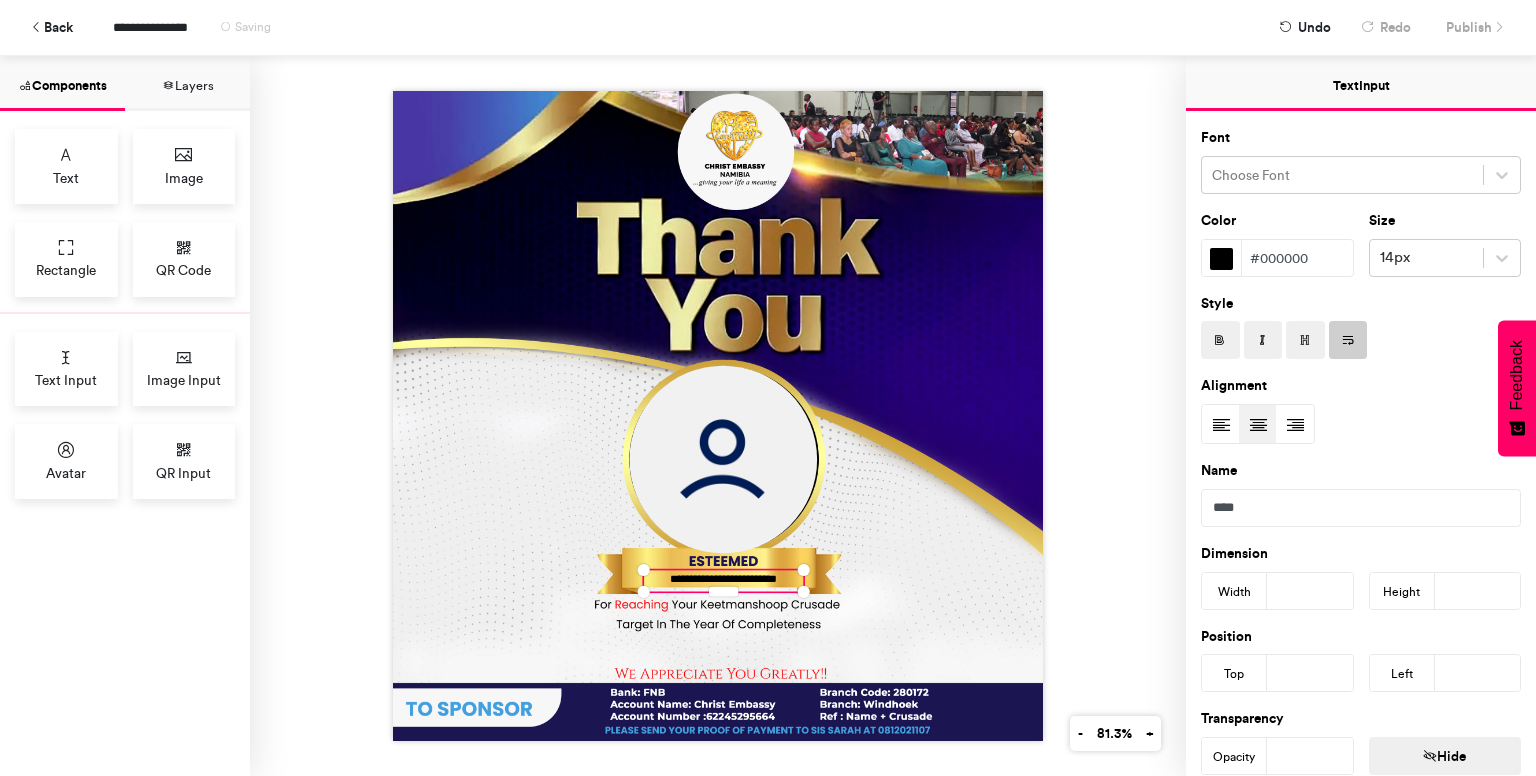 click on "**********" at bounding box center (723, 580) 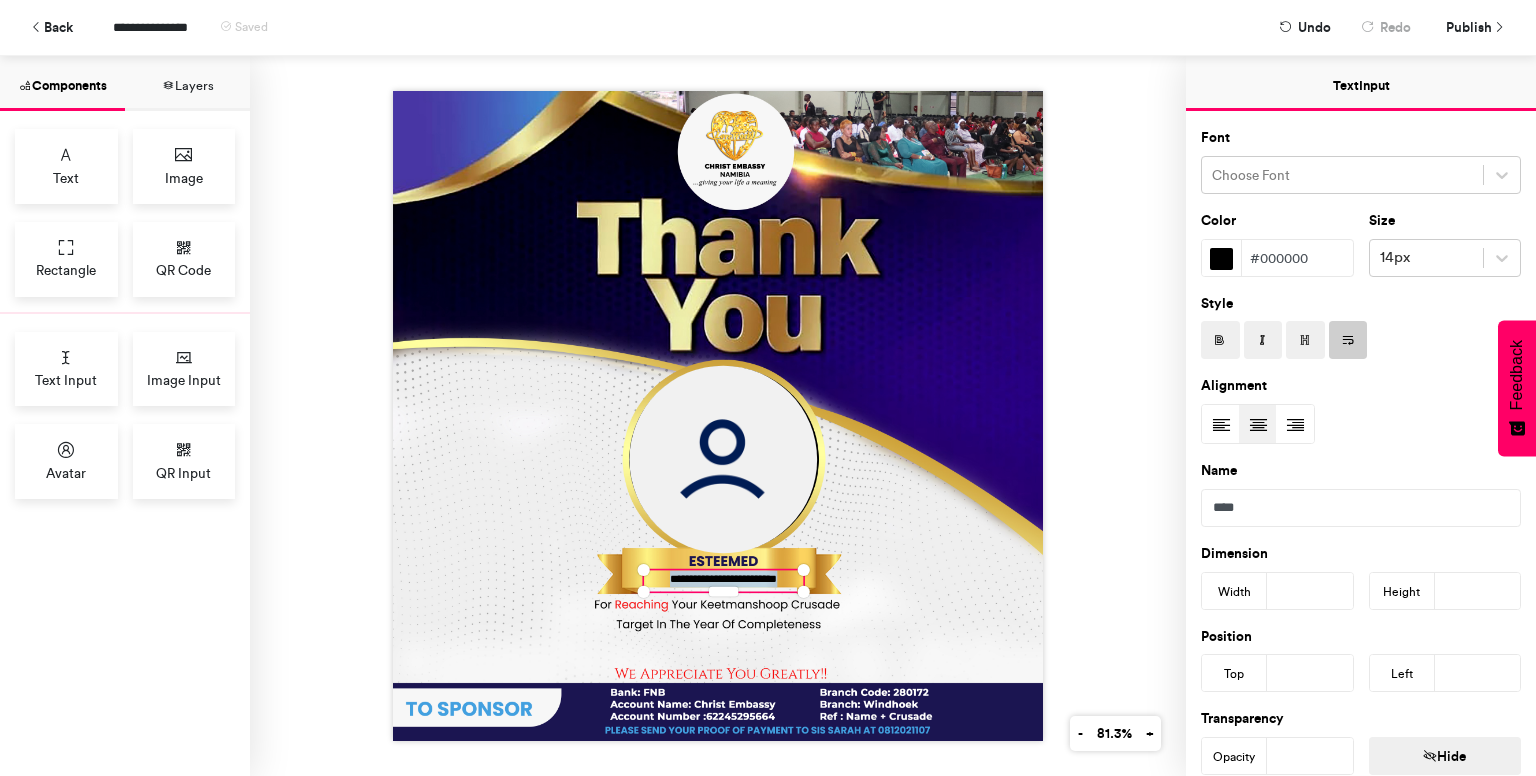 type 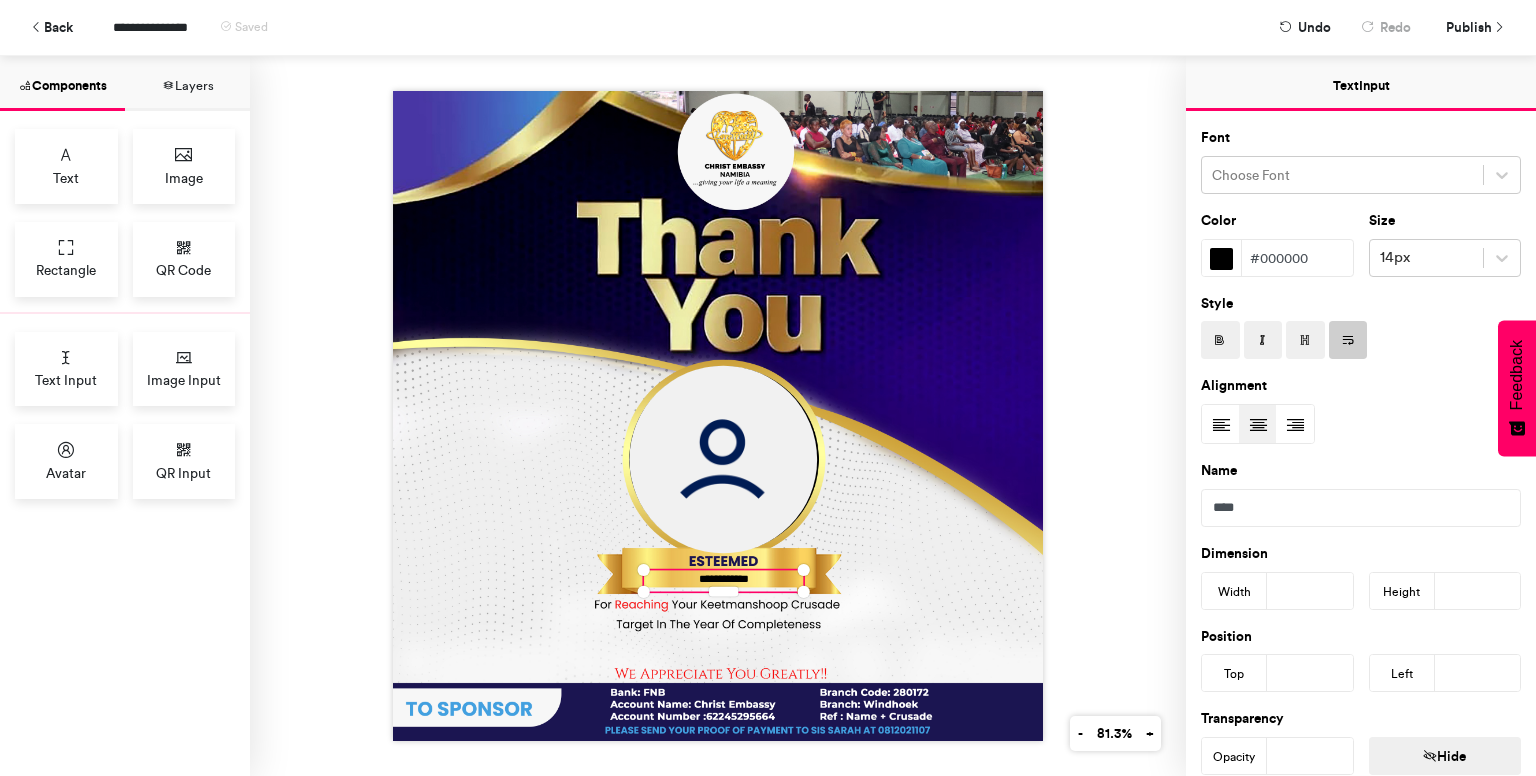 click on "**********" at bounding box center (723, 580) 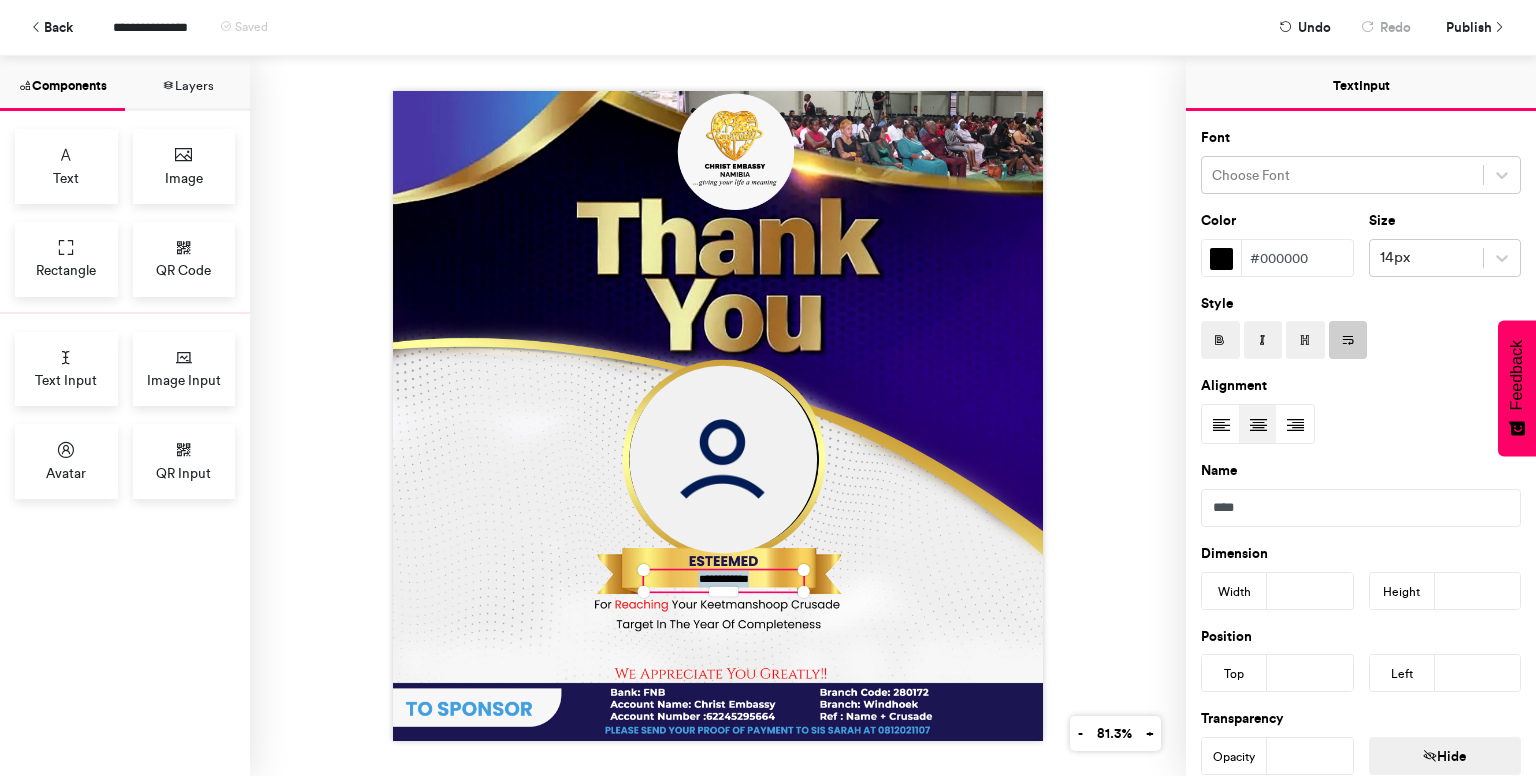 click at bounding box center [1220, 341] 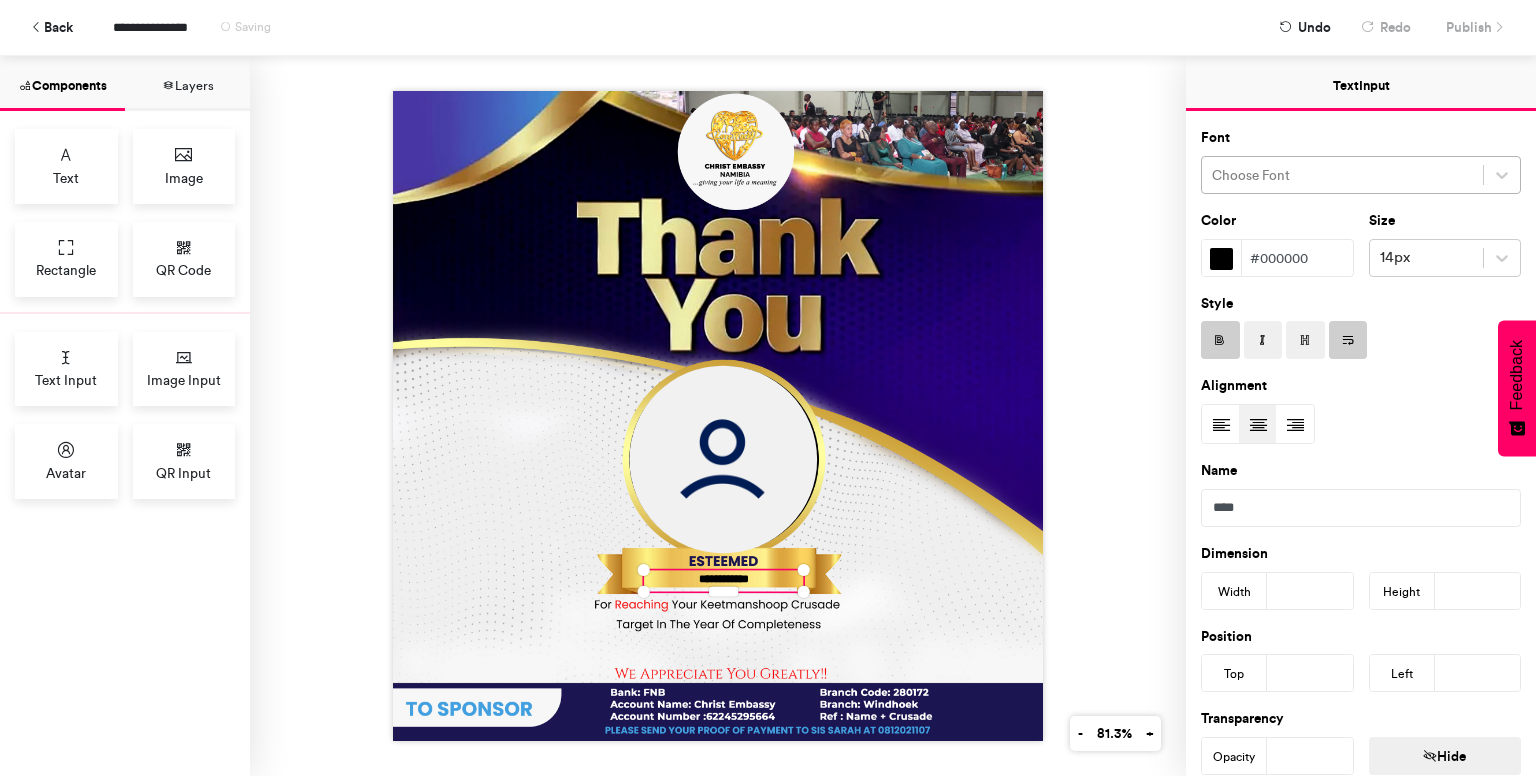 click at bounding box center (1342, 175) 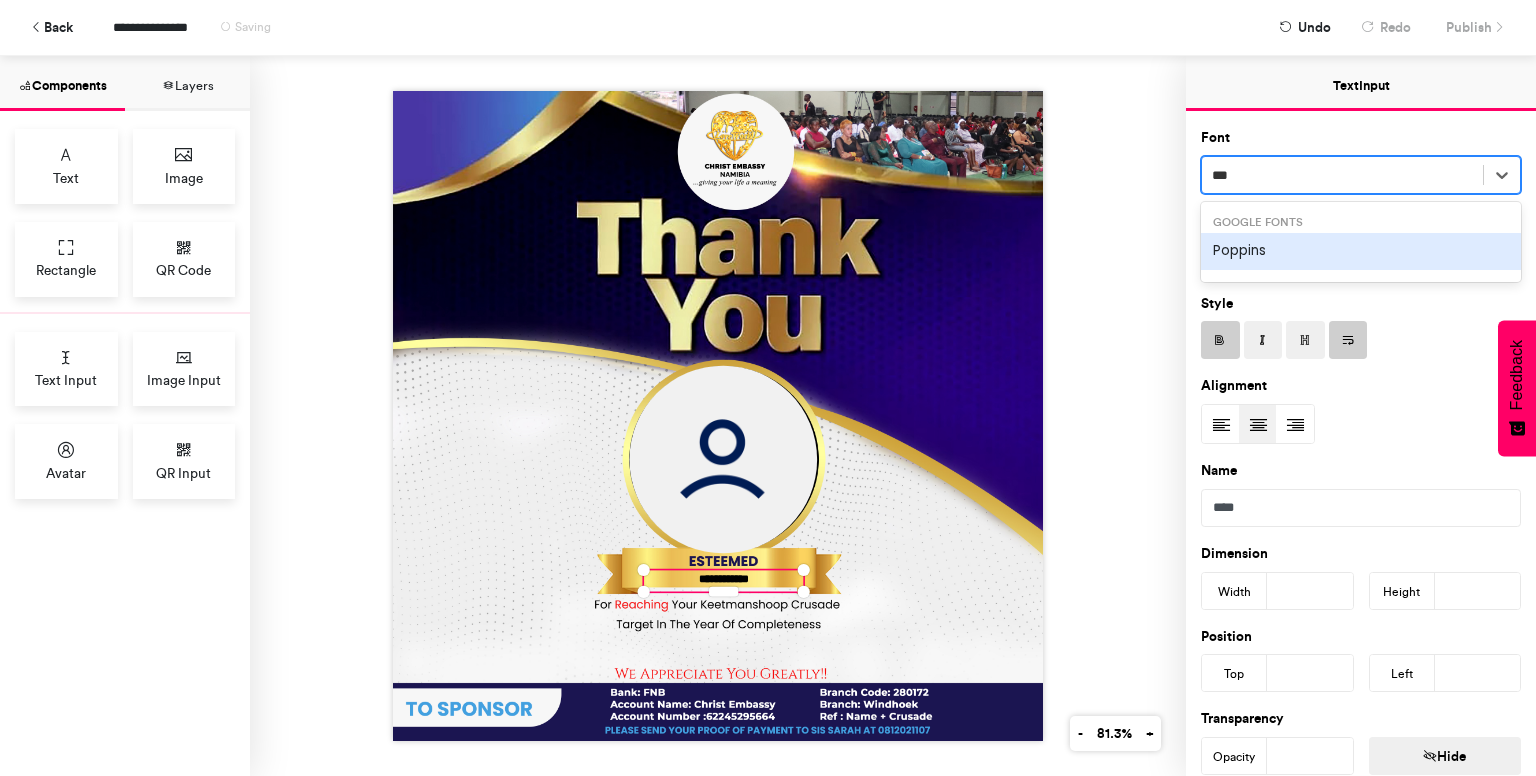 type on "****" 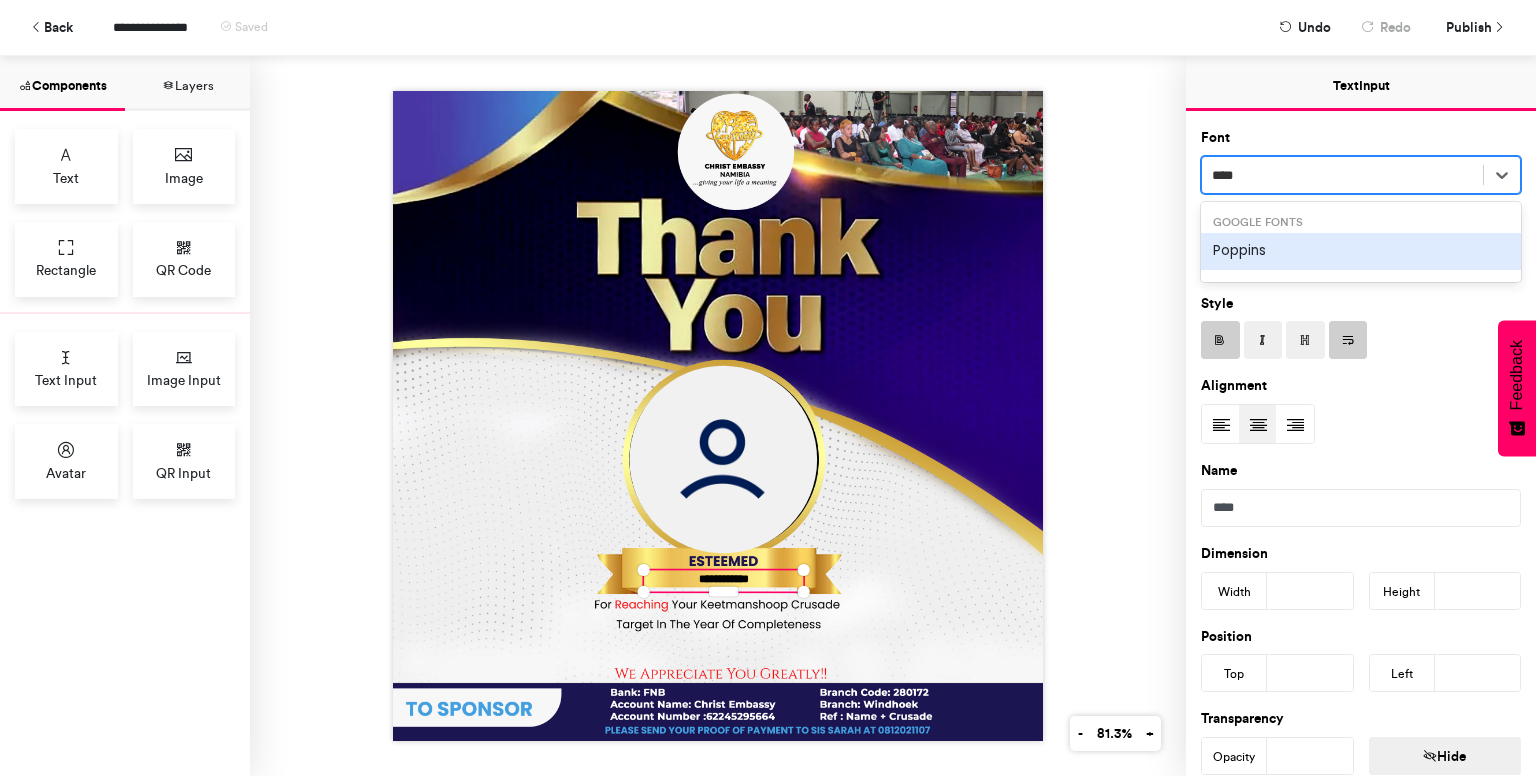 click on "Poppins" at bounding box center (1361, 251) 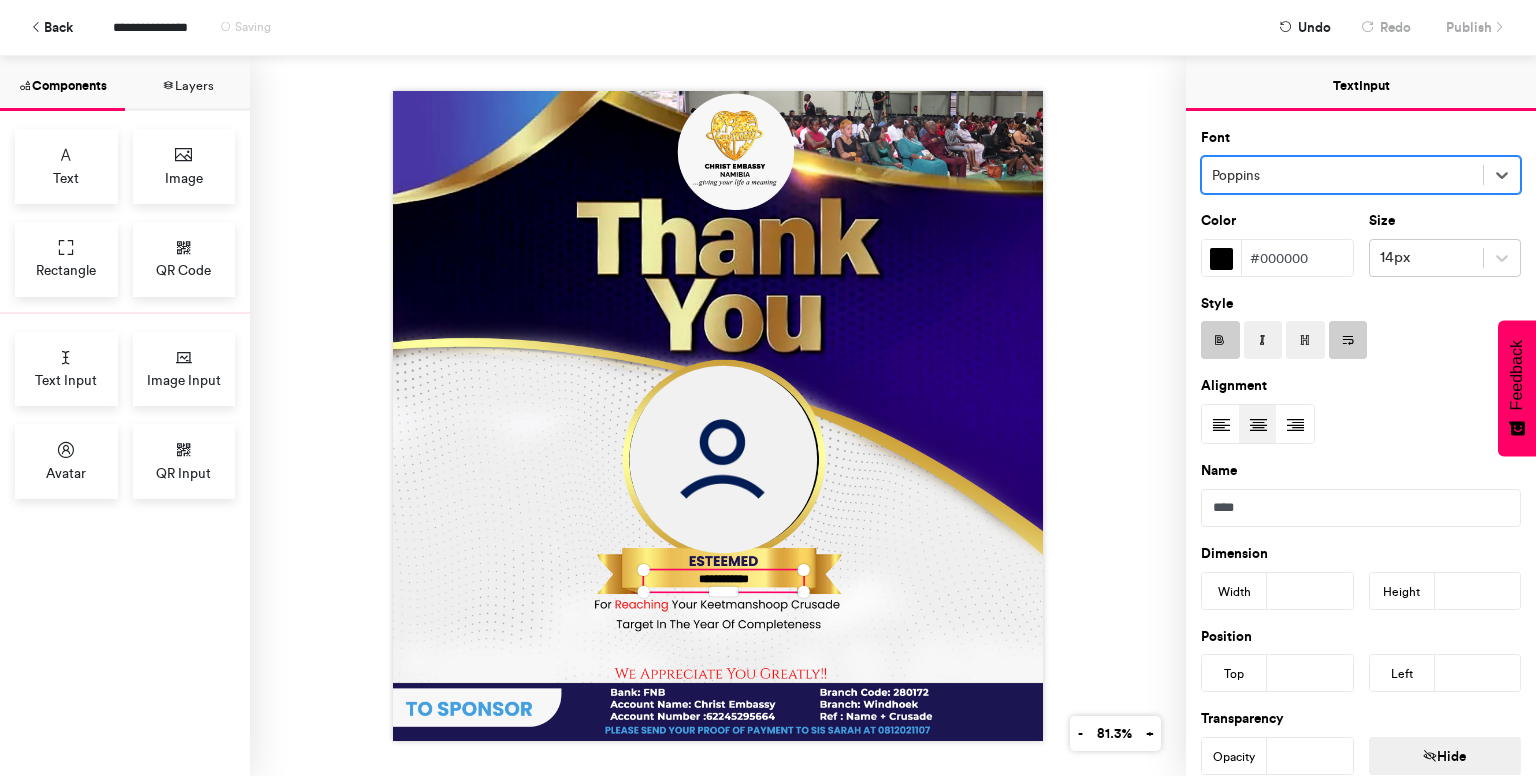 click at bounding box center (1221, 259) 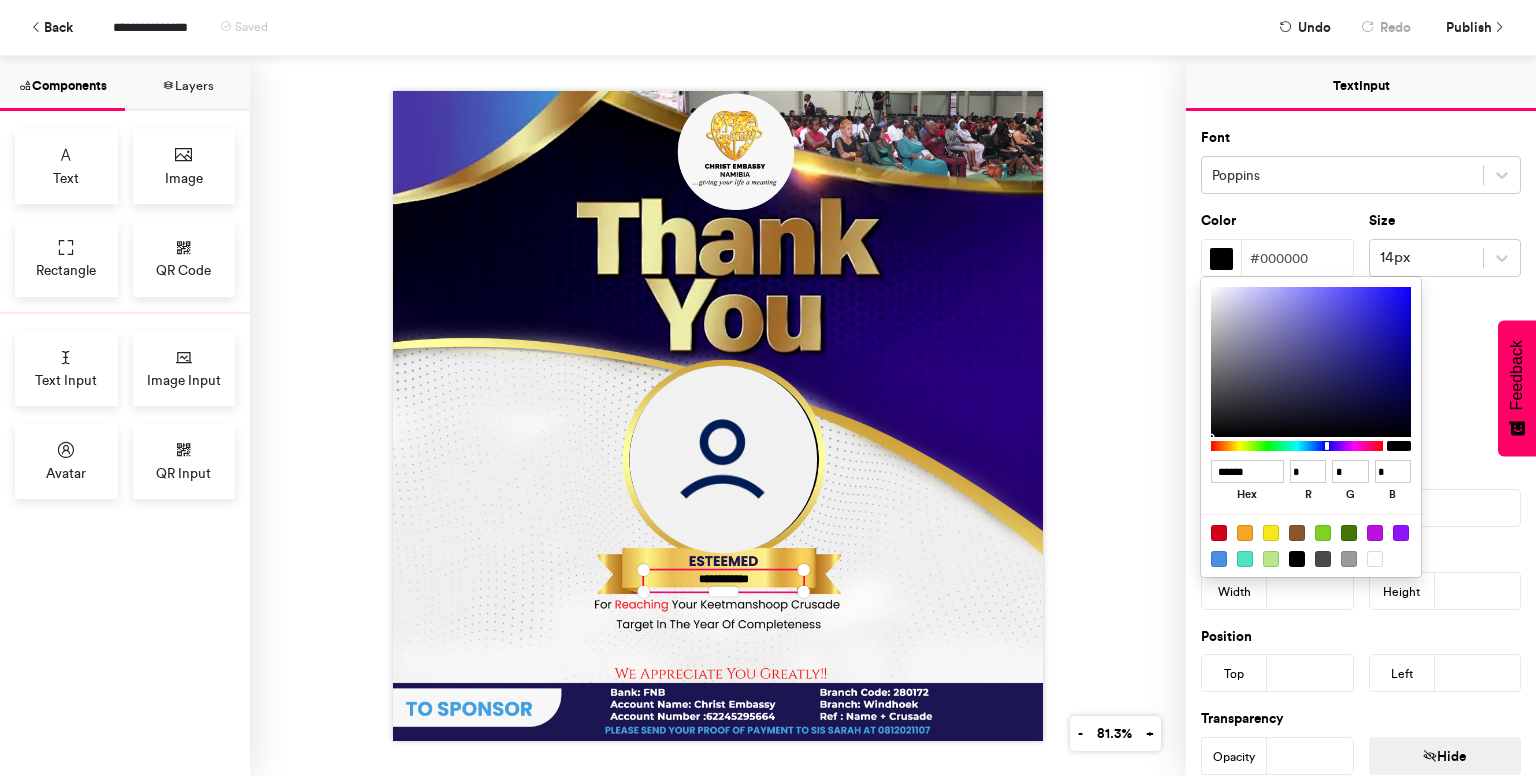 click at bounding box center [1297, 446] 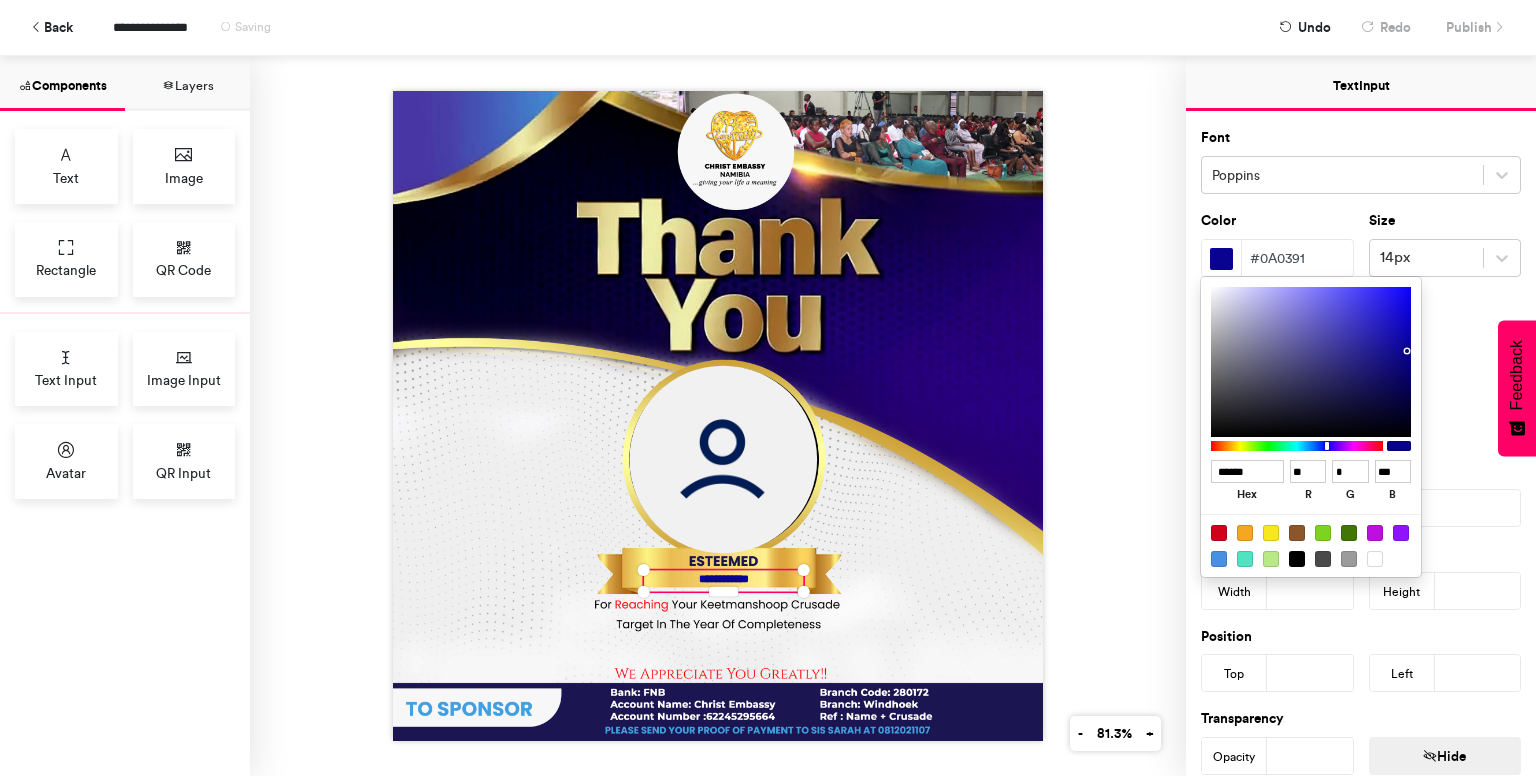 click at bounding box center (1311, 362) 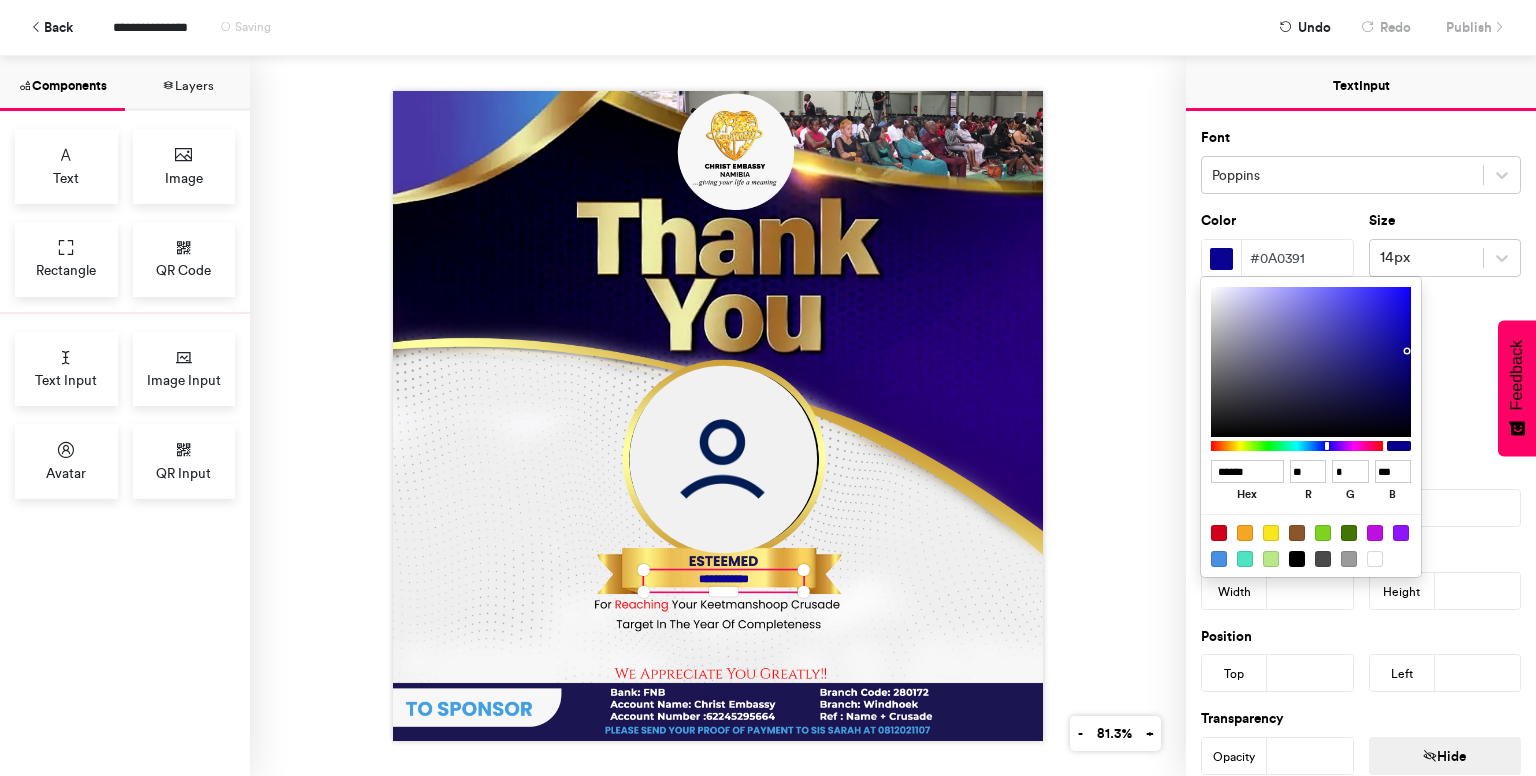 type on "******" 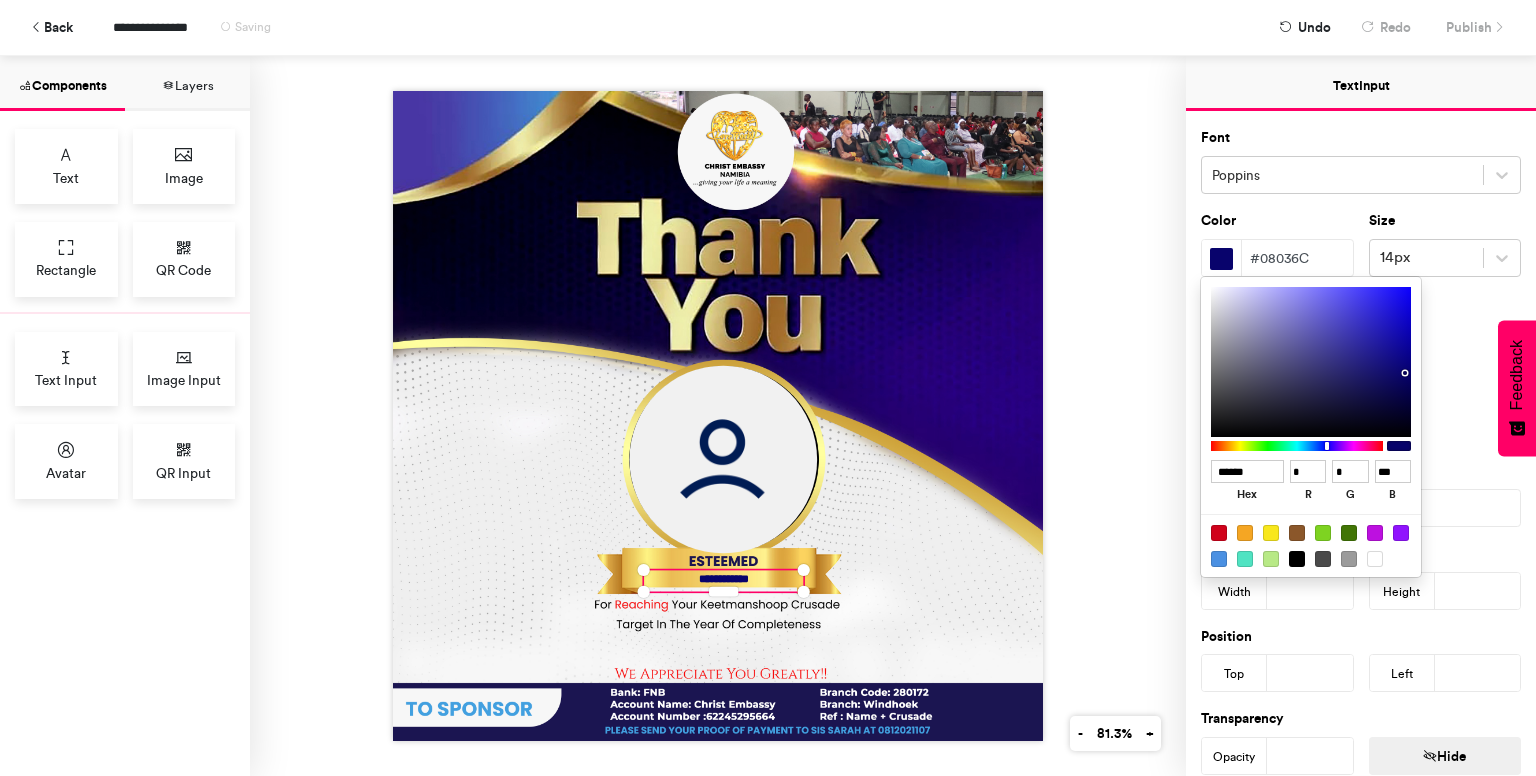click at bounding box center [1311, 362] 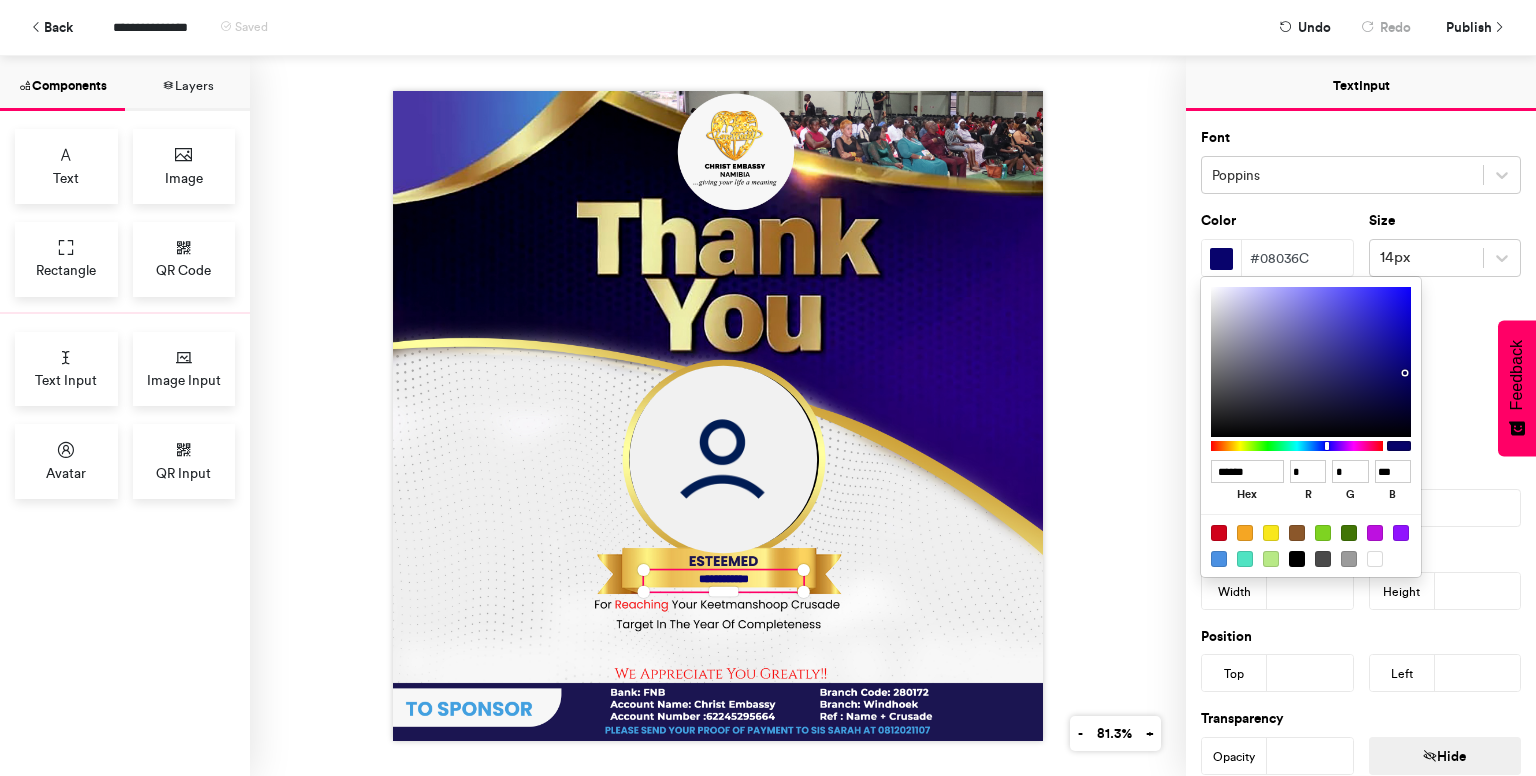 click at bounding box center (768, 388) 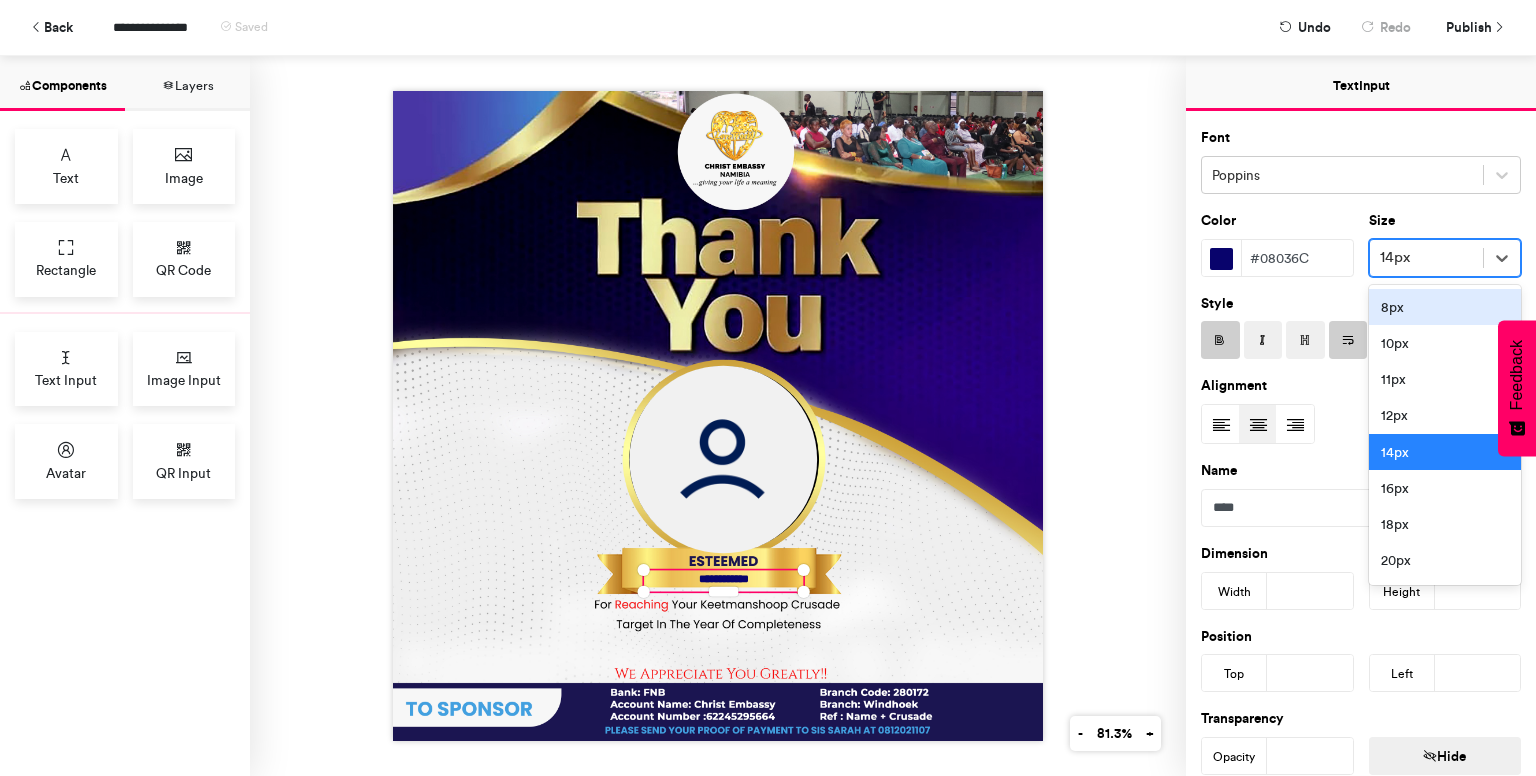drag, startPoint x: 1402, startPoint y: 256, endPoint x: 1382, endPoint y: 258, distance: 20.09975 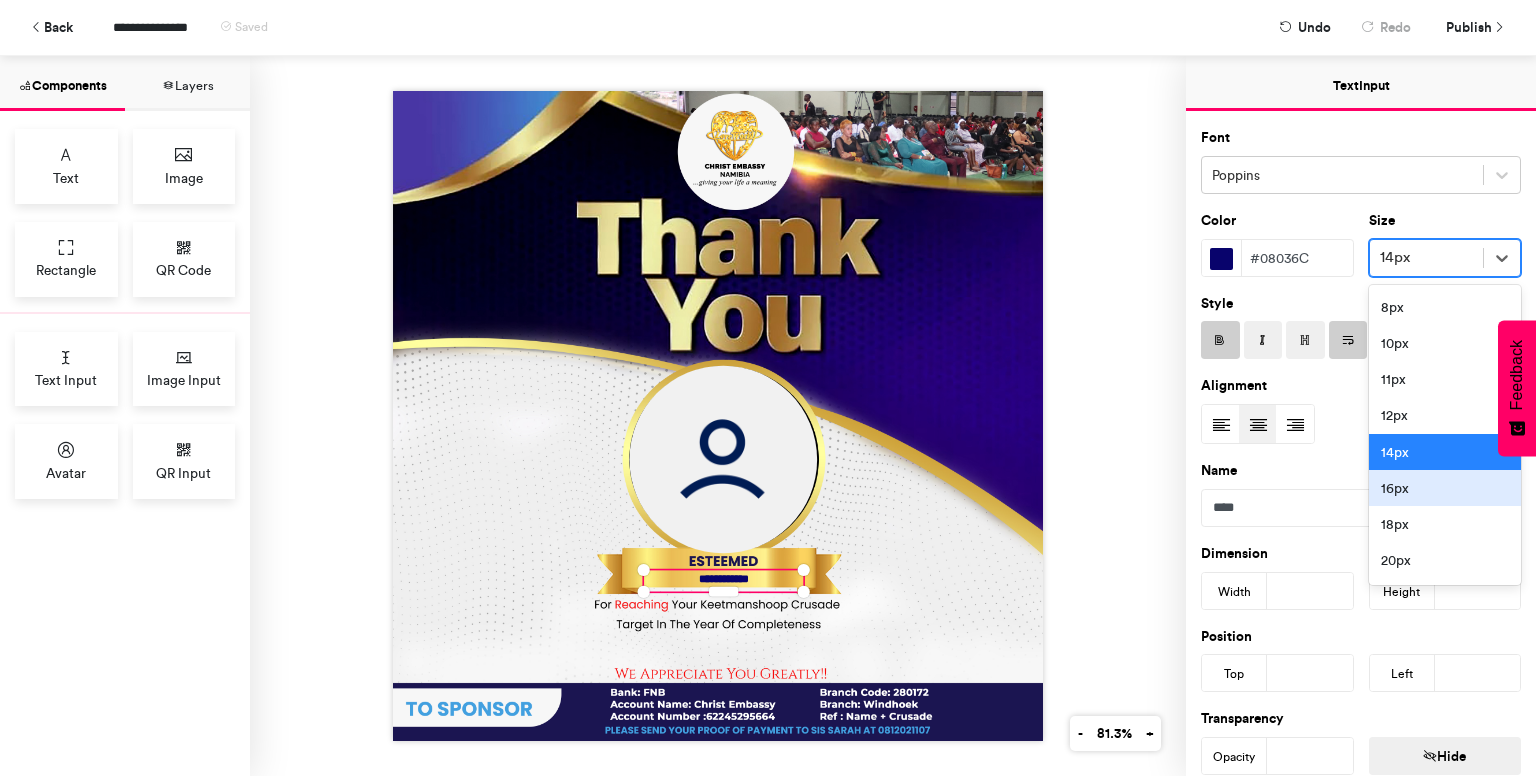 click on "16px" at bounding box center [1445, 488] 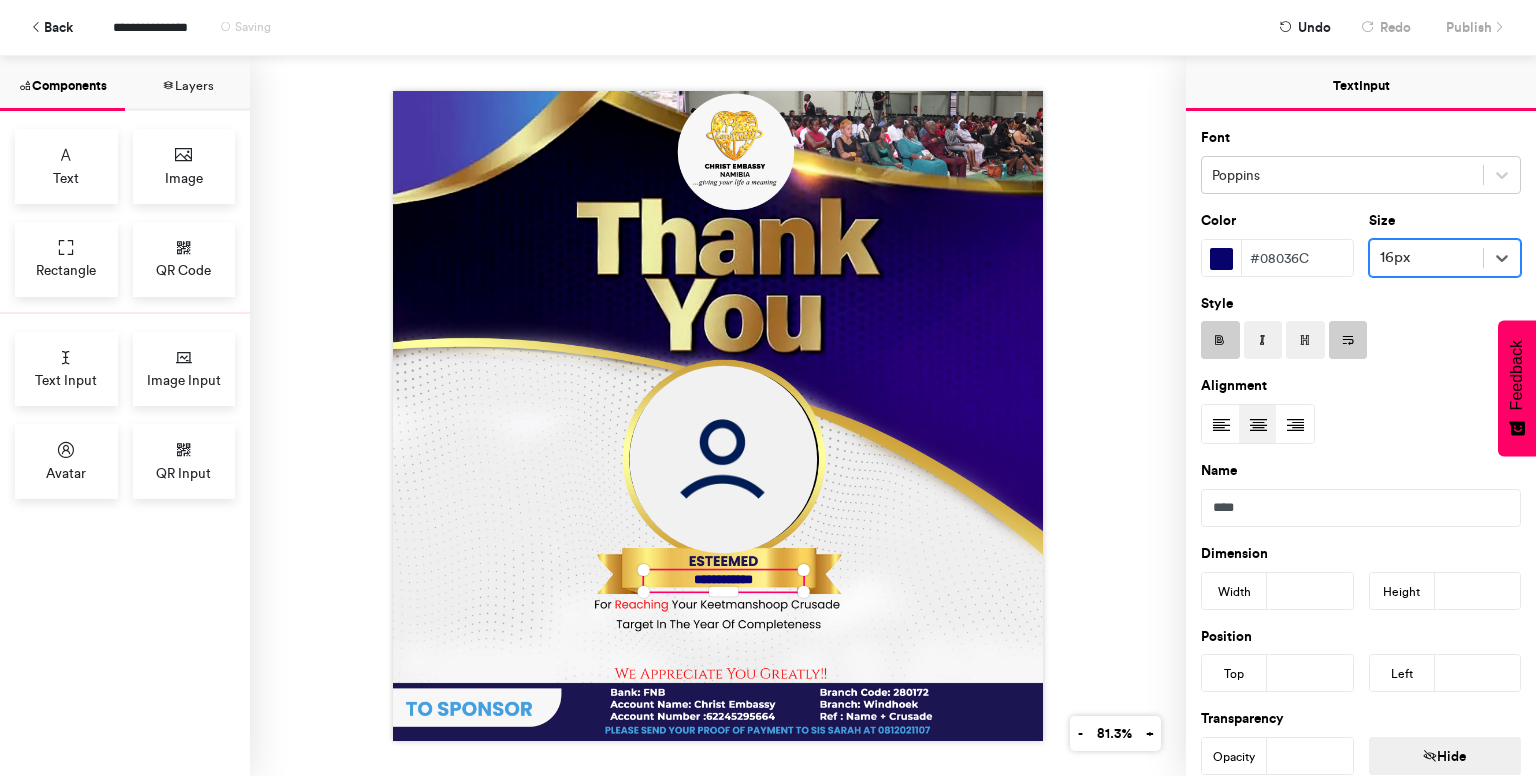 click on "**********" at bounding box center (718, 416) 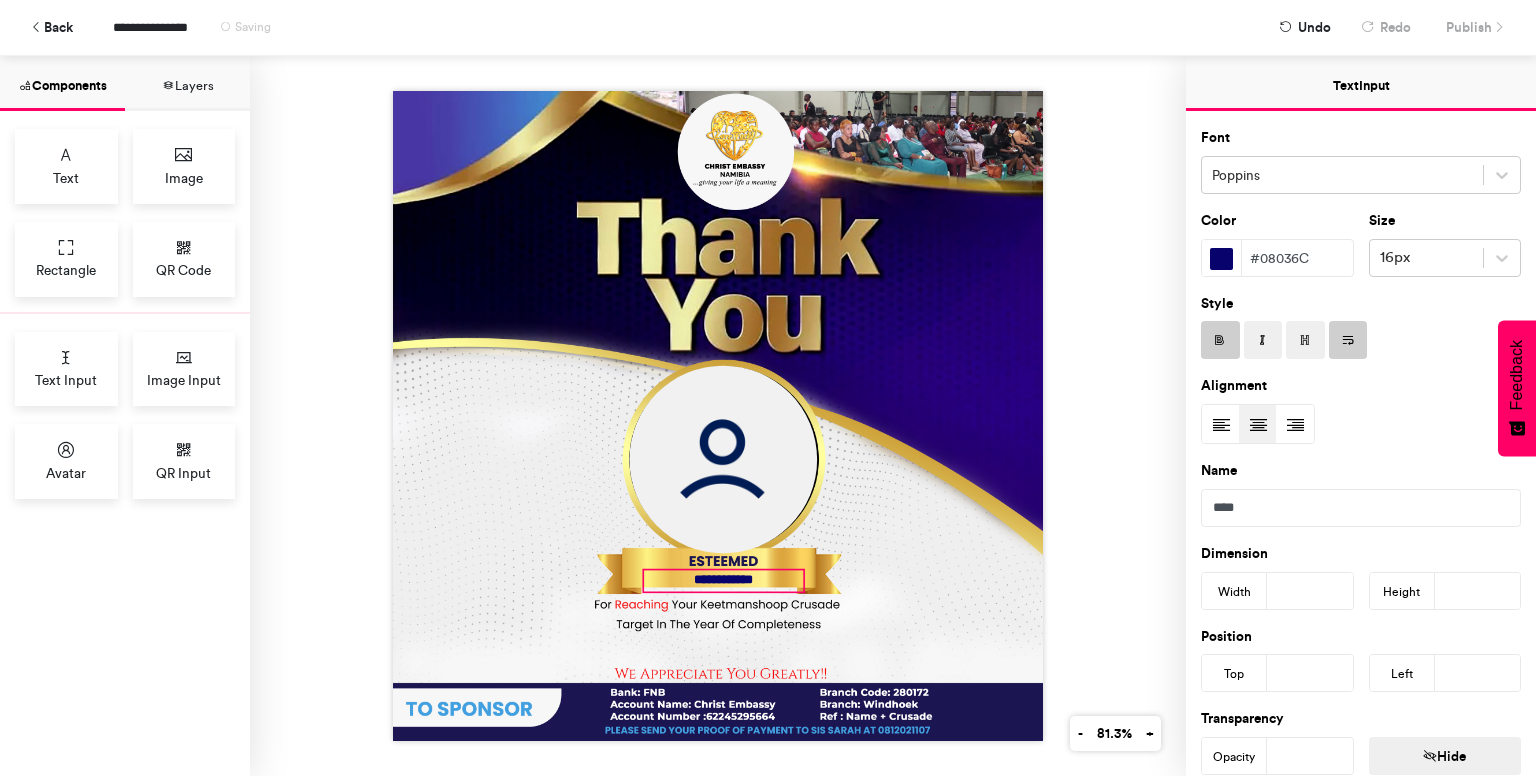 click on "**********" at bounding box center [723, 580] 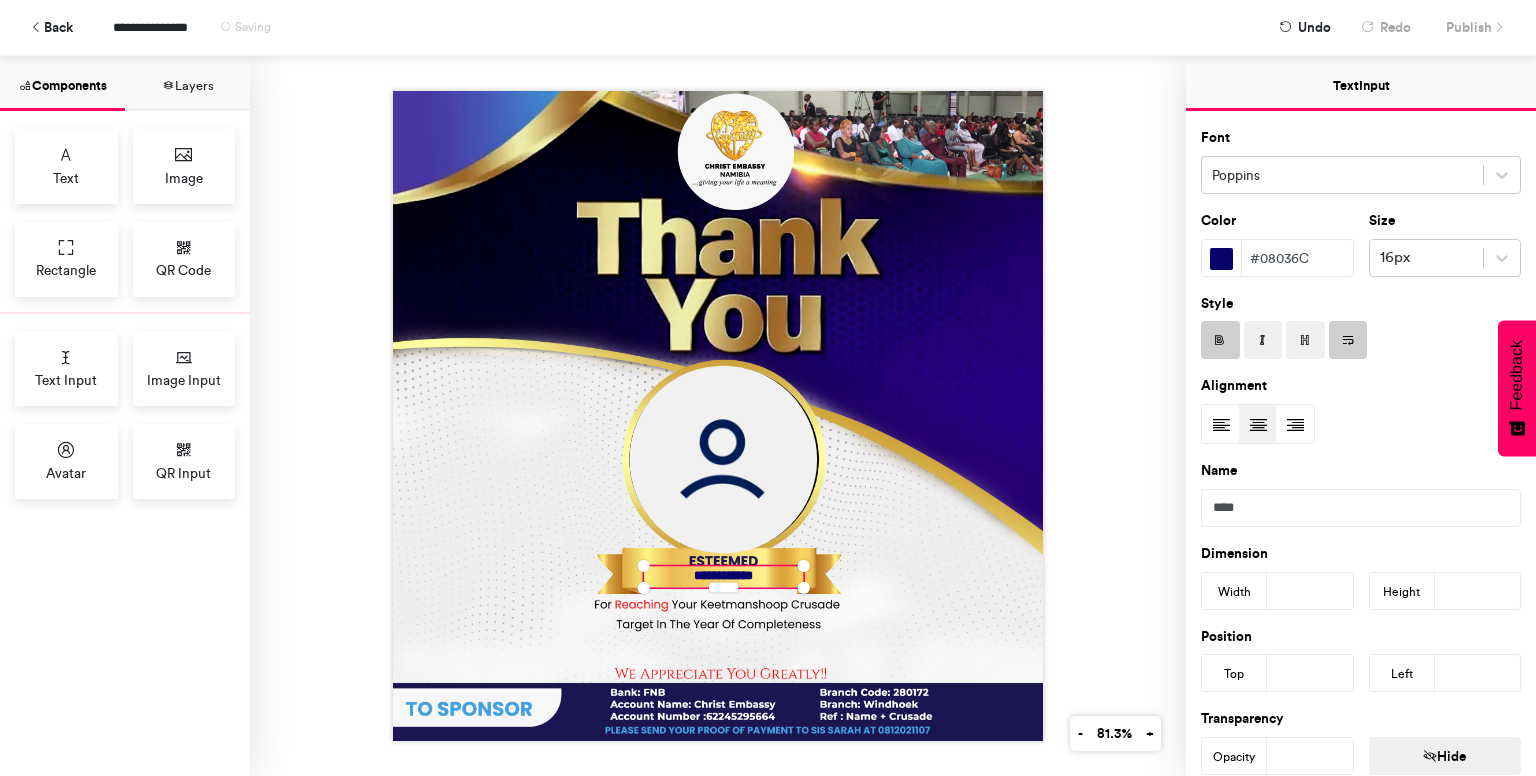 type on "***" 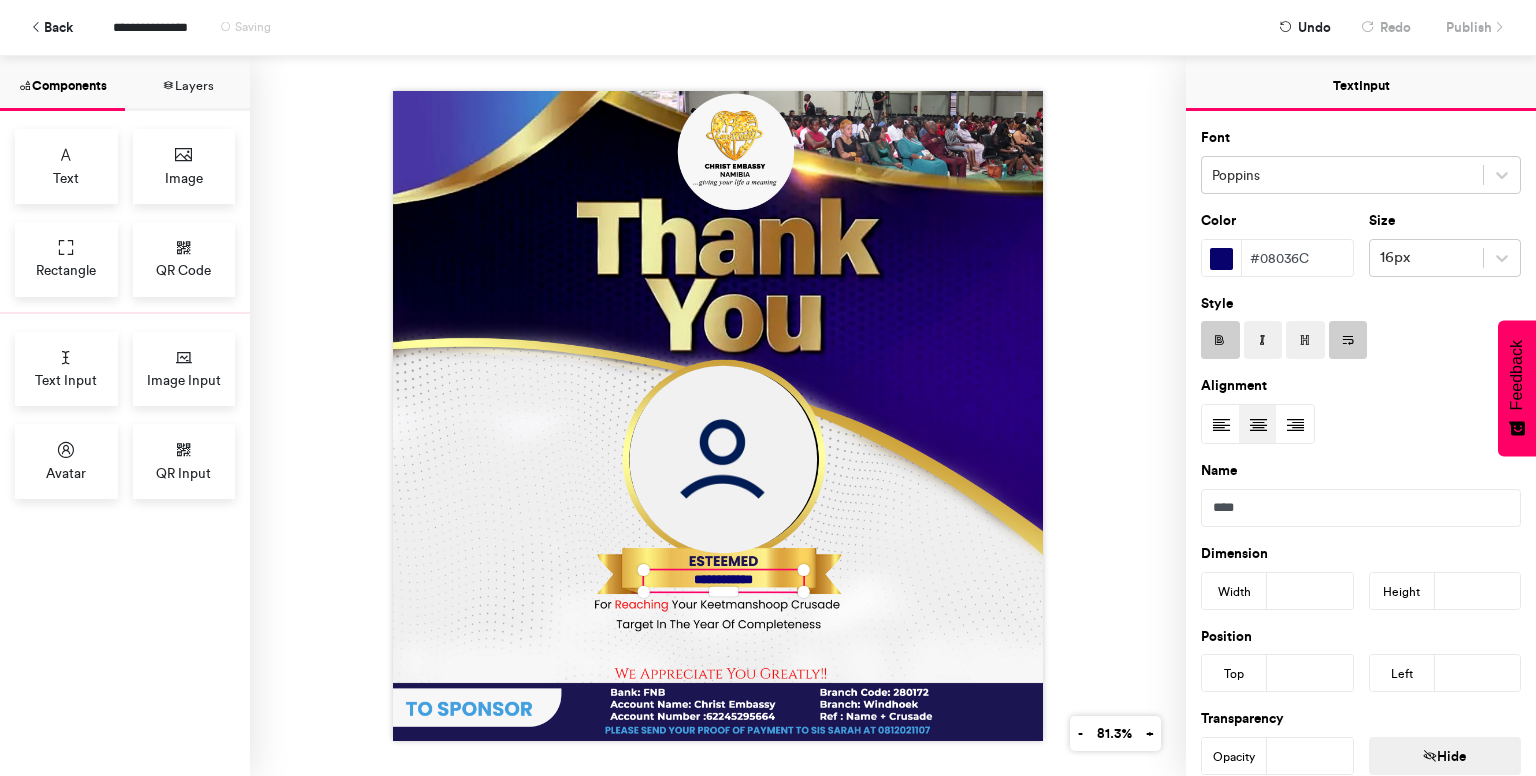 click on "**********" at bounding box center [718, 416] 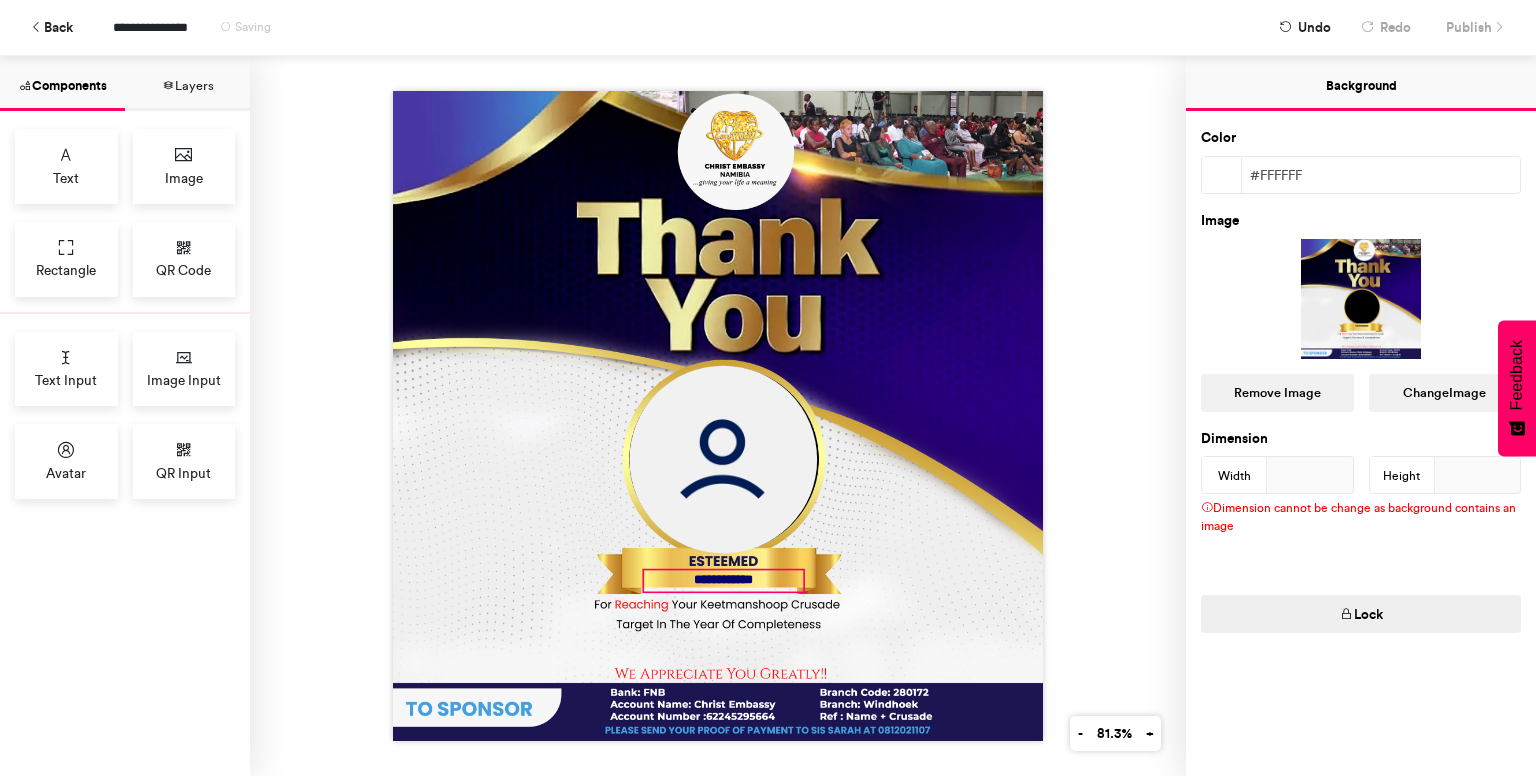 click on "**********" at bounding box center (723, 580) 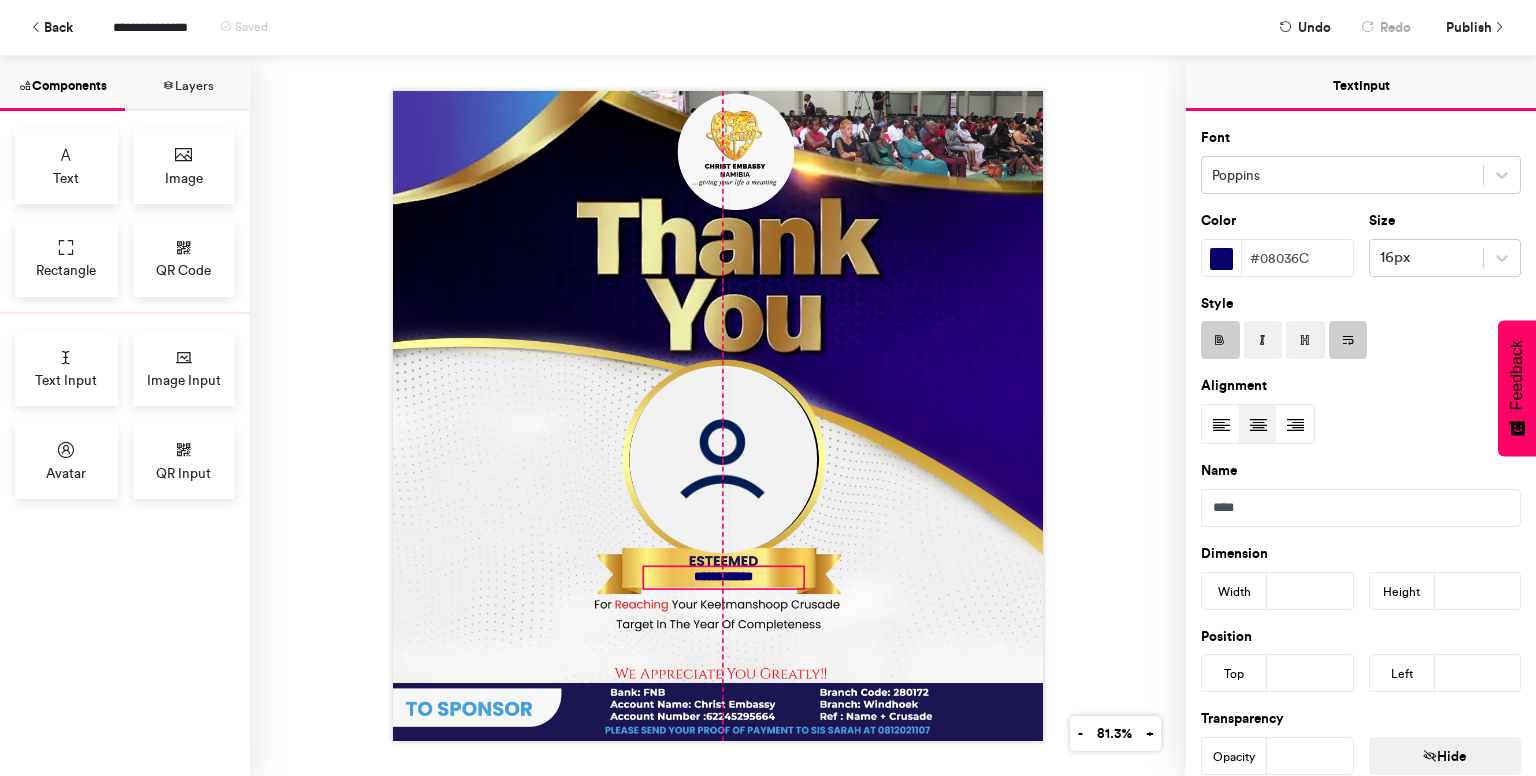 click on "**********" at bounding box center [718, 416] 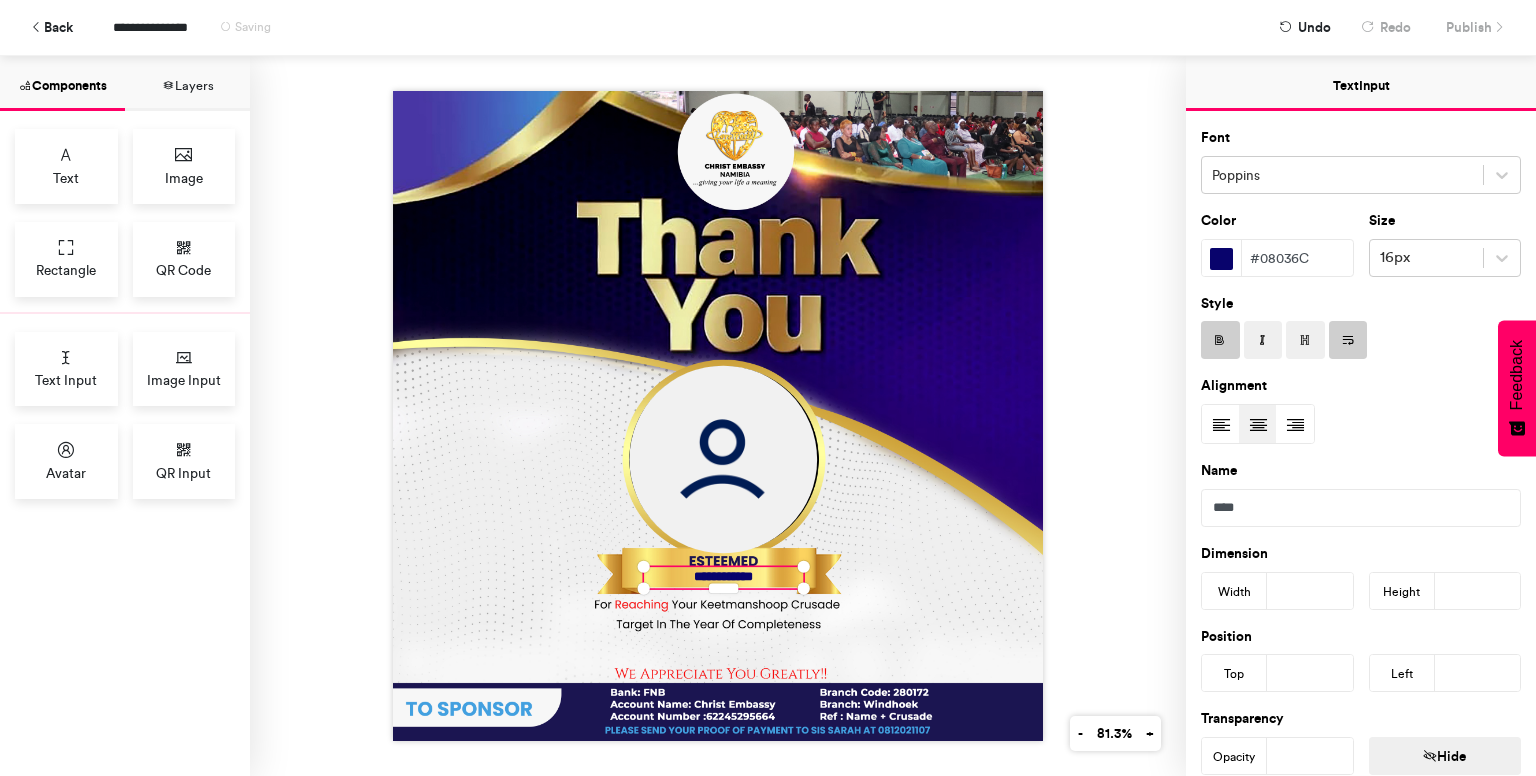 click on "**********" at bounding box center [718, 416] 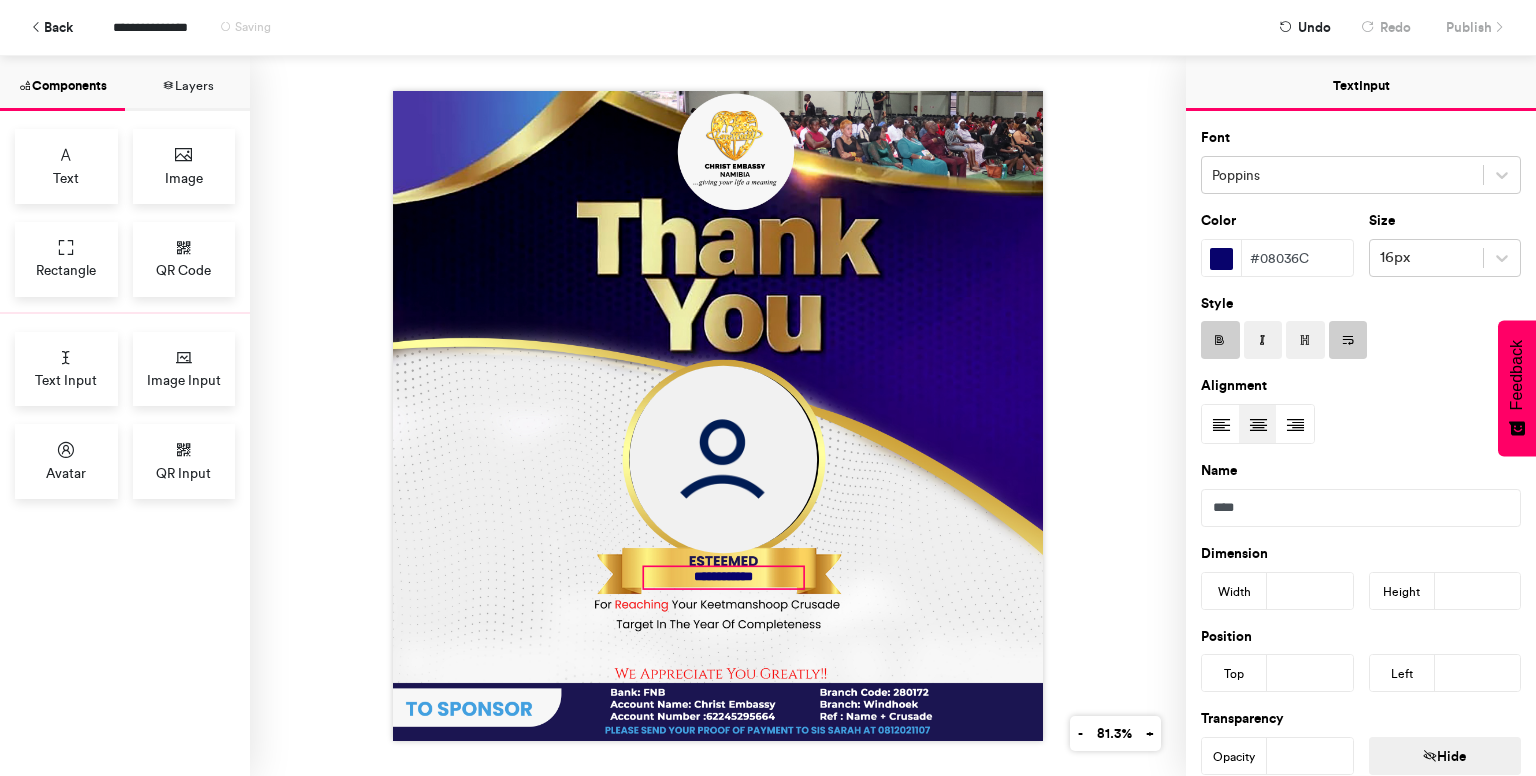 click on "**********" at bounding box center [723, 577] 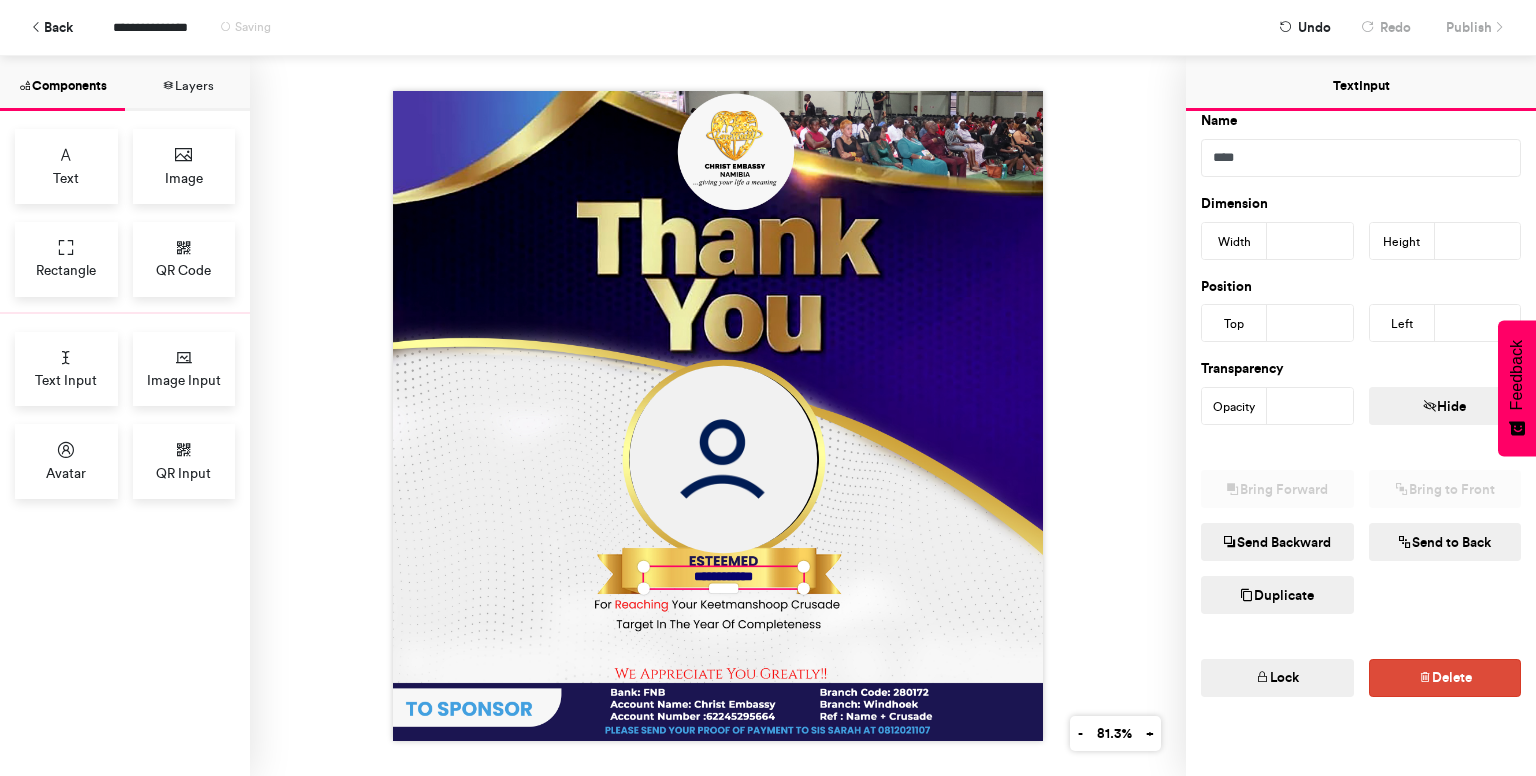 scroll, scrollTop: 355, scrollLeft: 0, axis: vertical 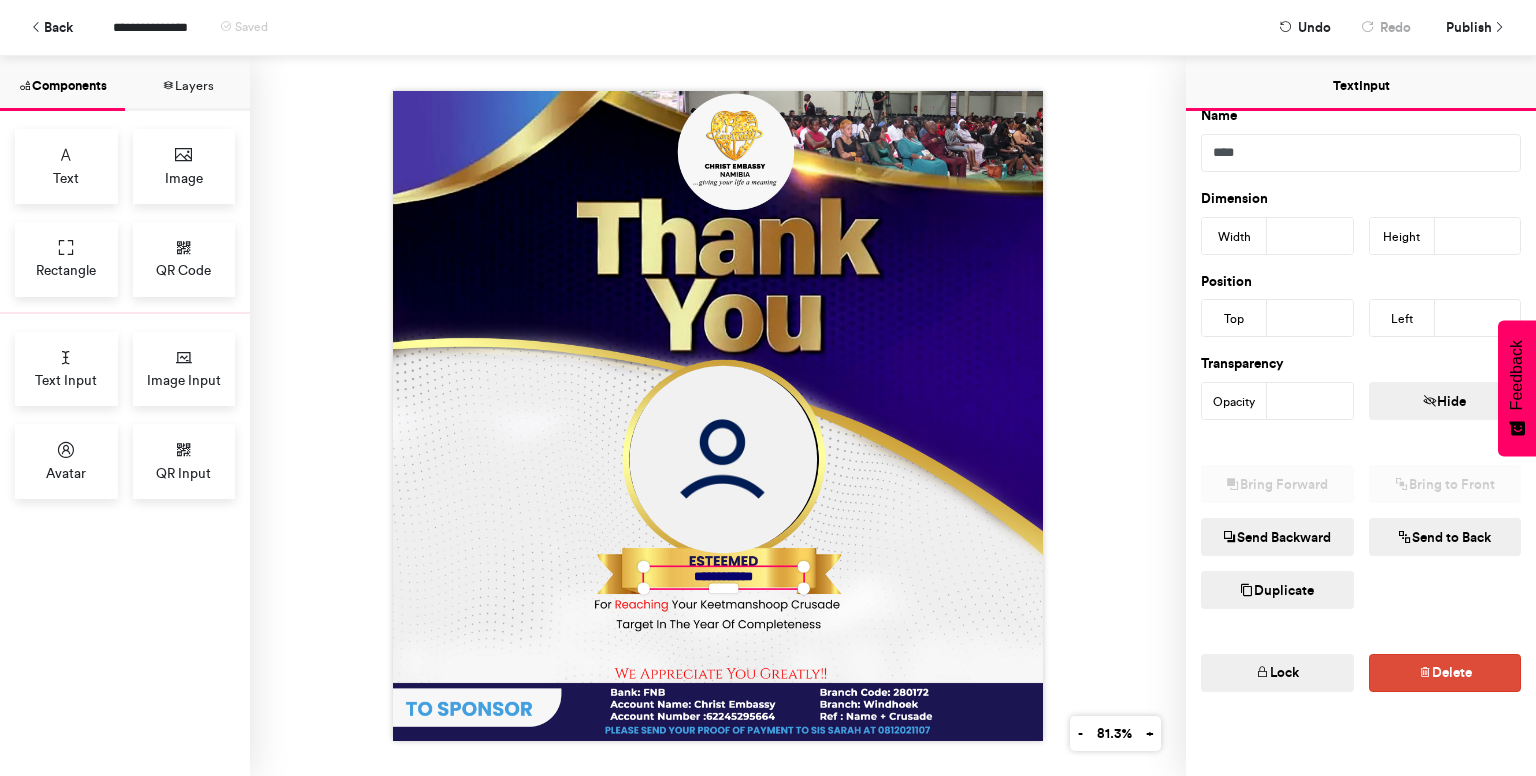 click on "Duplicate" at bounding box center (1277, 590) 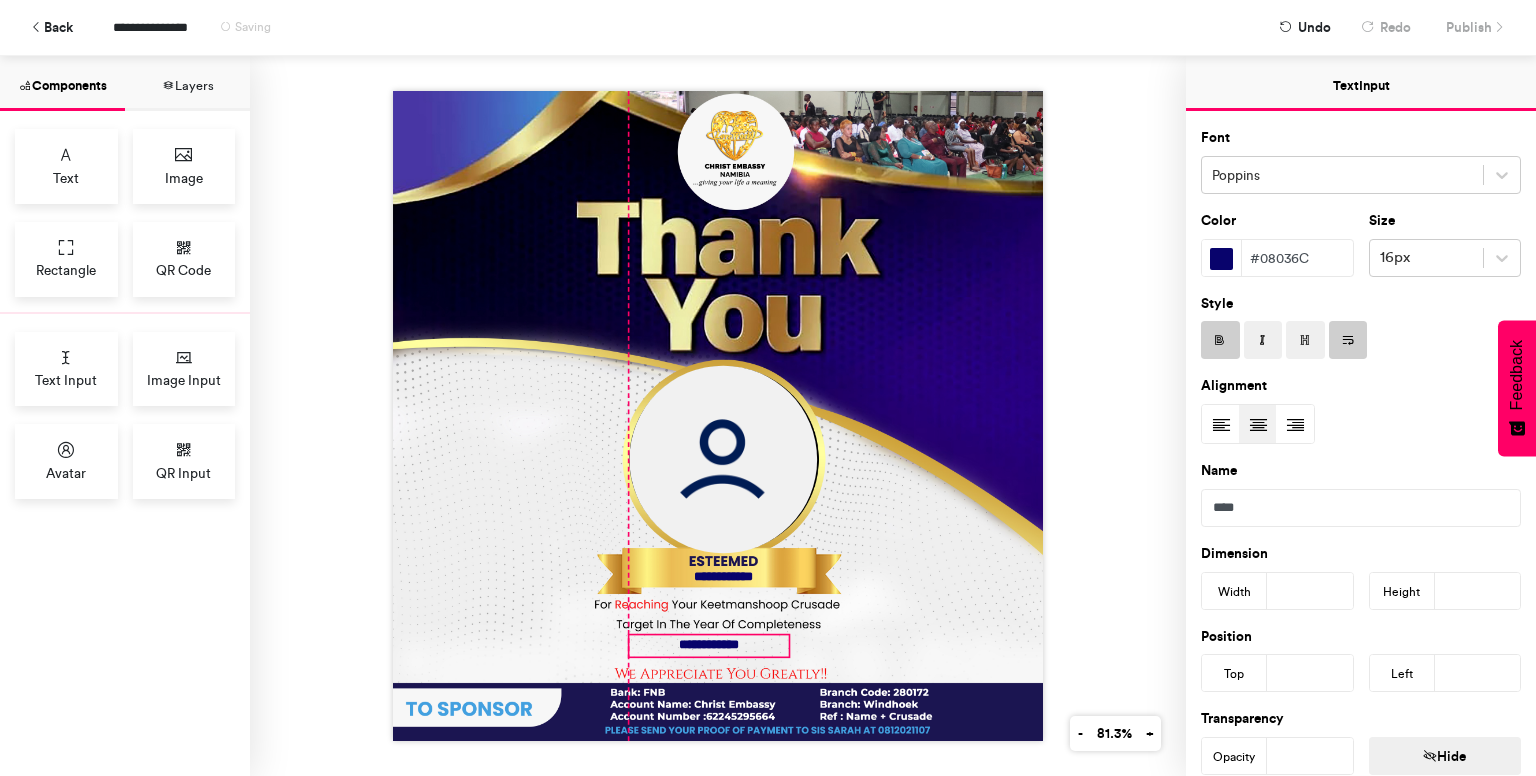 drag, startPoint x: 800, startPoint y: 658, endPoint x: 700, endPoint y: 645, distance: 100.84146 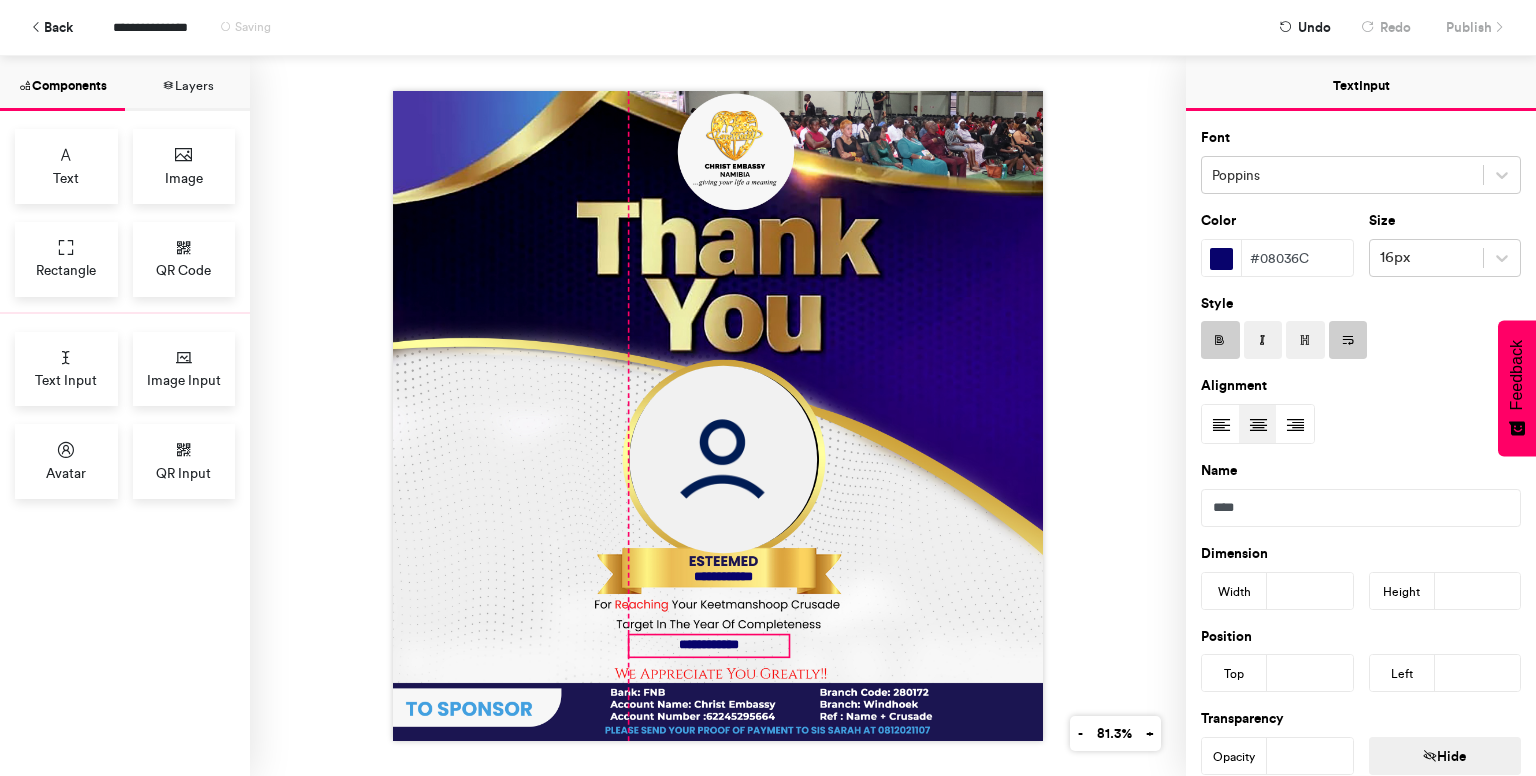 click on "**********" at bounding box center (718, 416) 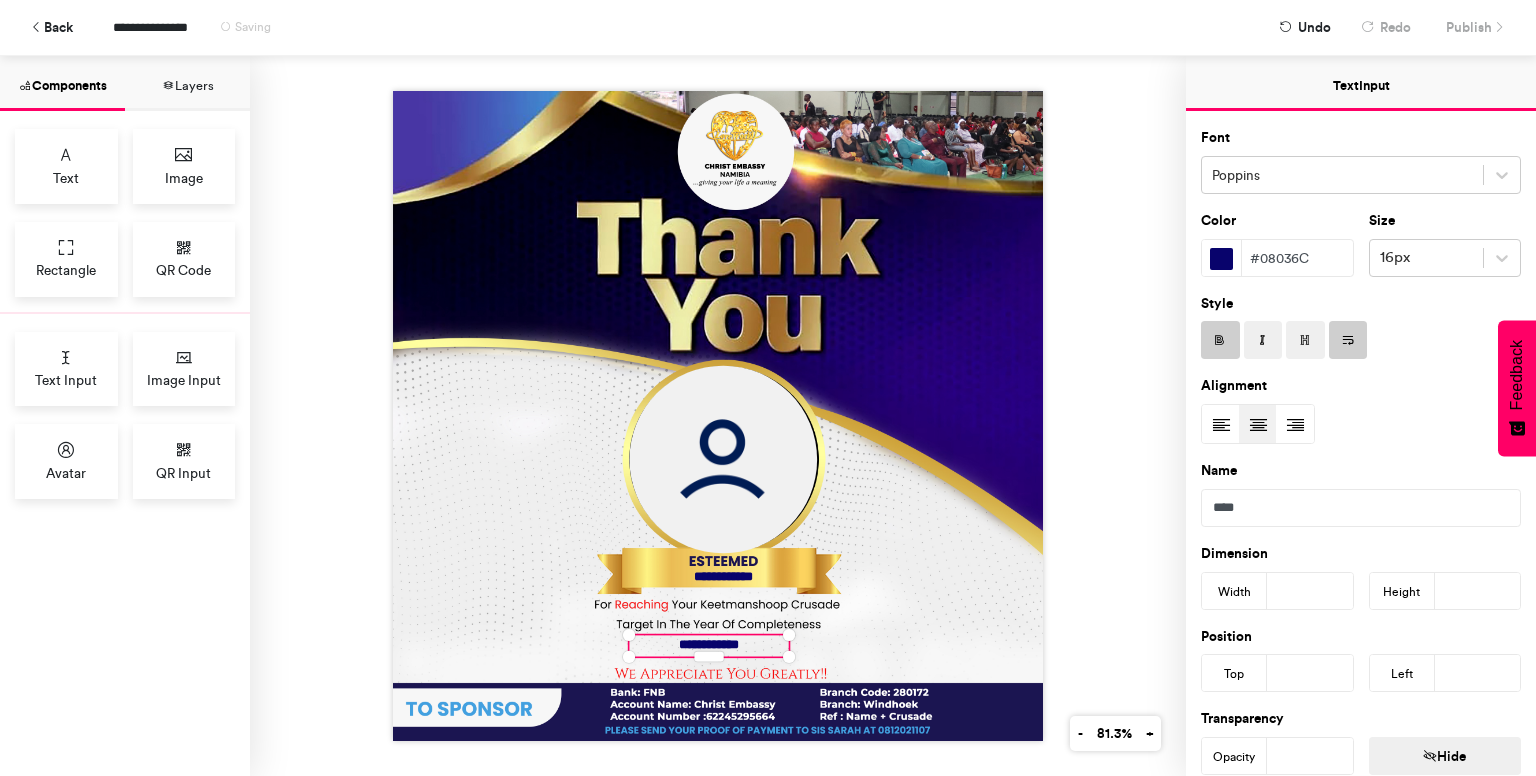 click on "**********" at bounding box center (708, 645) 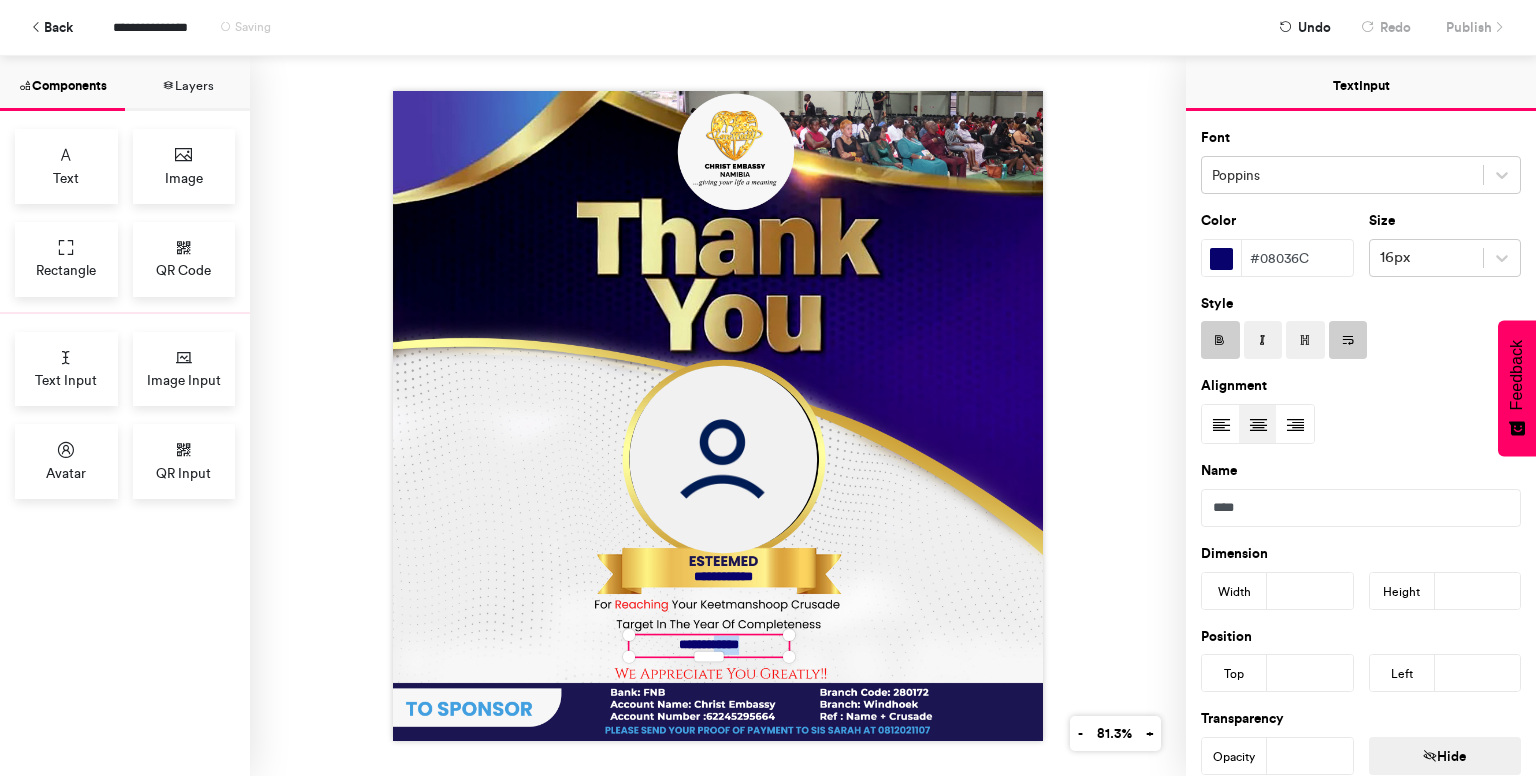 click on "**********" at bounding box center [708, 645] 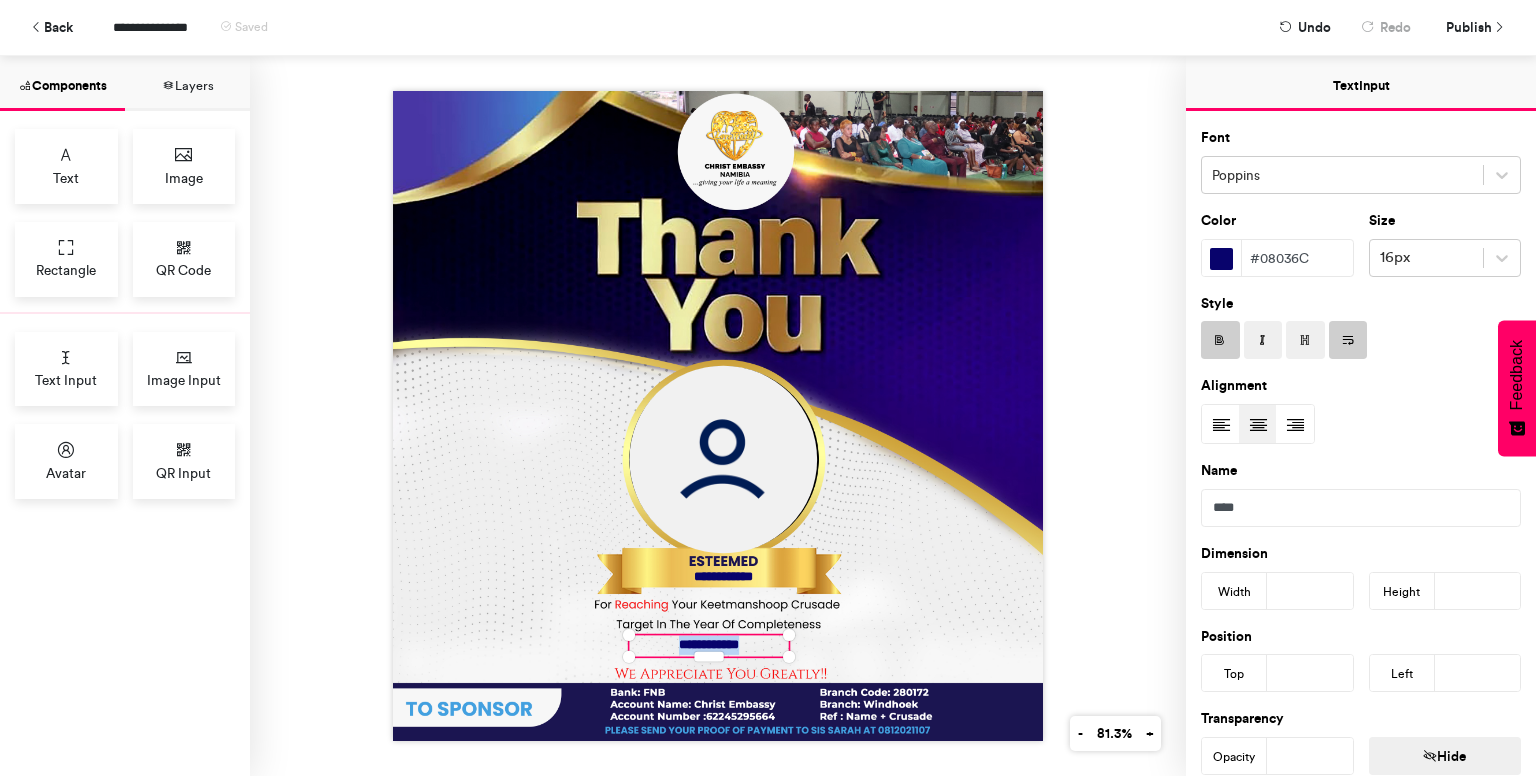 type 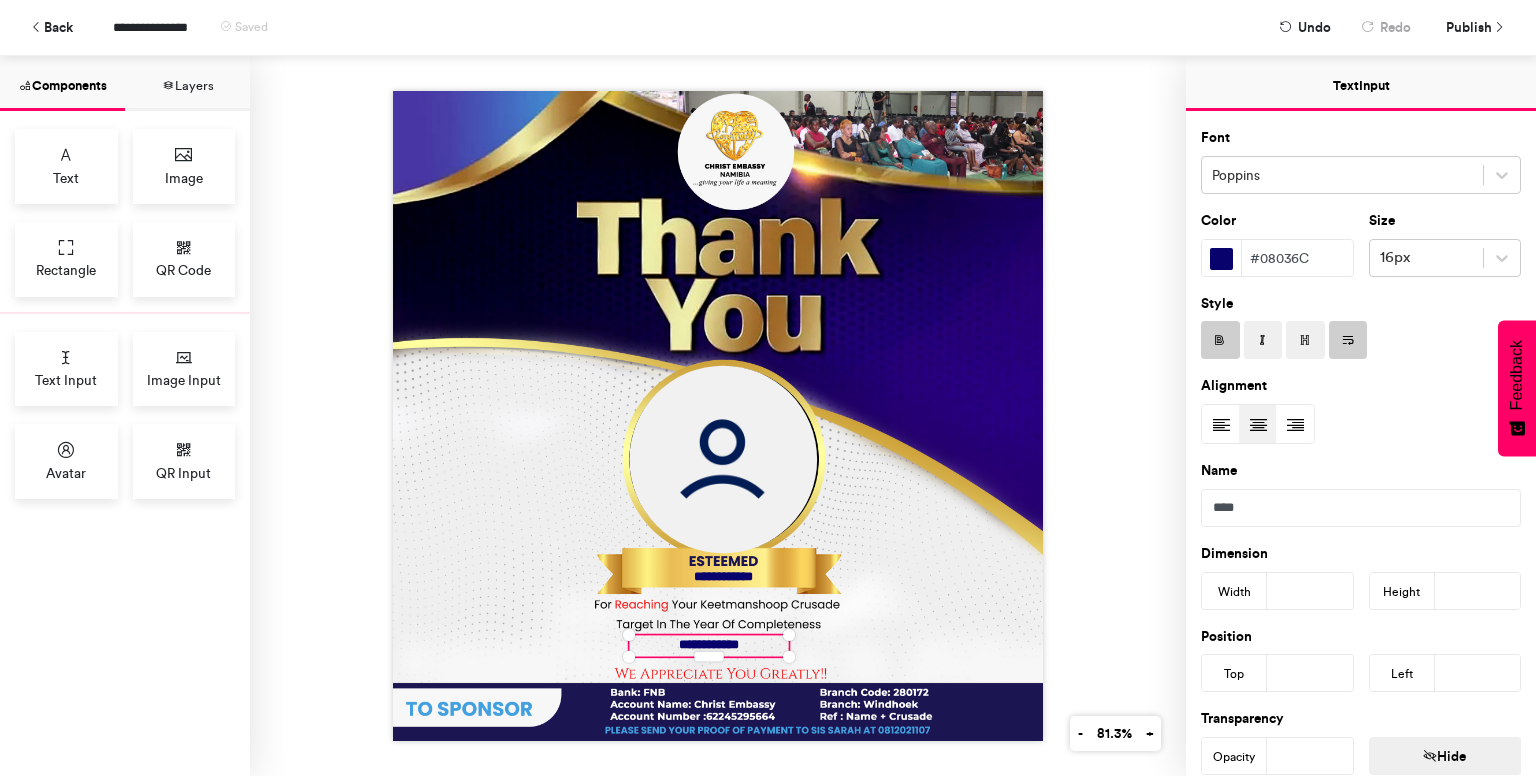 click on "**********" at bounding box center [708, 645] 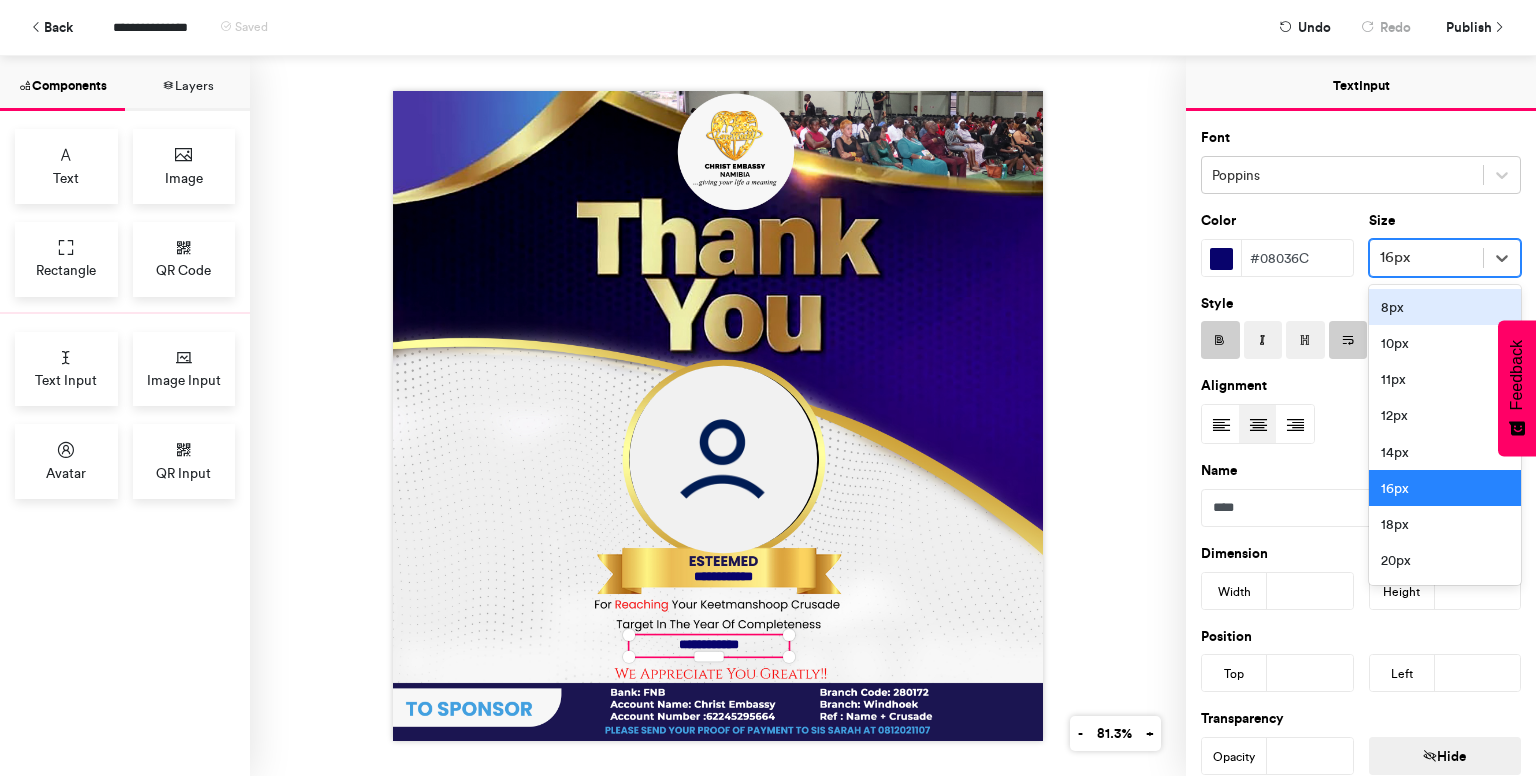click at bounding box center [1427, 257] 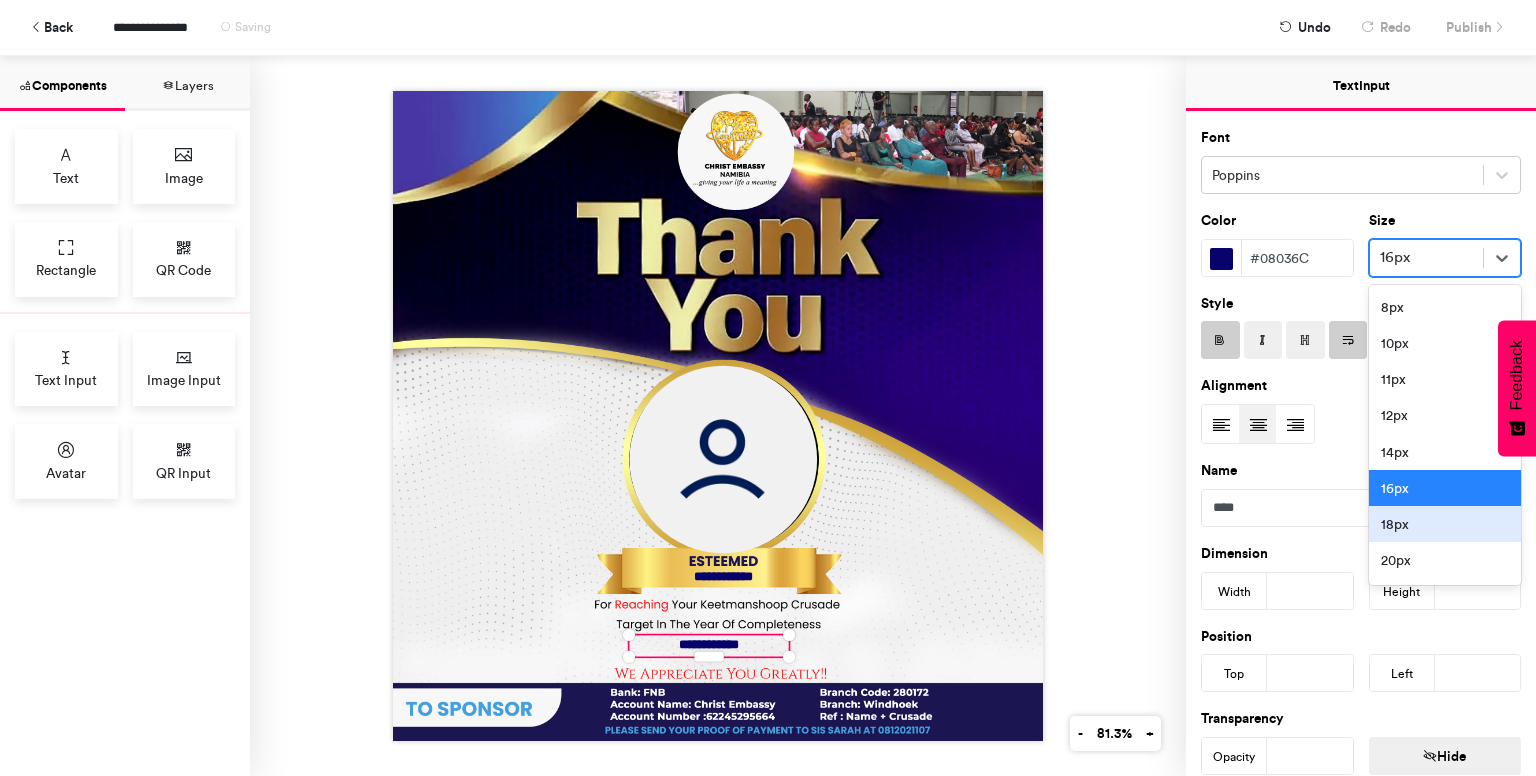 click on "18px" at bounding box center [1445, 524] 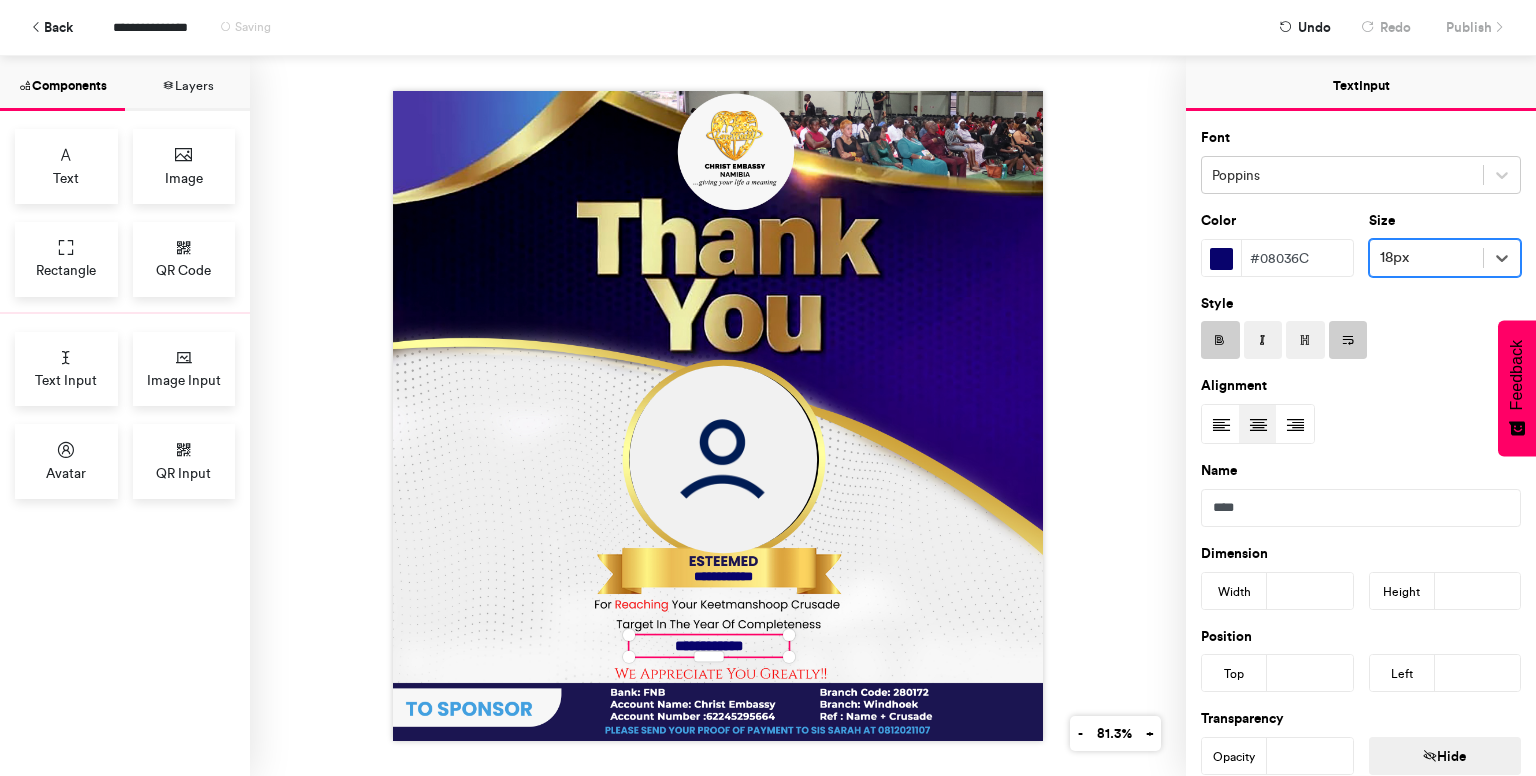 click at bounding box center (1427, 257) 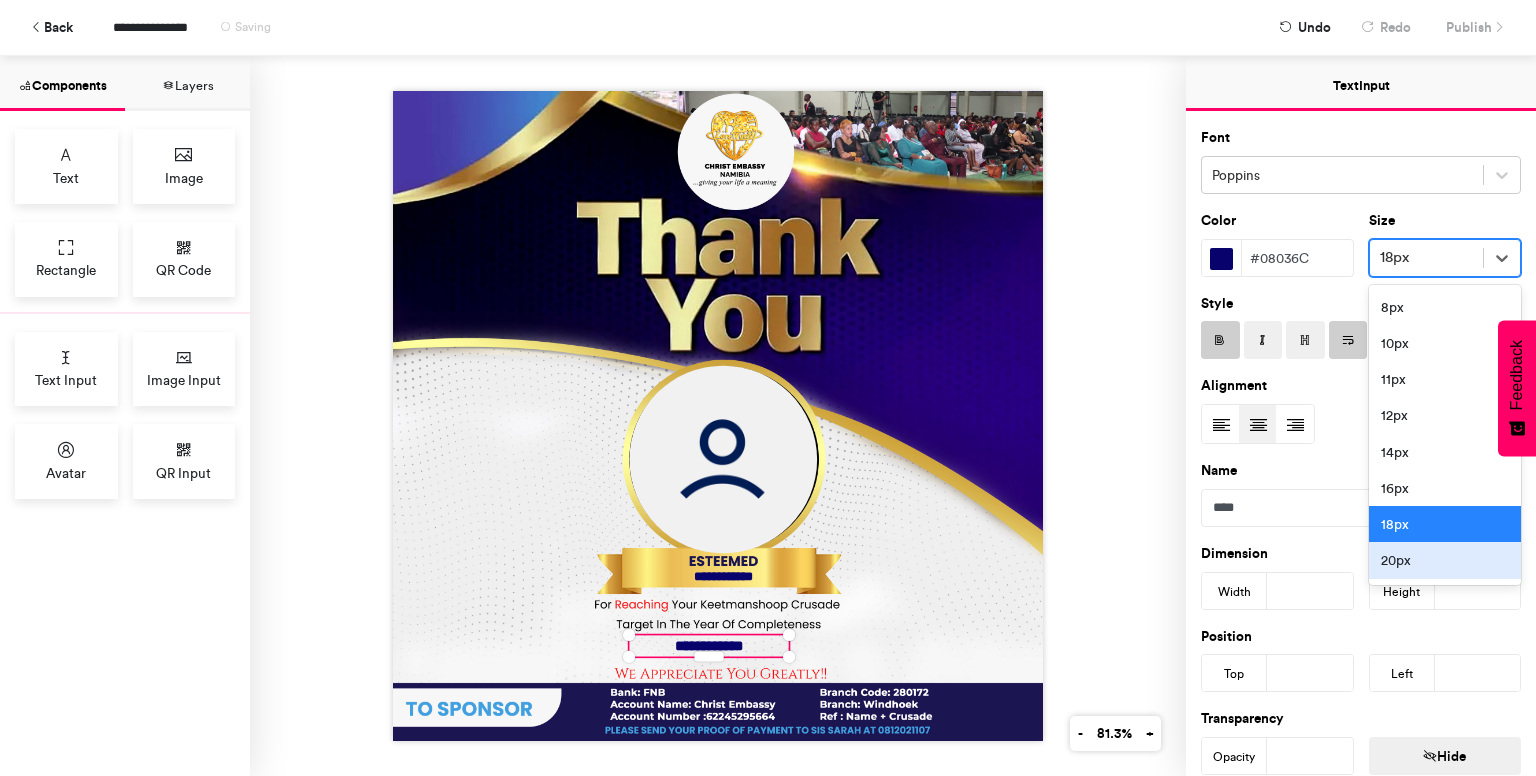 click on "20px" at bounding box center (1445, 560) 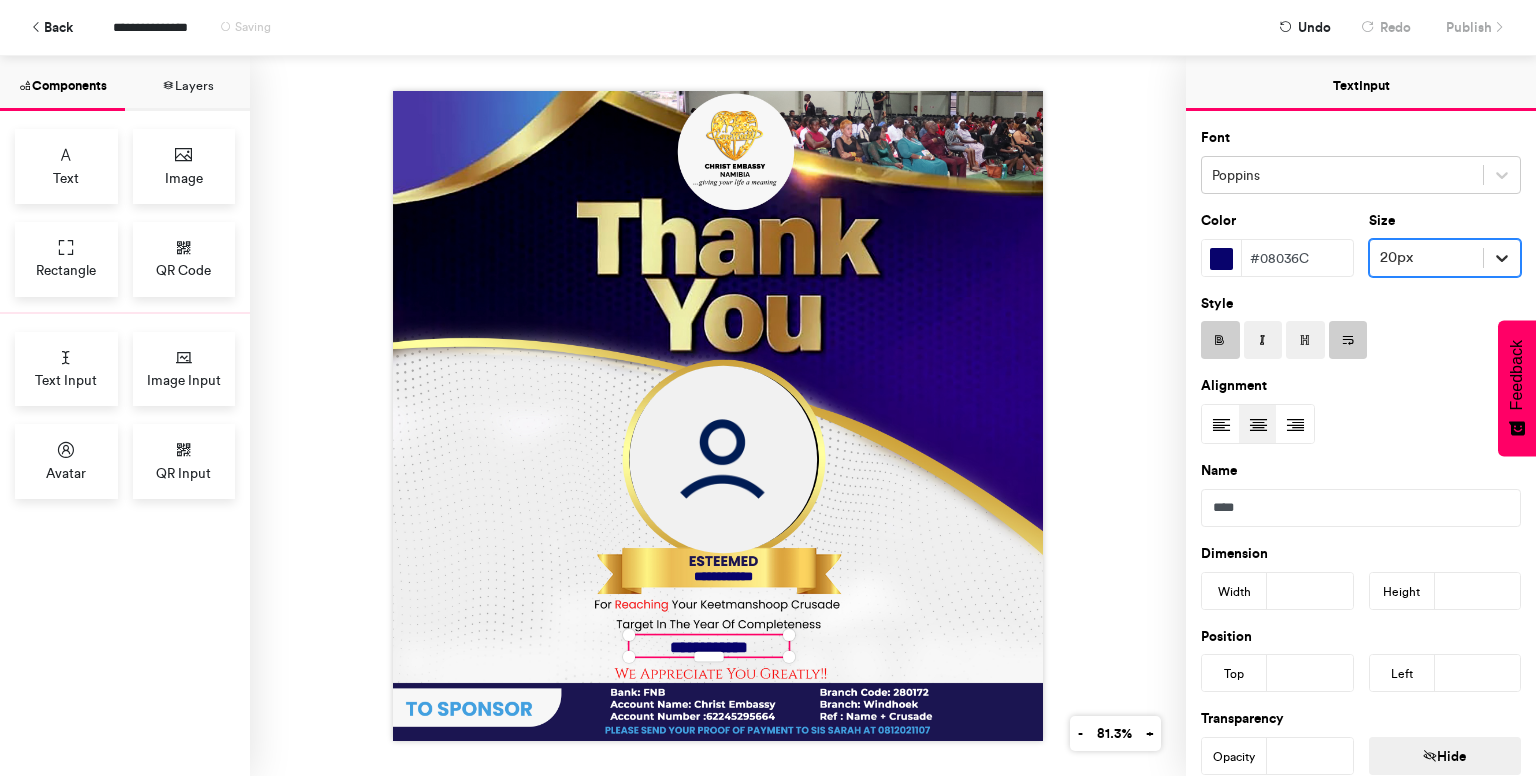 click 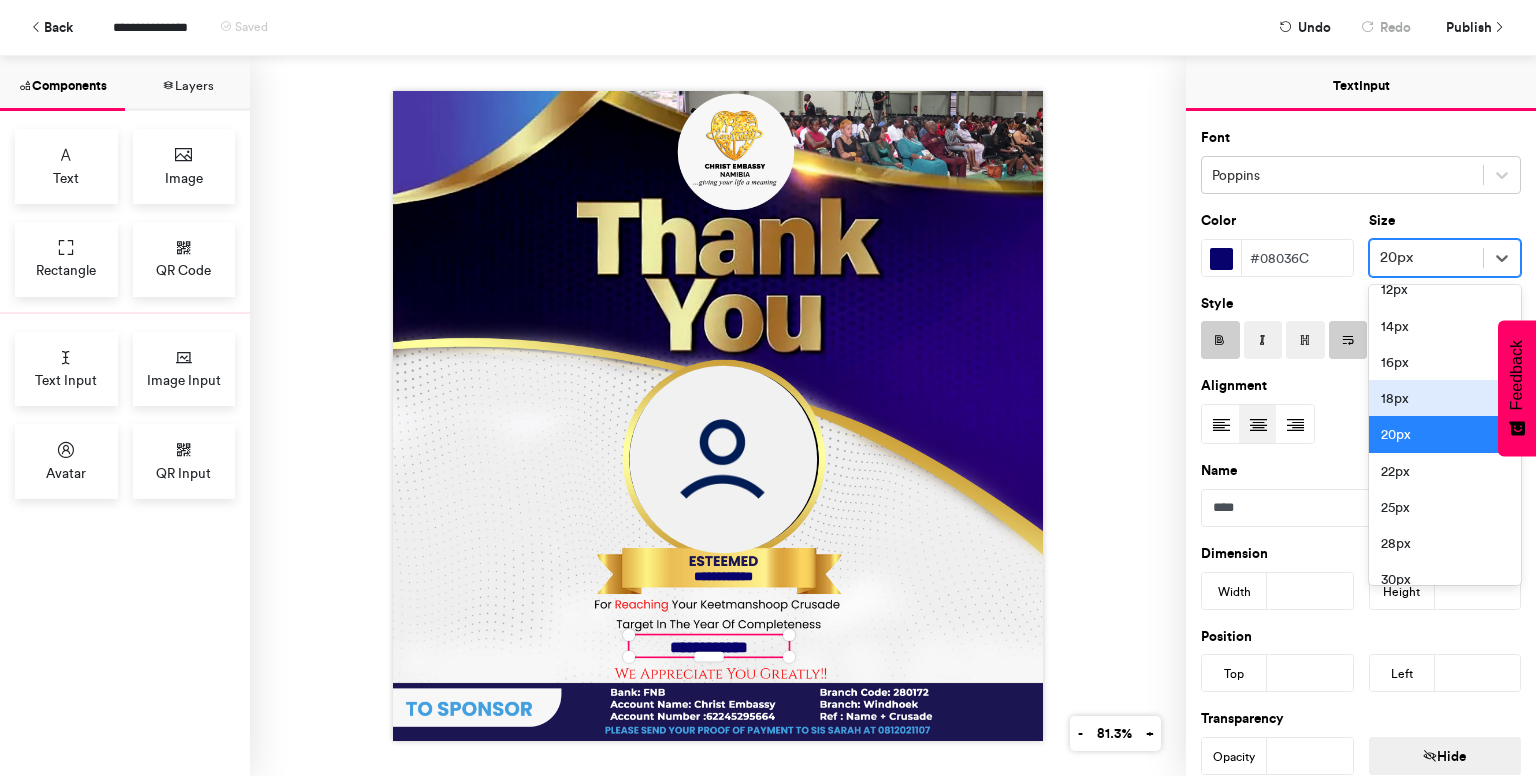 scroll, scrollTop: 166, scrollLeft: 0, axis: vertical 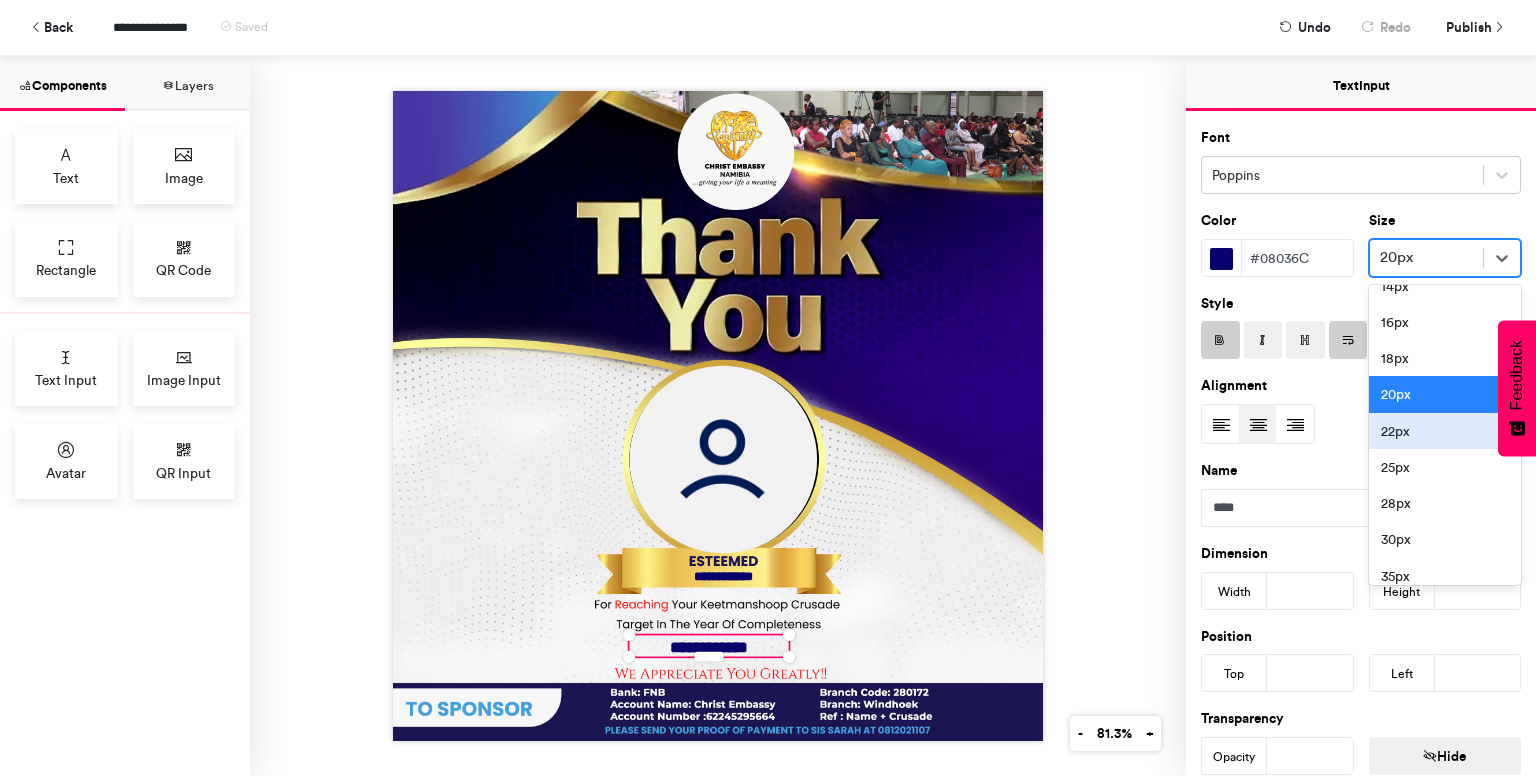 click on "22px" at bounding box center [1445, 431] 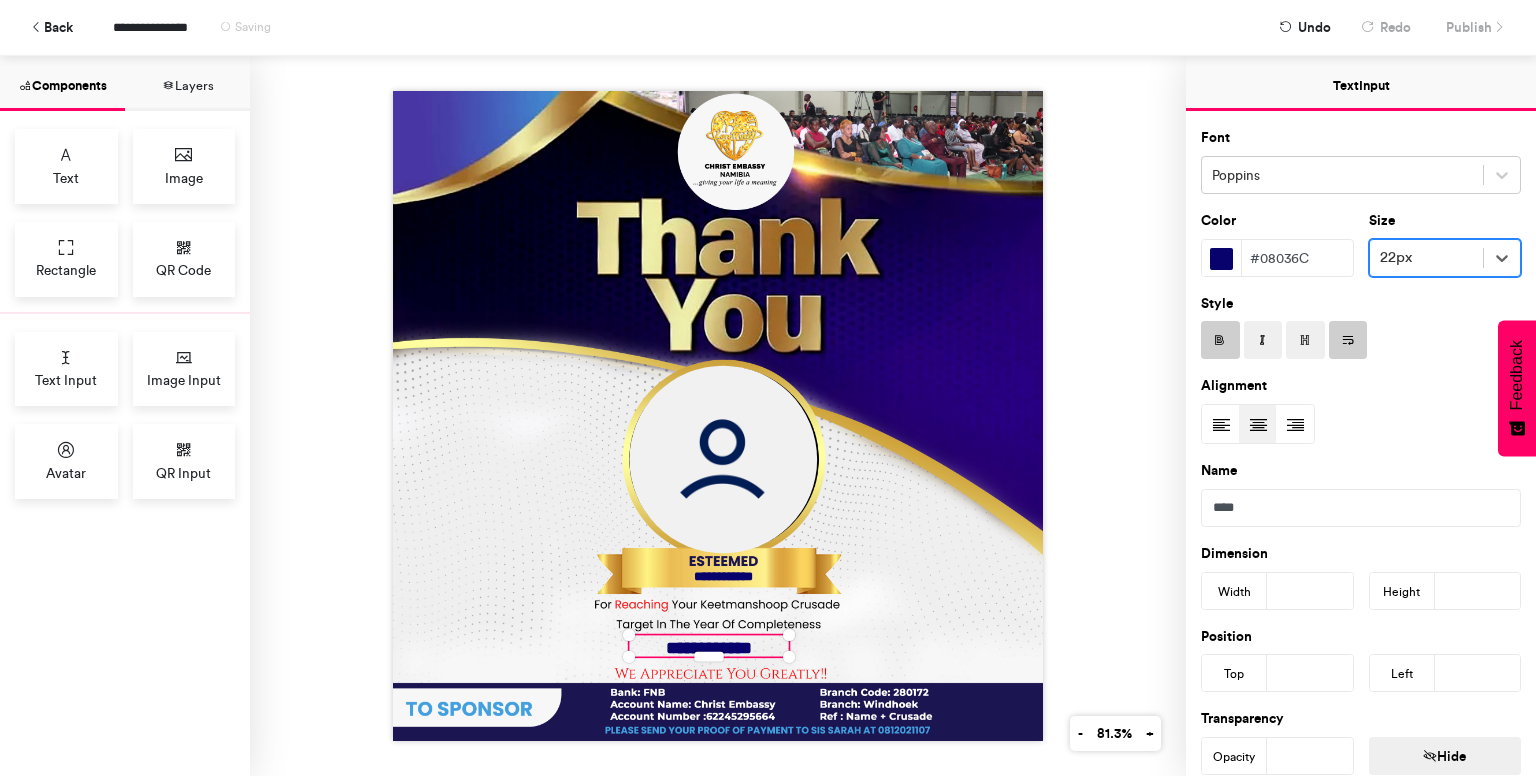 click on "**********" at bounding box center (718, 416) 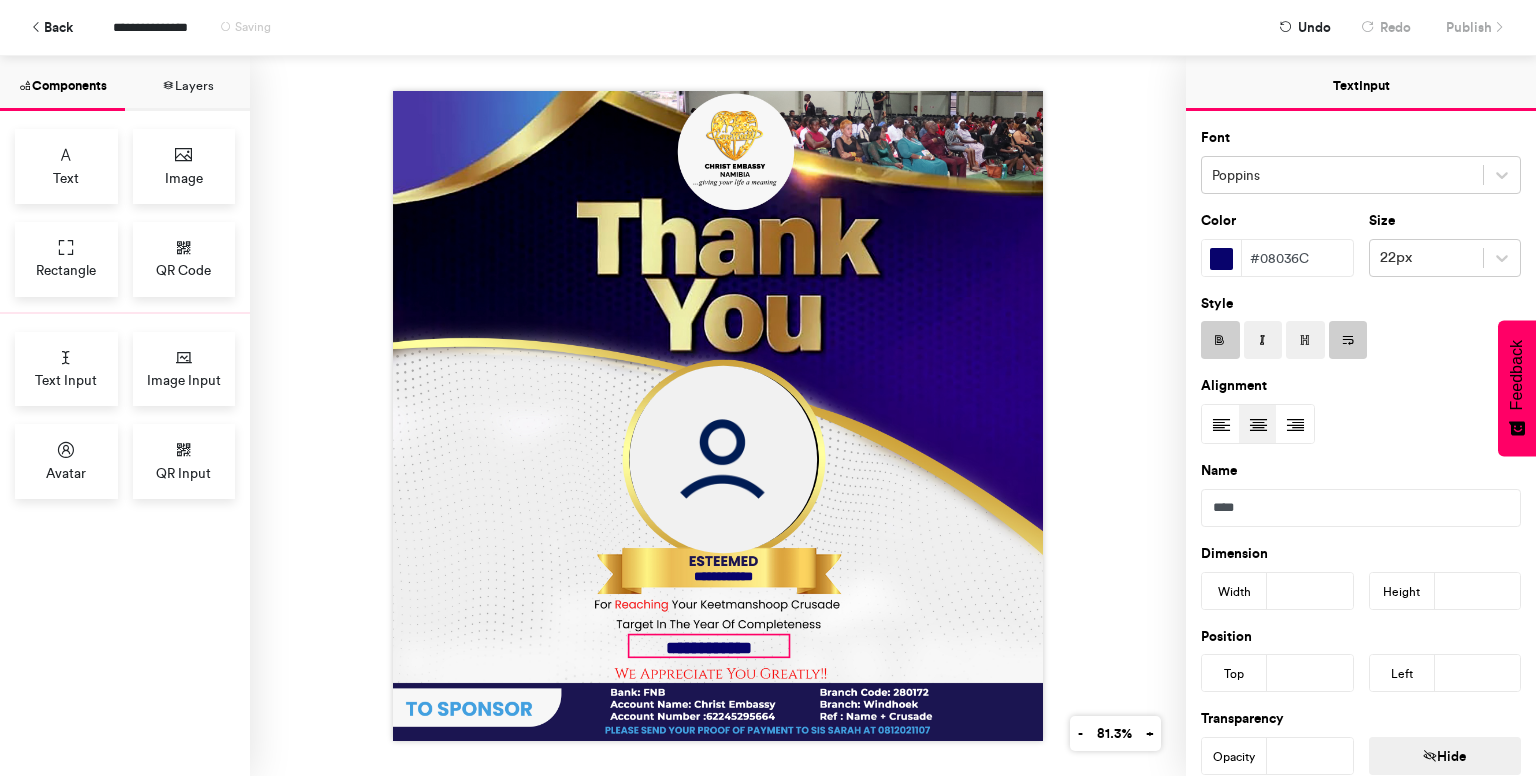 click on "**********" at bounding box center (708, 645) 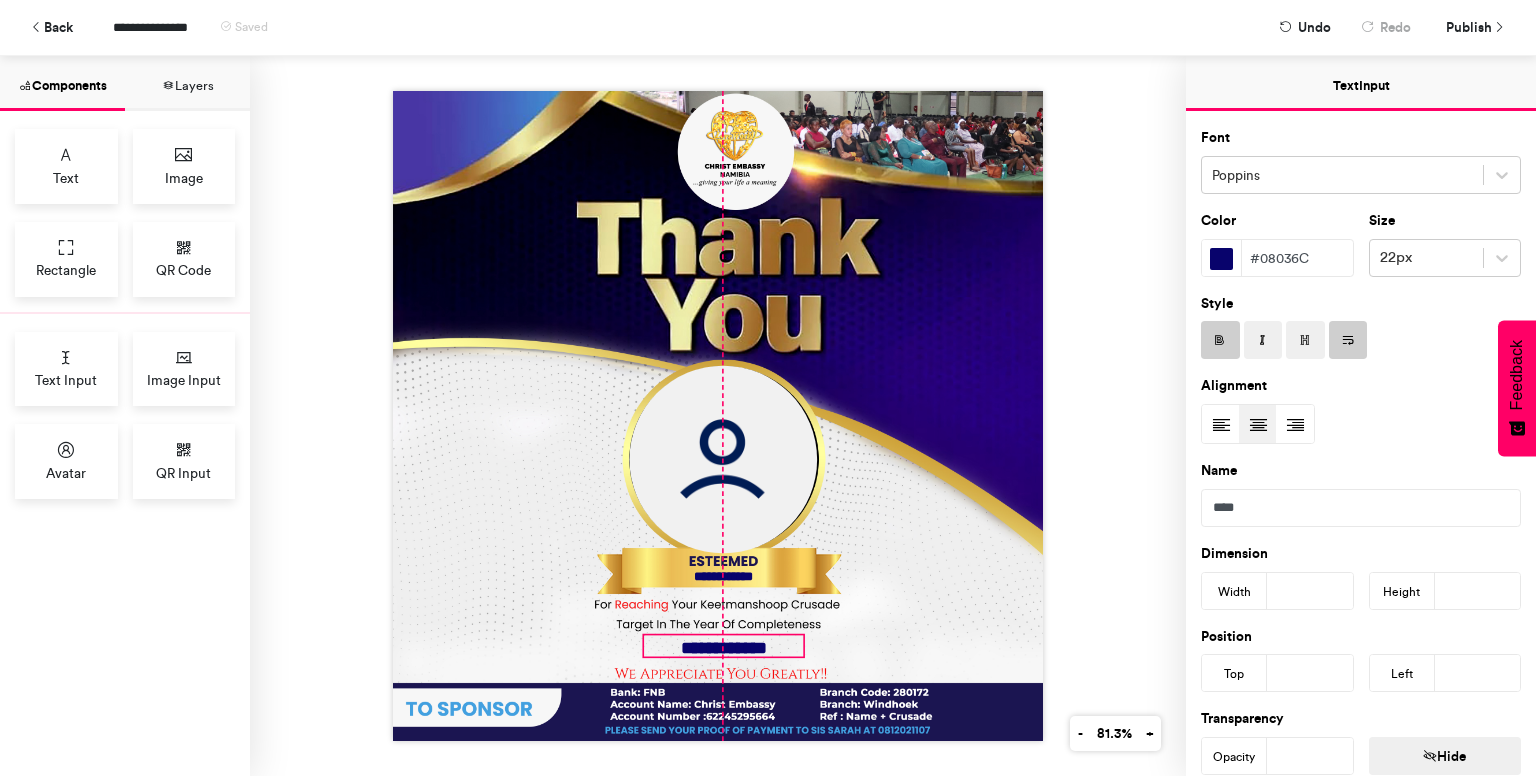 drag, startPoint x: 698, startPoint y: 651, endPoint x: 712, endPoint y: 649, distance: 14.142136 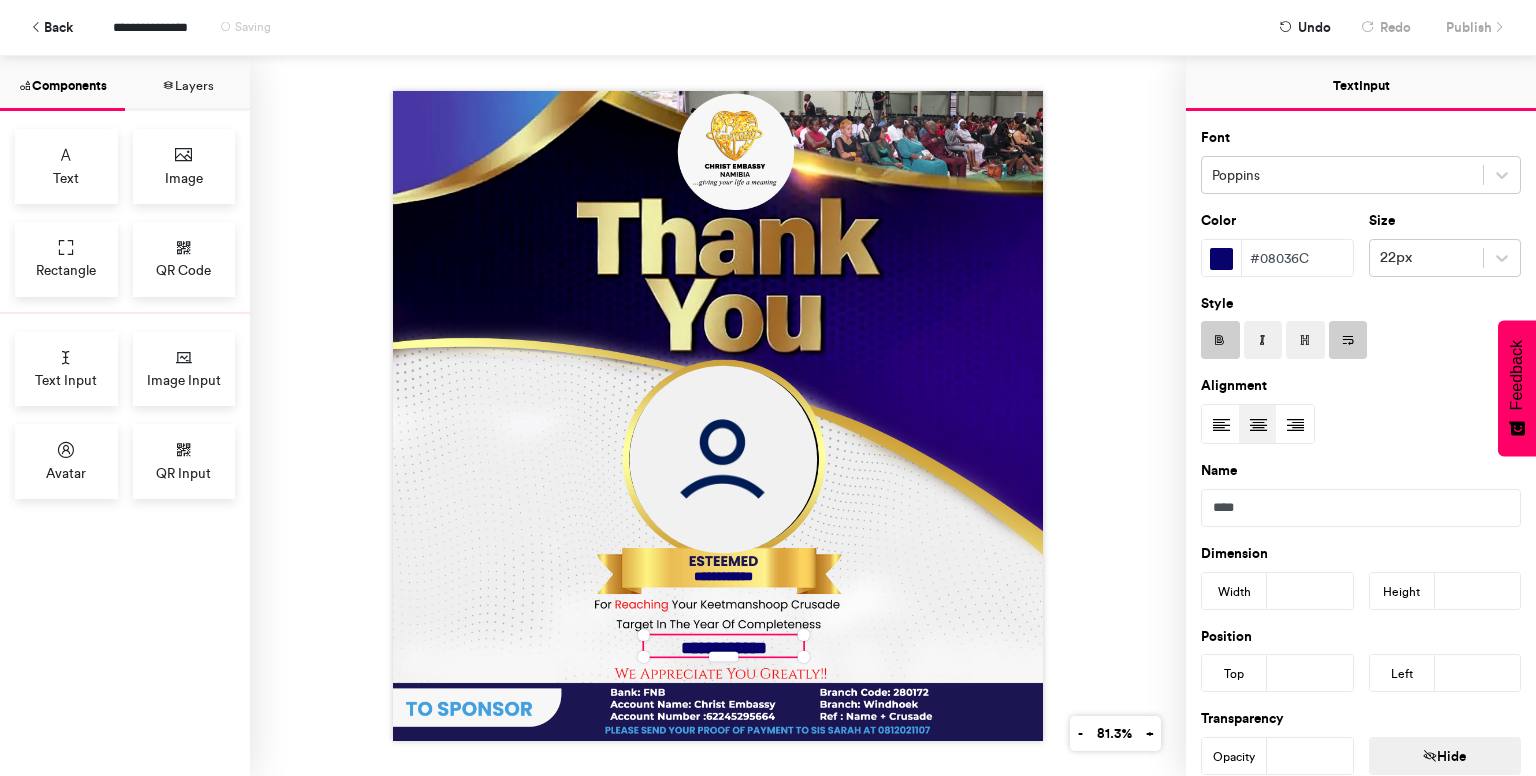 click at bounding box center [718, 416] 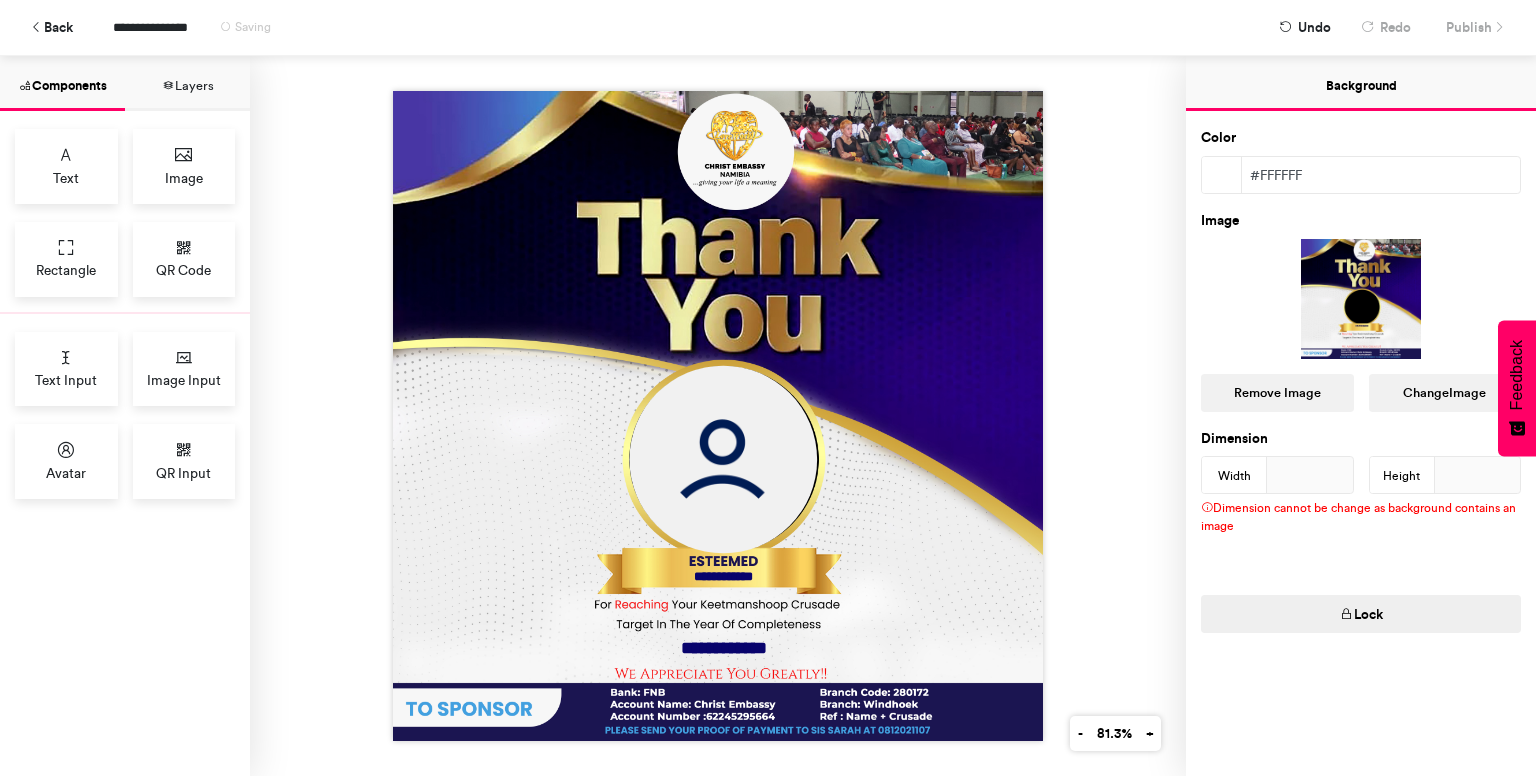 click at bounding box center (718, 416) 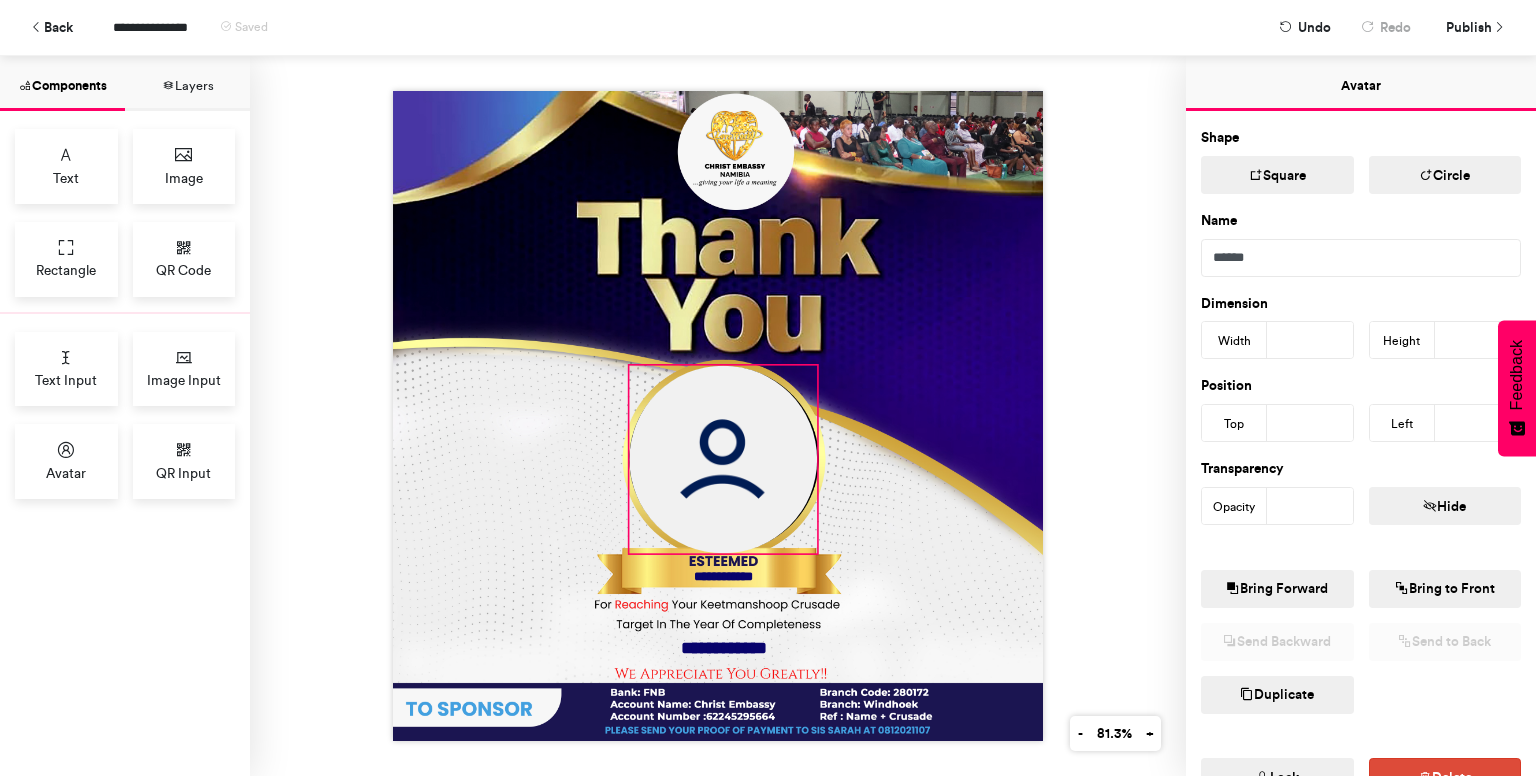 click at bounding box center [723, 460] 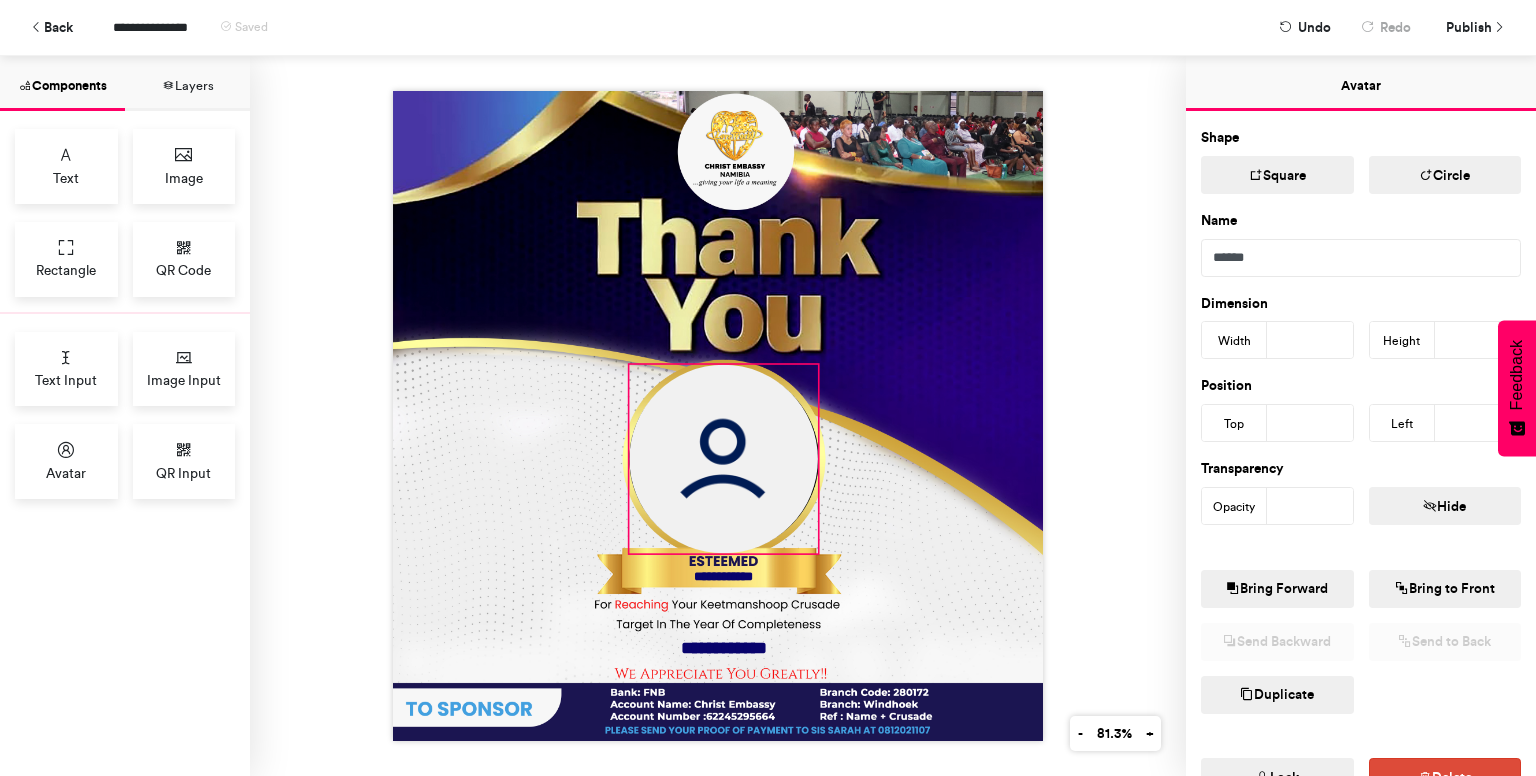 click on "**********" at bounding box center (718, 416) 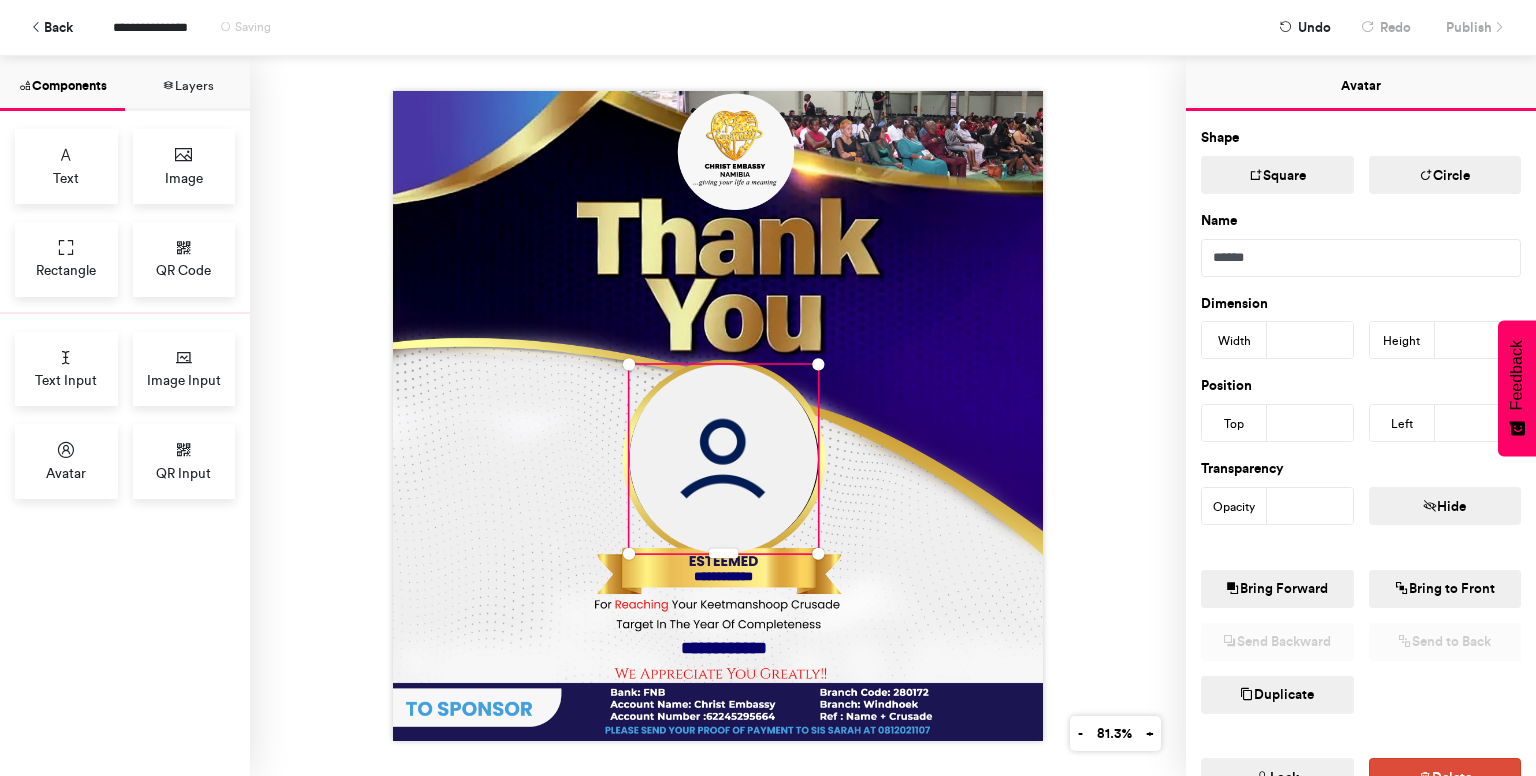 click on "**********" at bounding box center [718, 416] 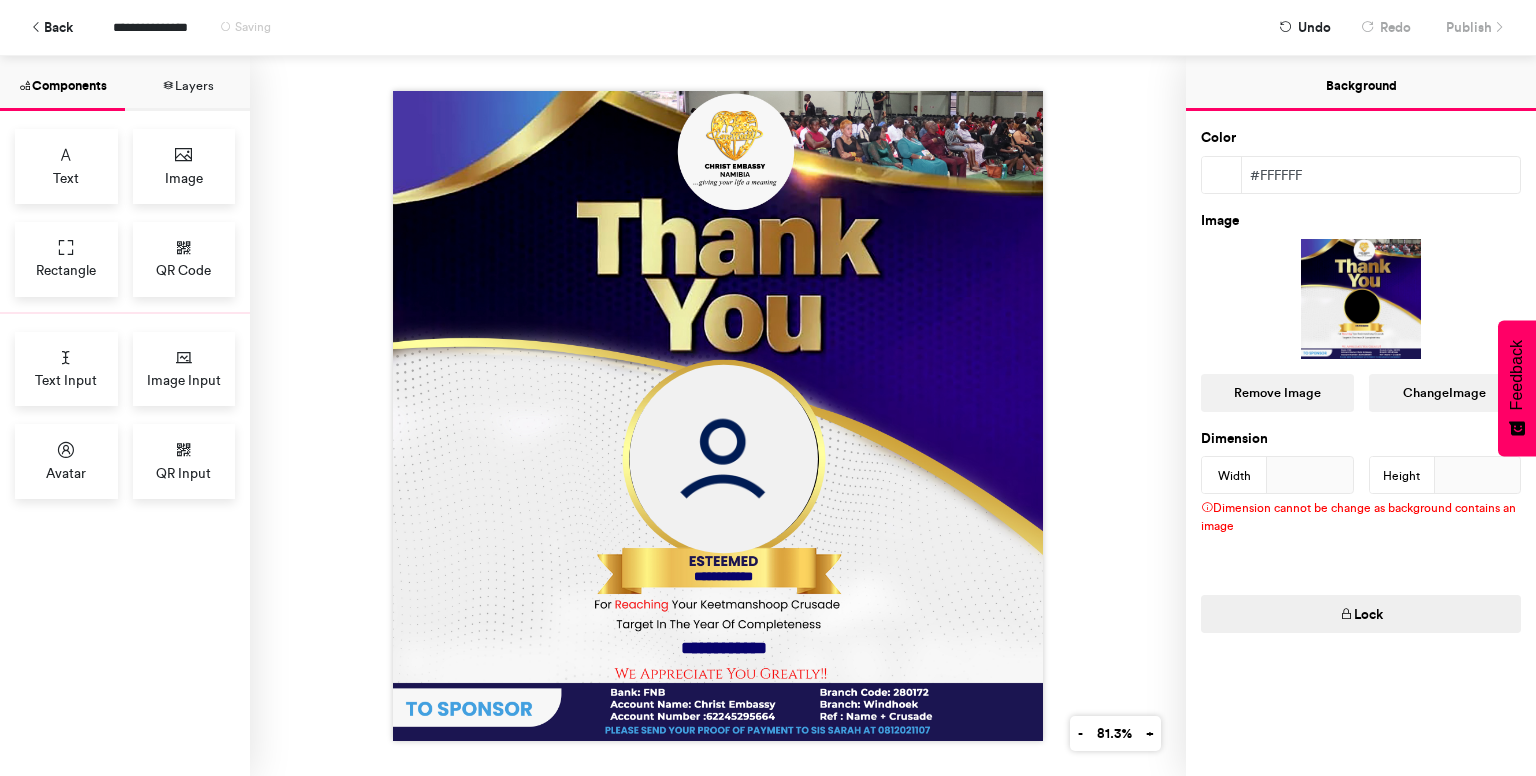 click on "**********" at bounding box center [718, 416] 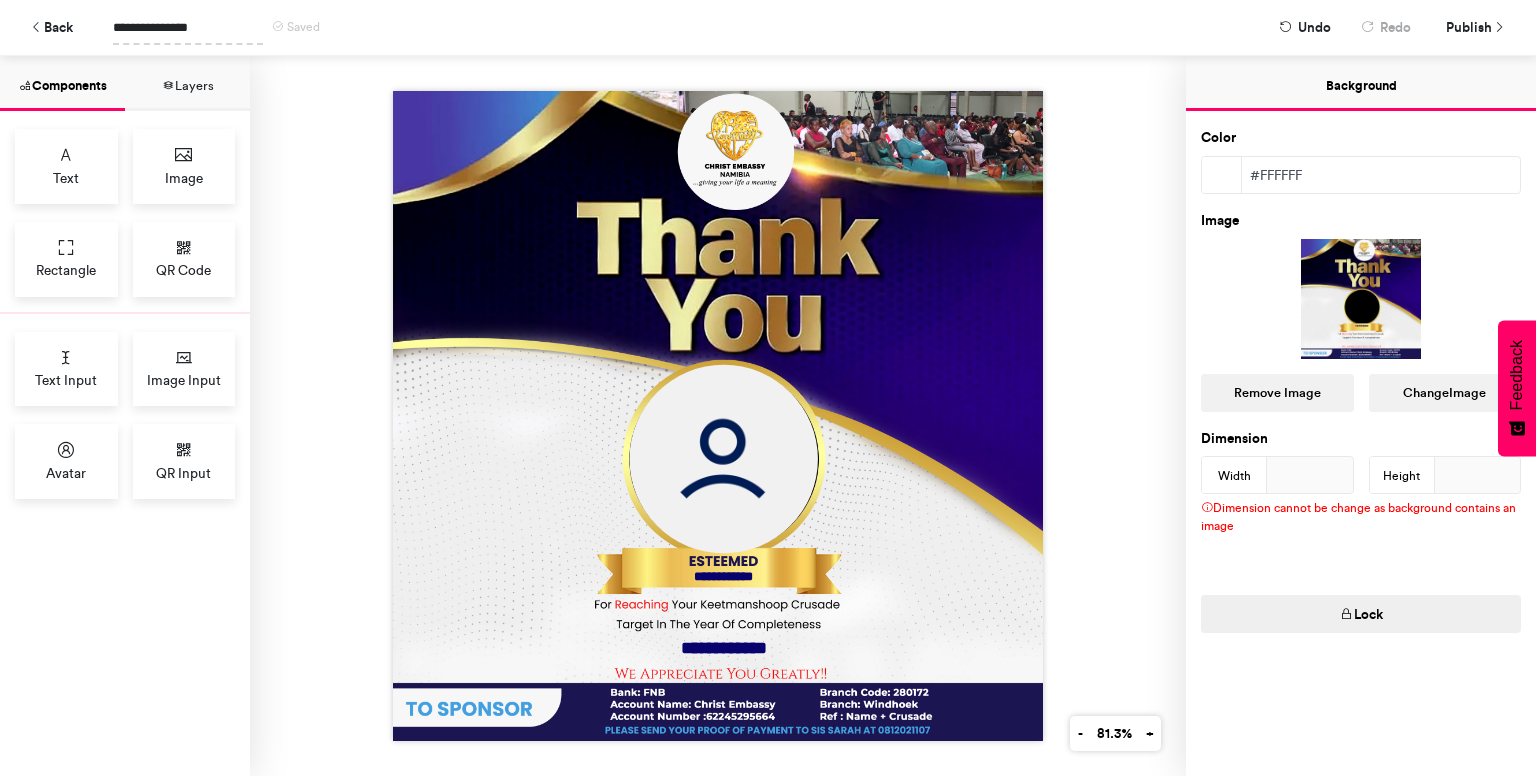 click on "**********" at bounding box center [188, 27] 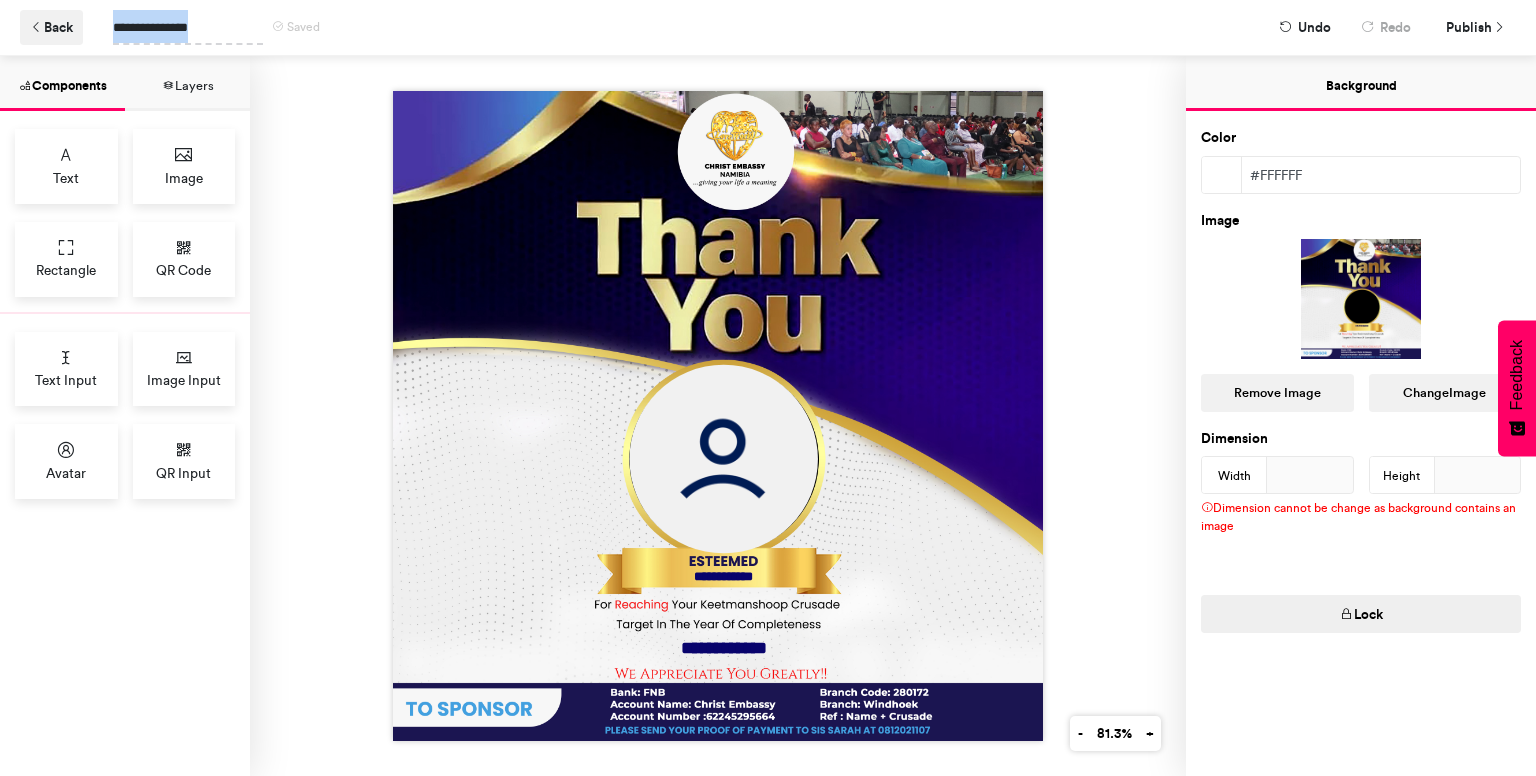 drag, startPoint x: 228, startPoint y: 29, endPoint x: 69, endPoint y: 17, distance: 159.4522 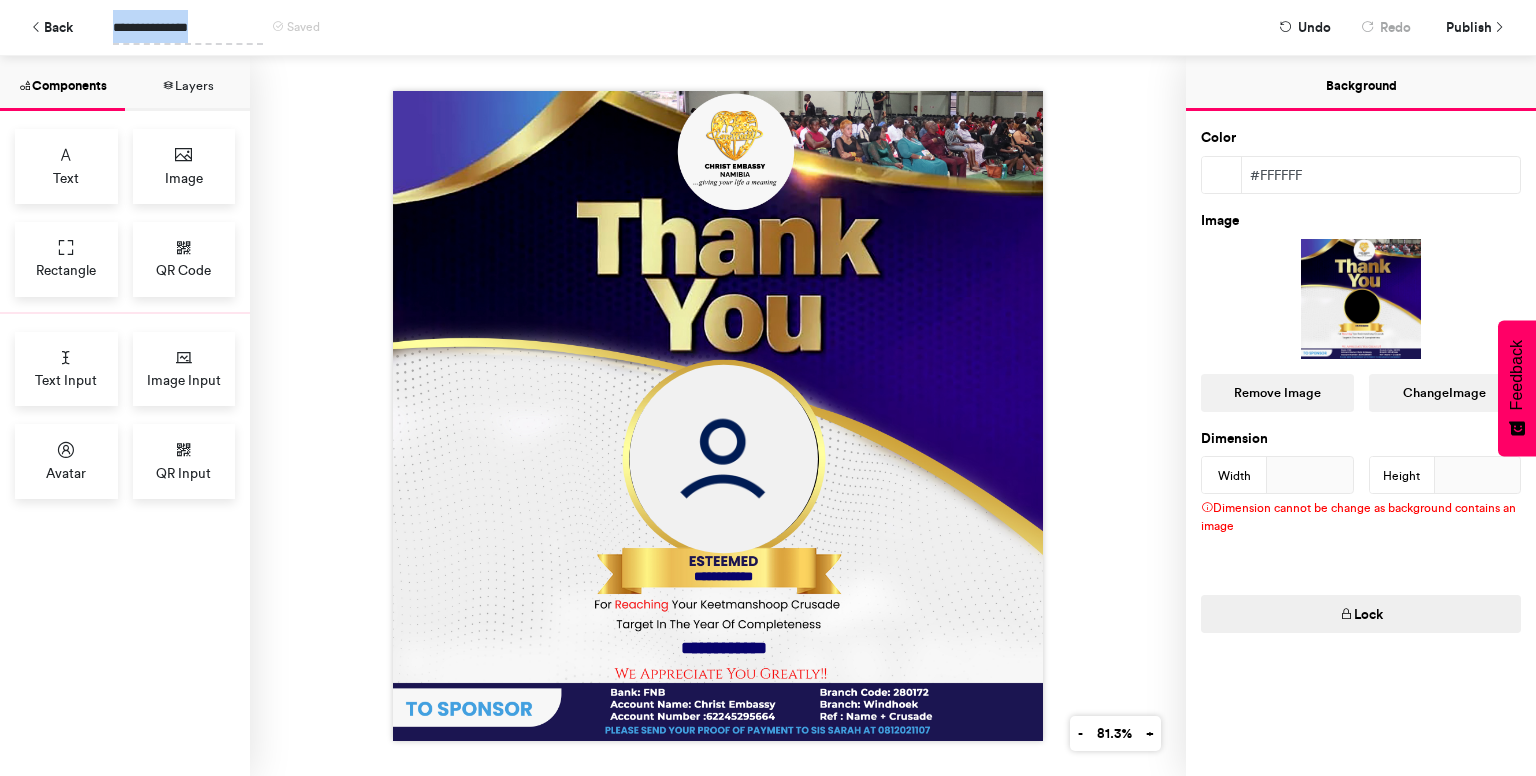 type 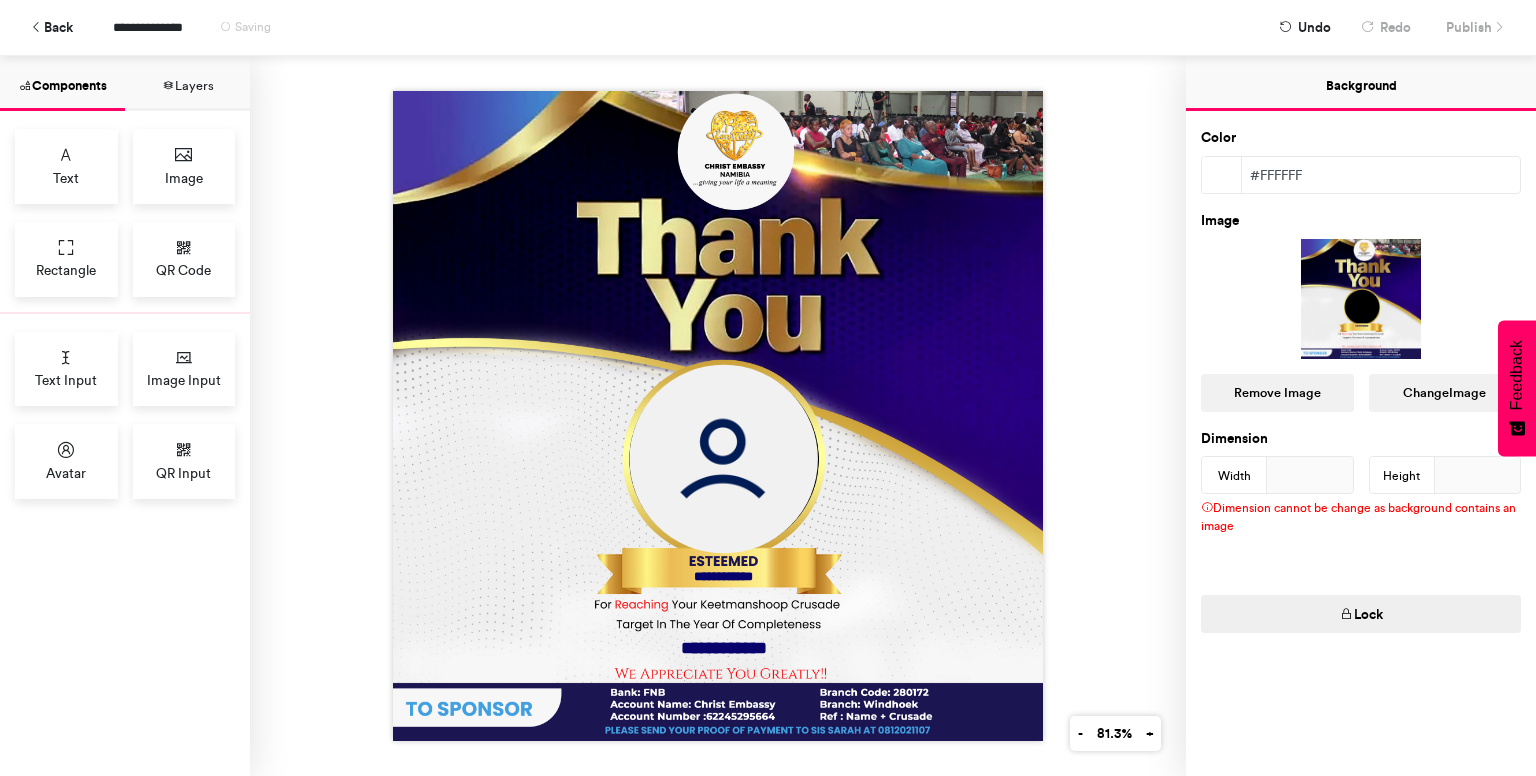 click on "**********" at bounding box center (768, 27) 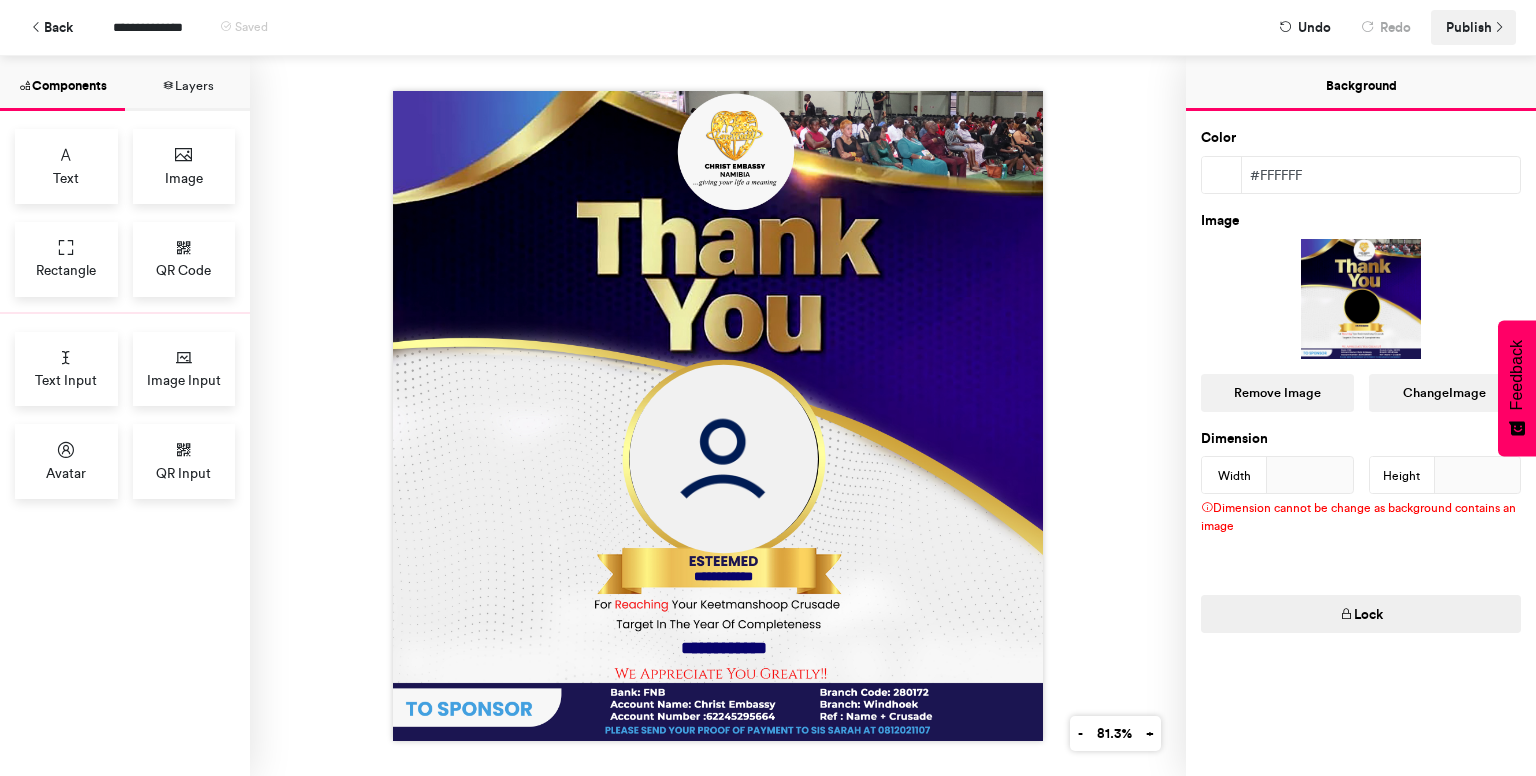 click on "Publish" at bounding box center (1469, 27) 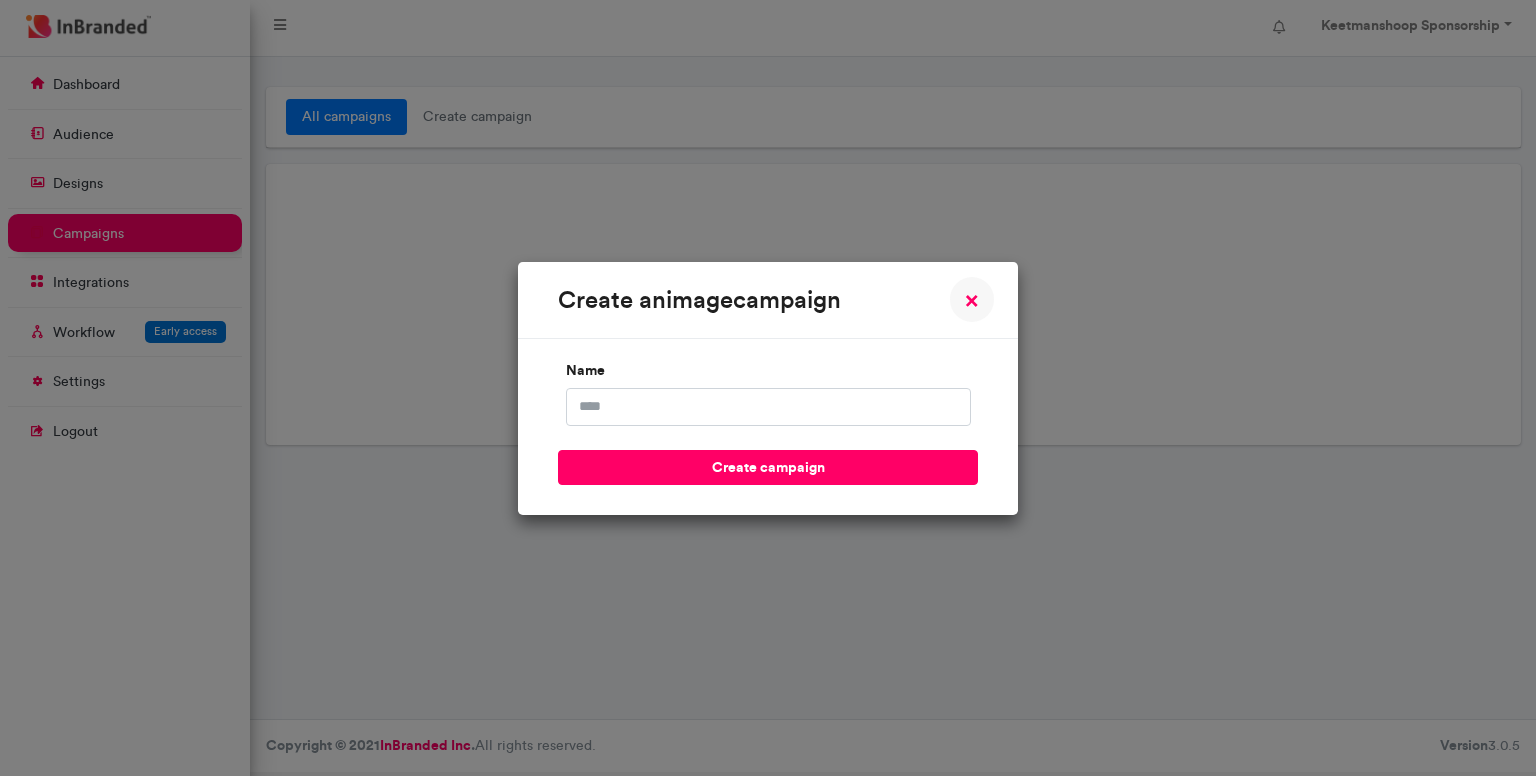 scroll, scrollTop: 0, scrollLeft: 0, axis: both 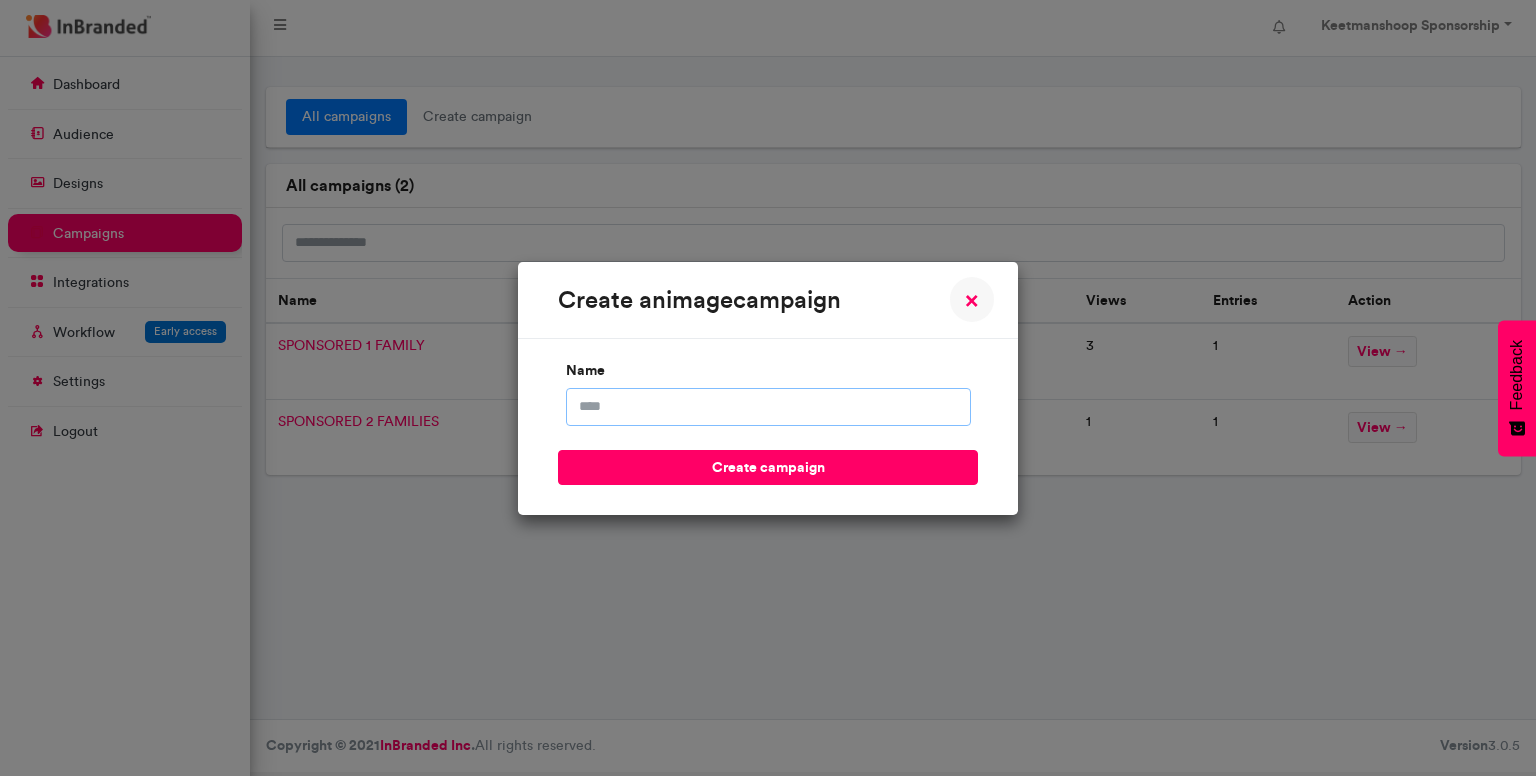 click on "name" at bounding box center (768, 407) 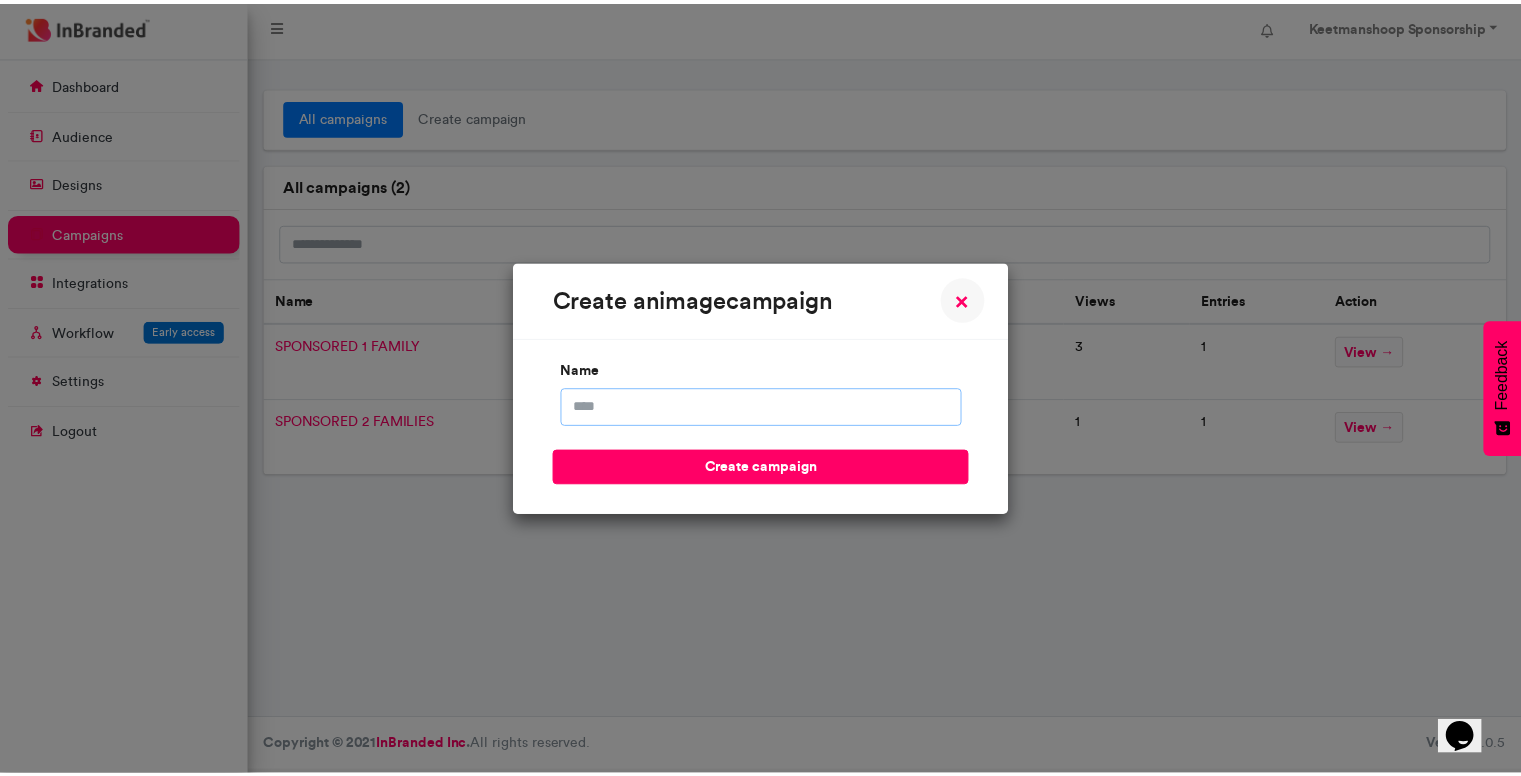scroll, scrollTop: 0, scrollLeft: 0, axis: both 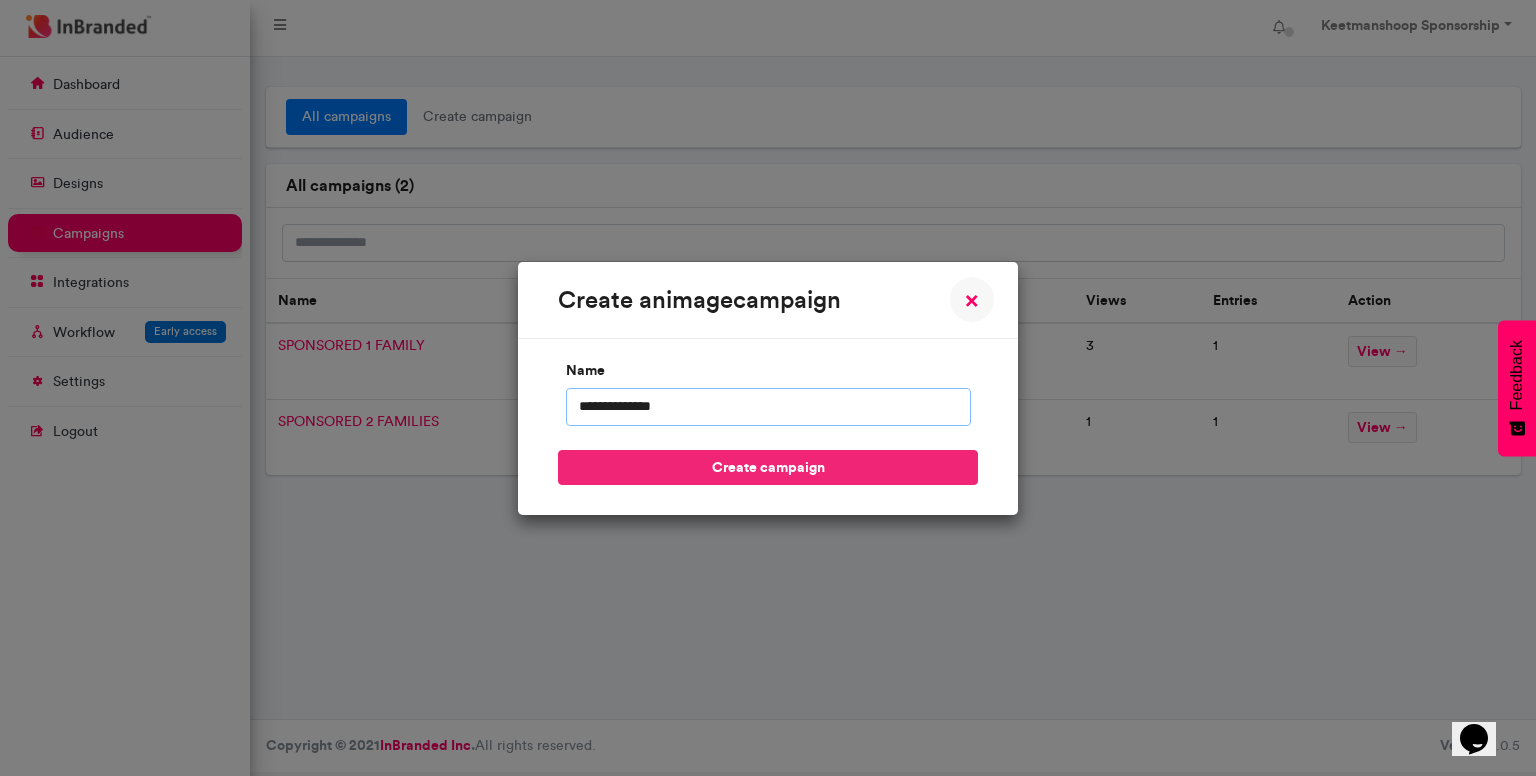 type on "**********" 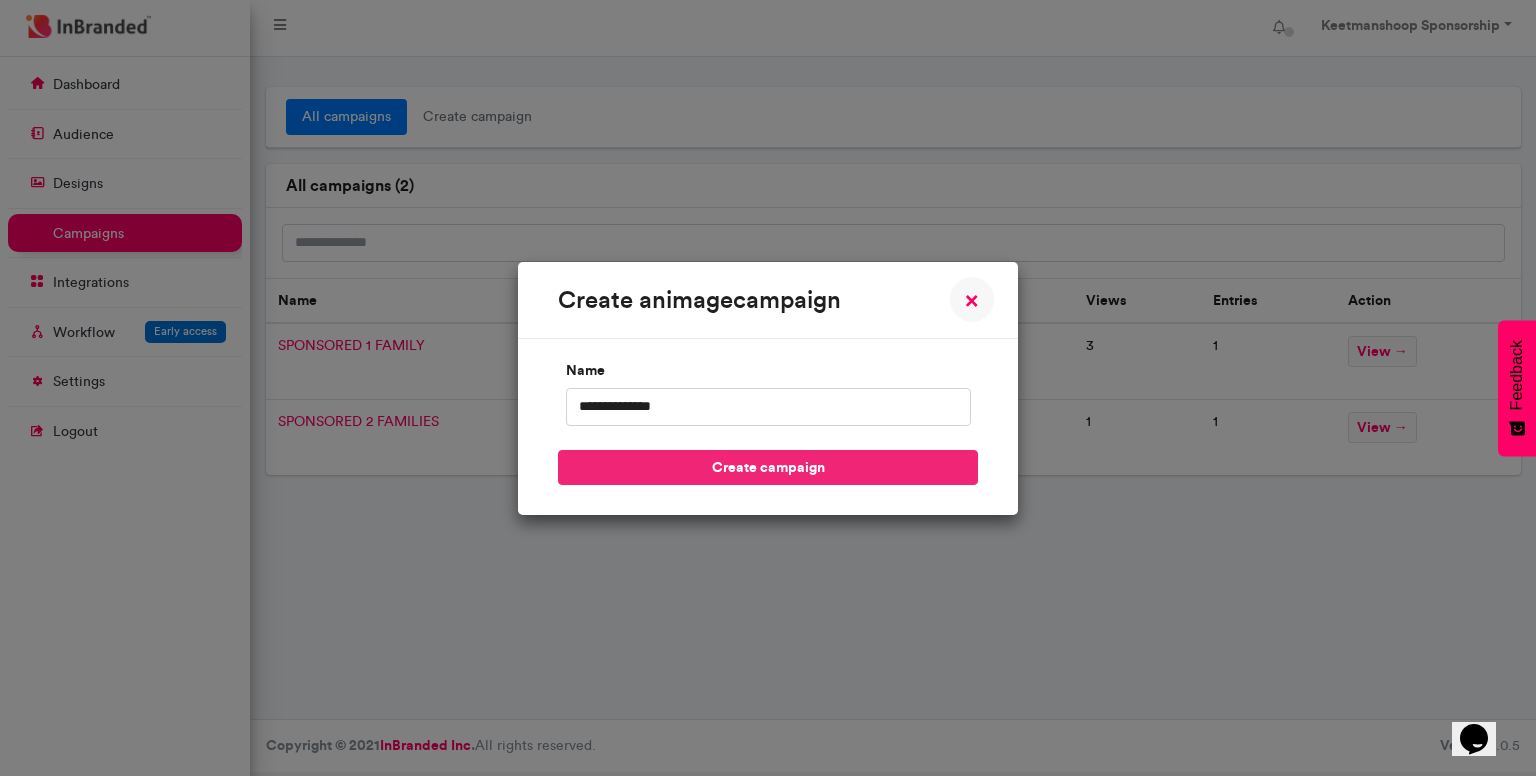 click on "create campaign" at bounding box center [768, 467] 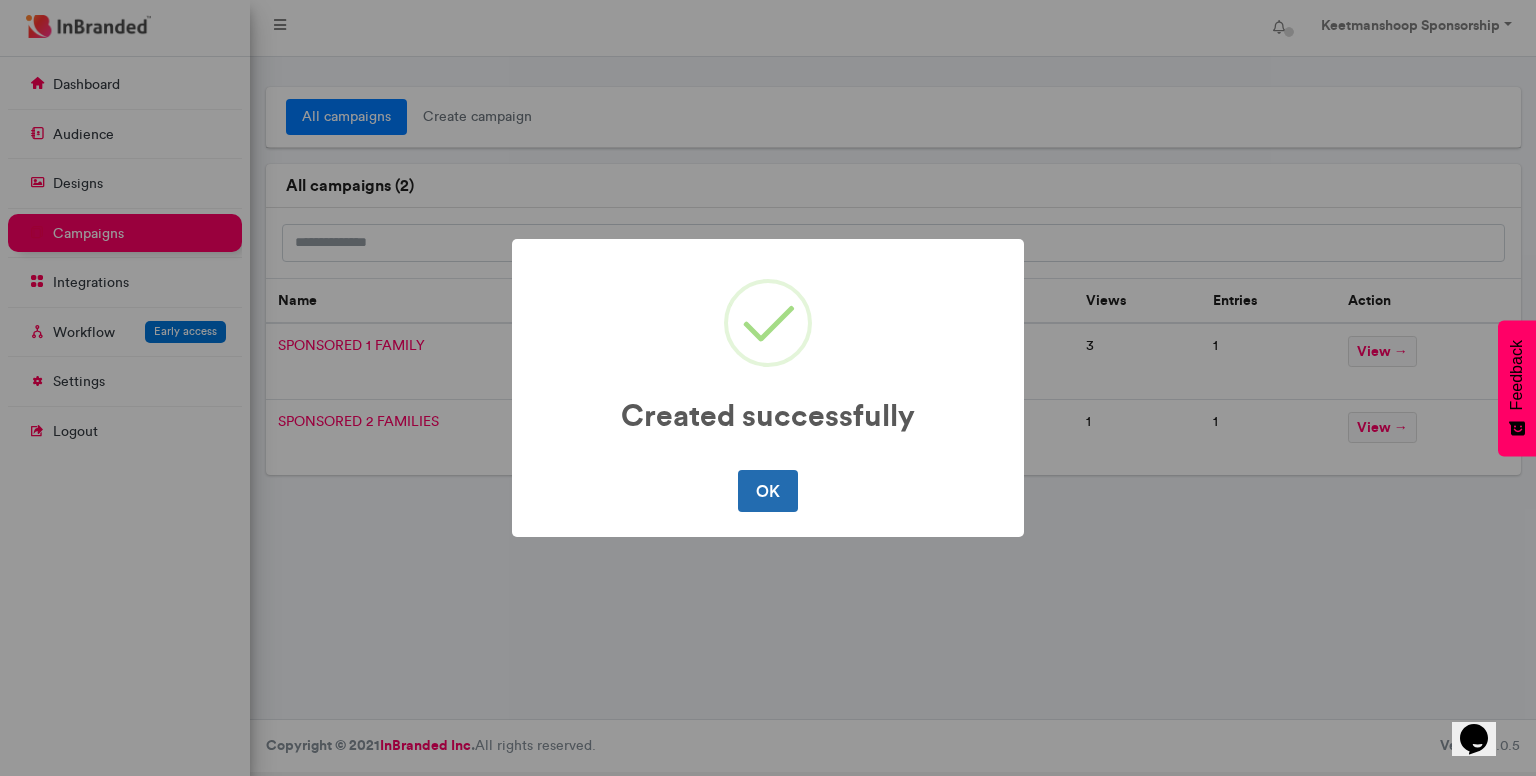 click on "OK" at bounding box center (767, 491) 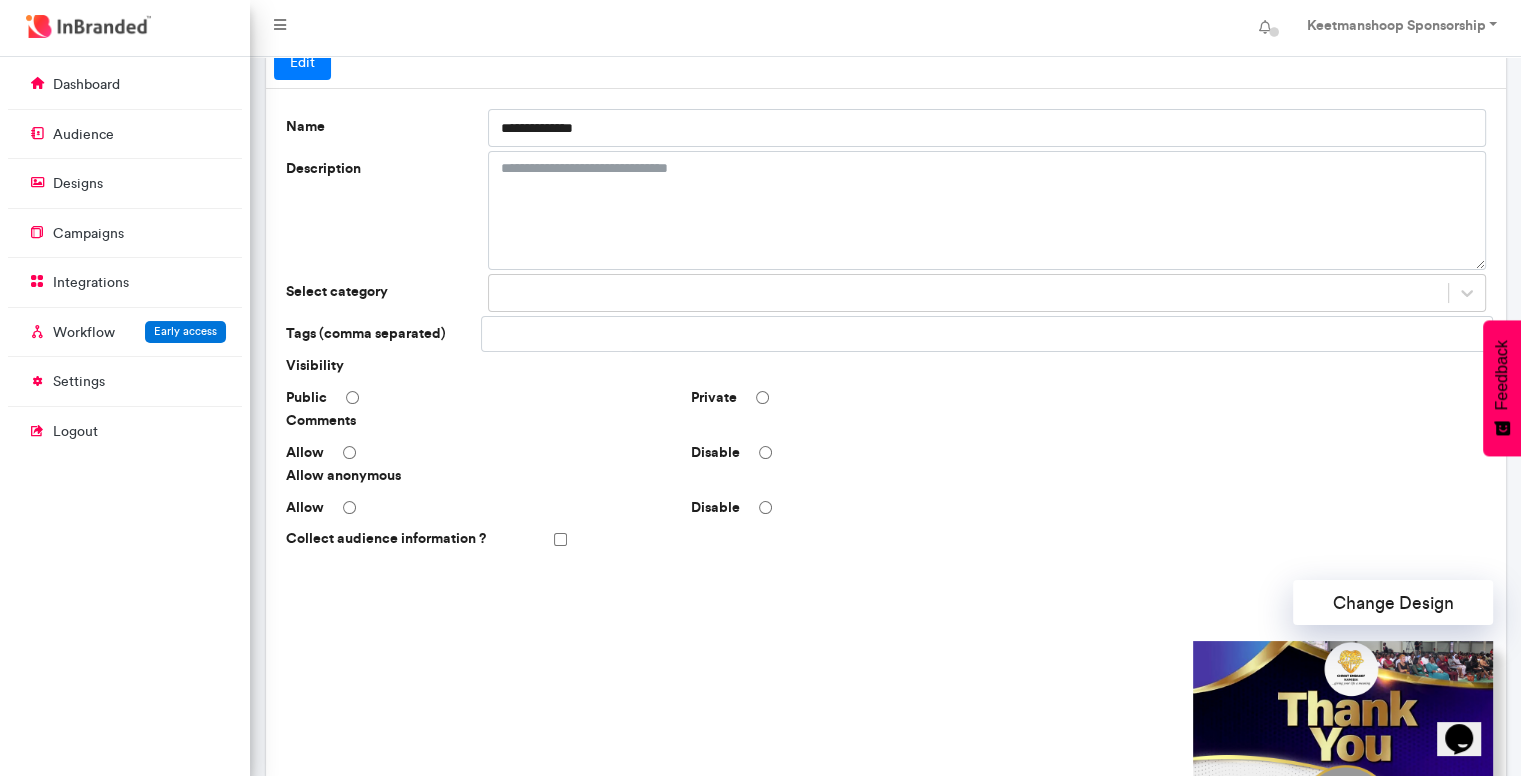 scroll, scrollTop: 100, scrollLeft: 0, axis: vertical 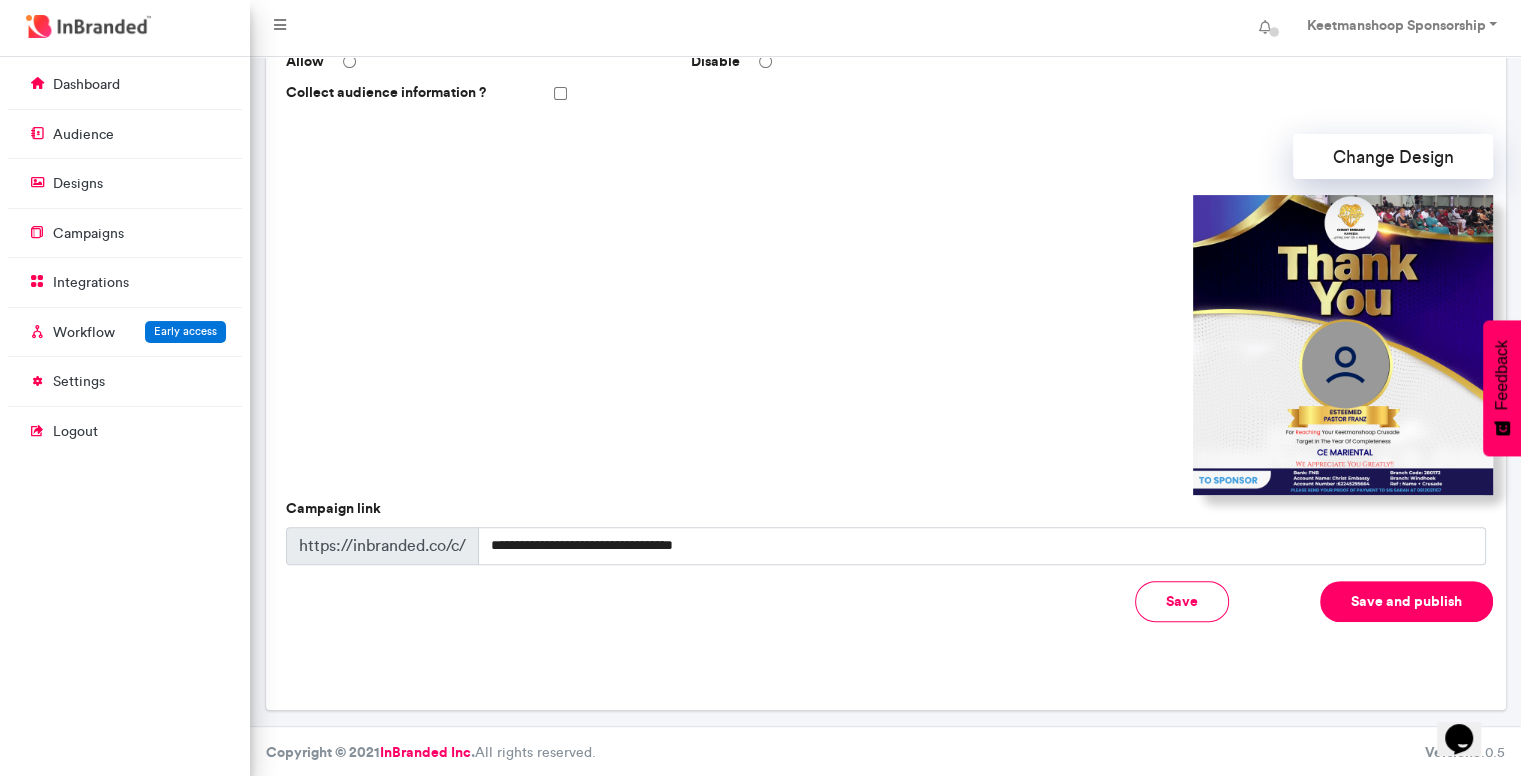 click on "Save and publish" at bounding box center [1406, 601] 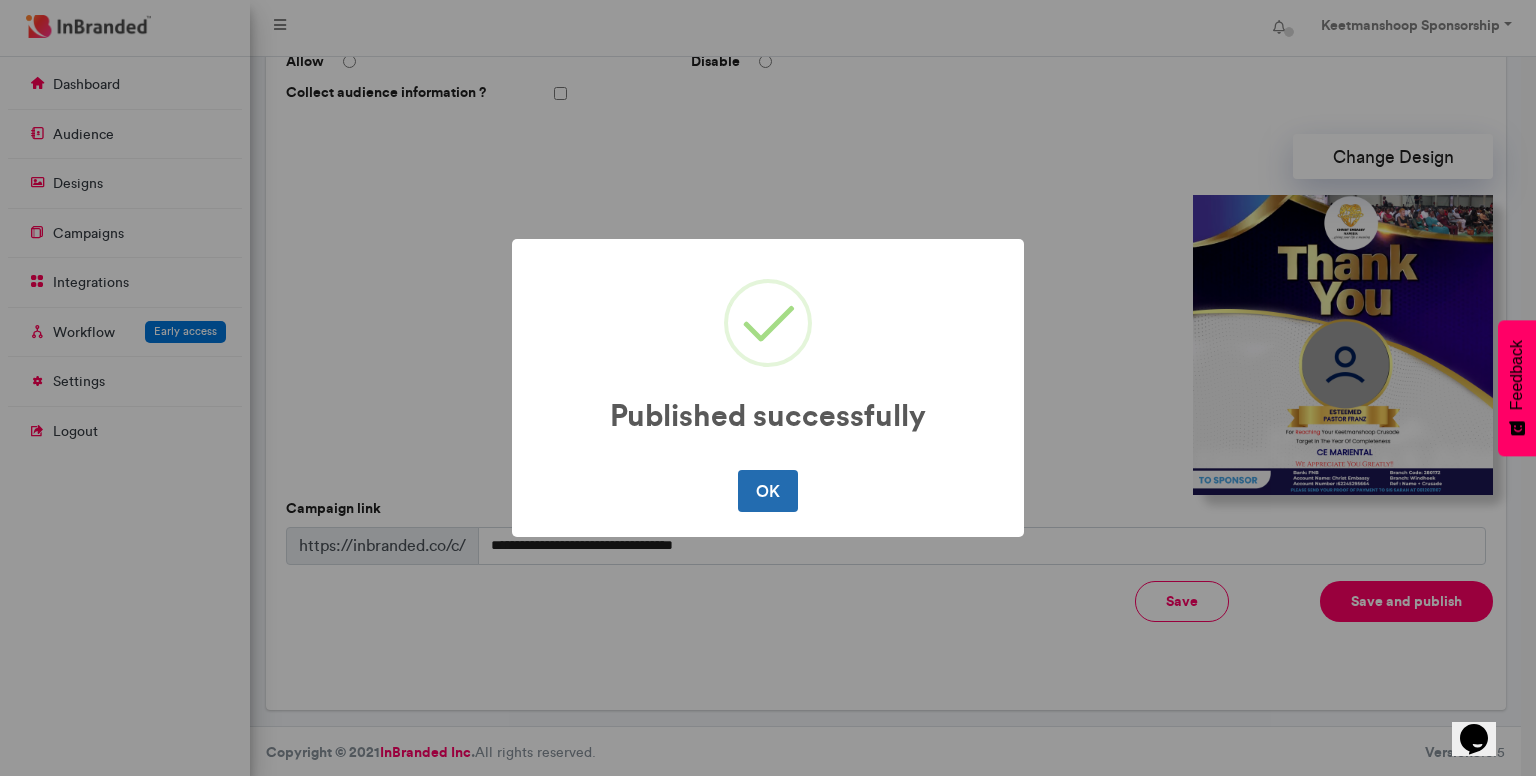 click on "OK" at bounding box center [767, 491] 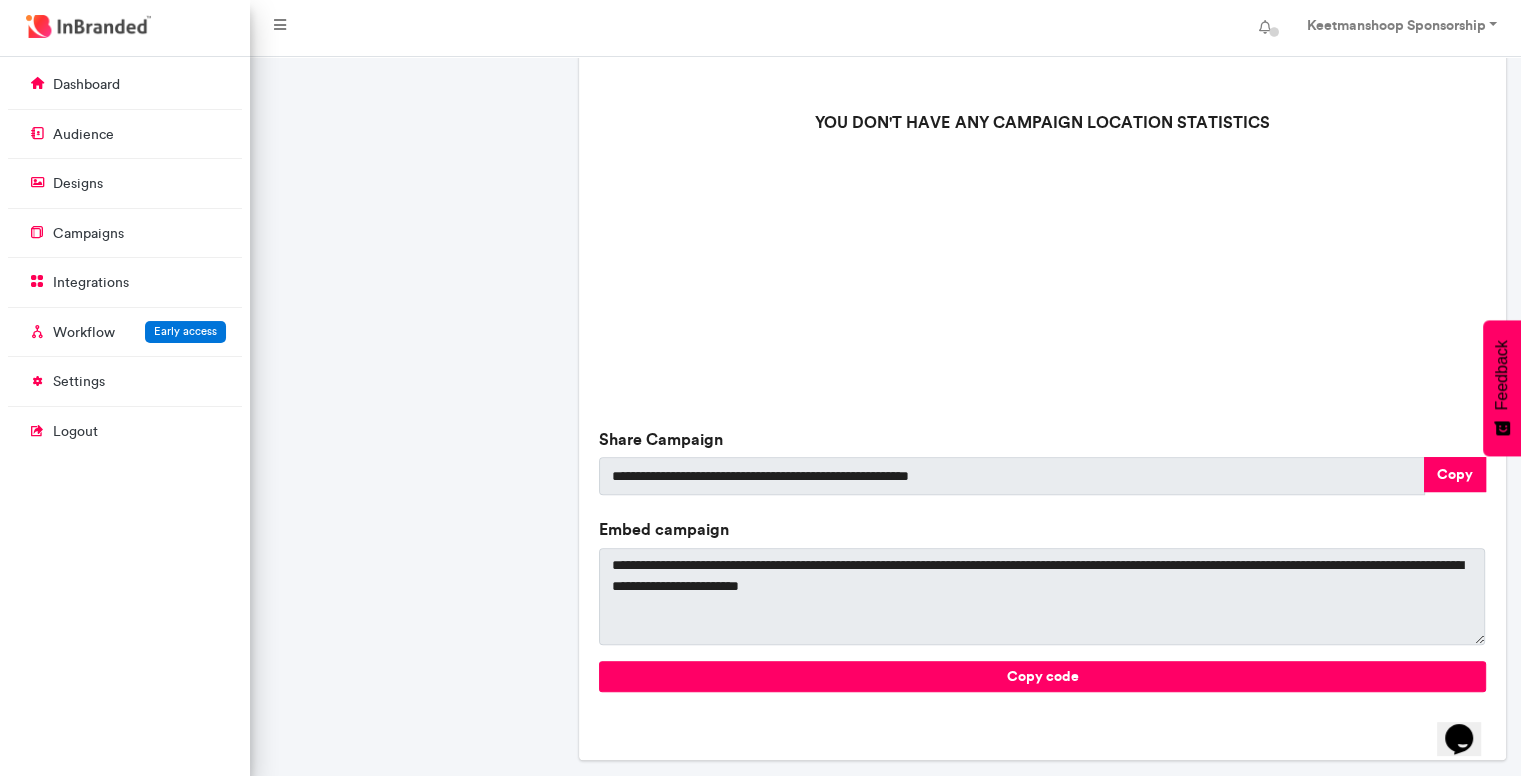 scroll, scrollTop: 652, scrollLeft: 0, axis: vertical 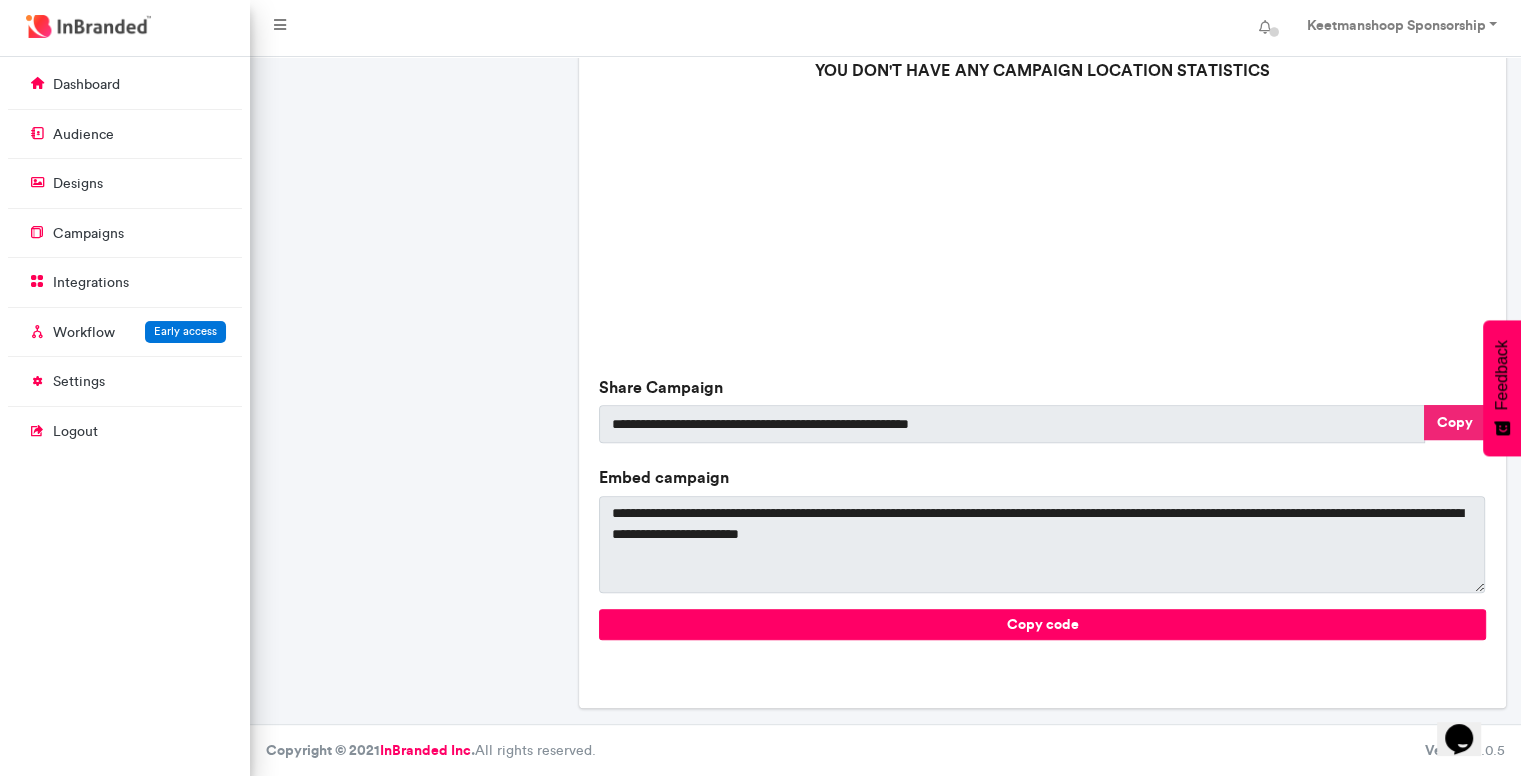 click on "Copy" at bounding box center (1455, 422) 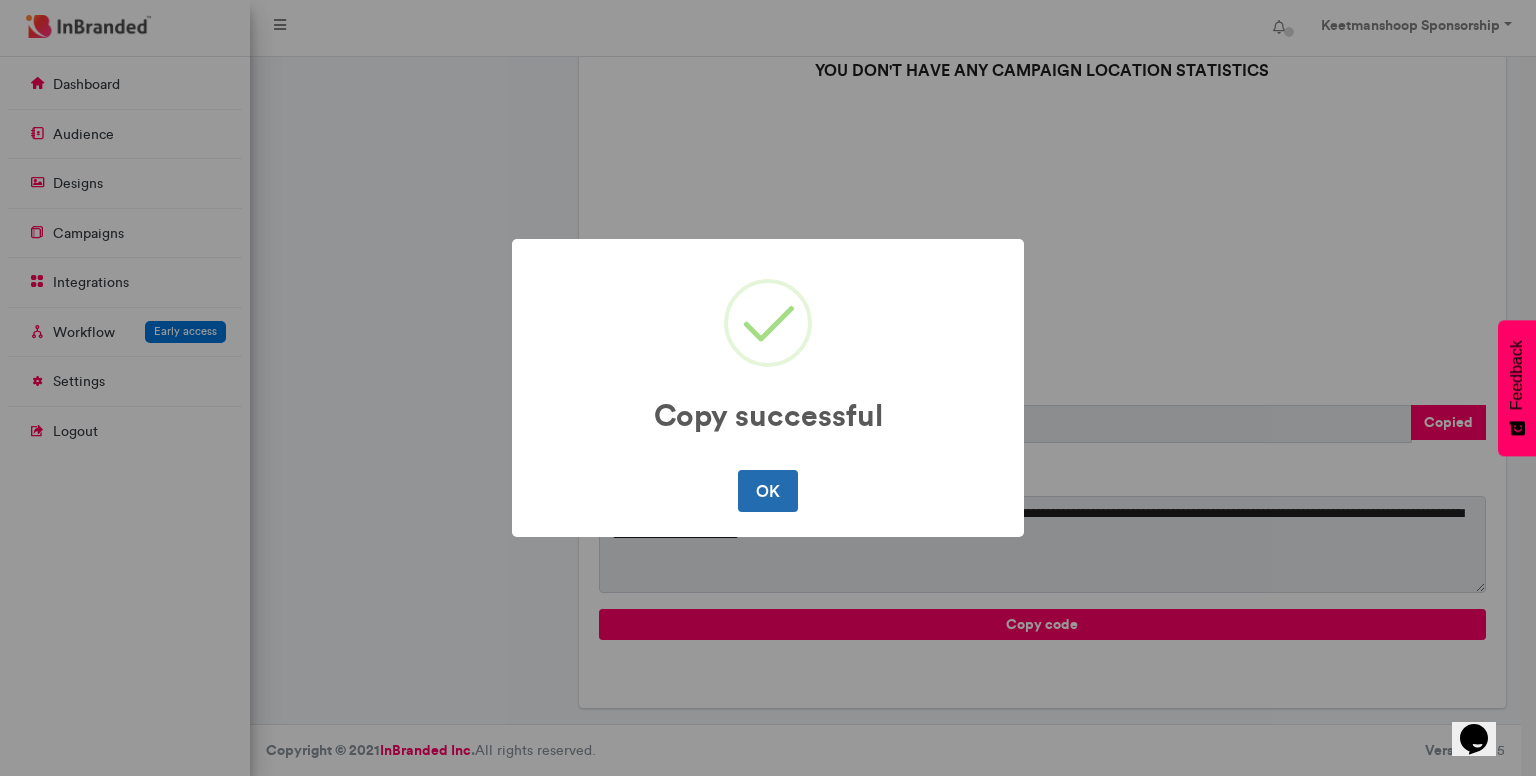 click on "OK" at bounding box center (767, 491) 